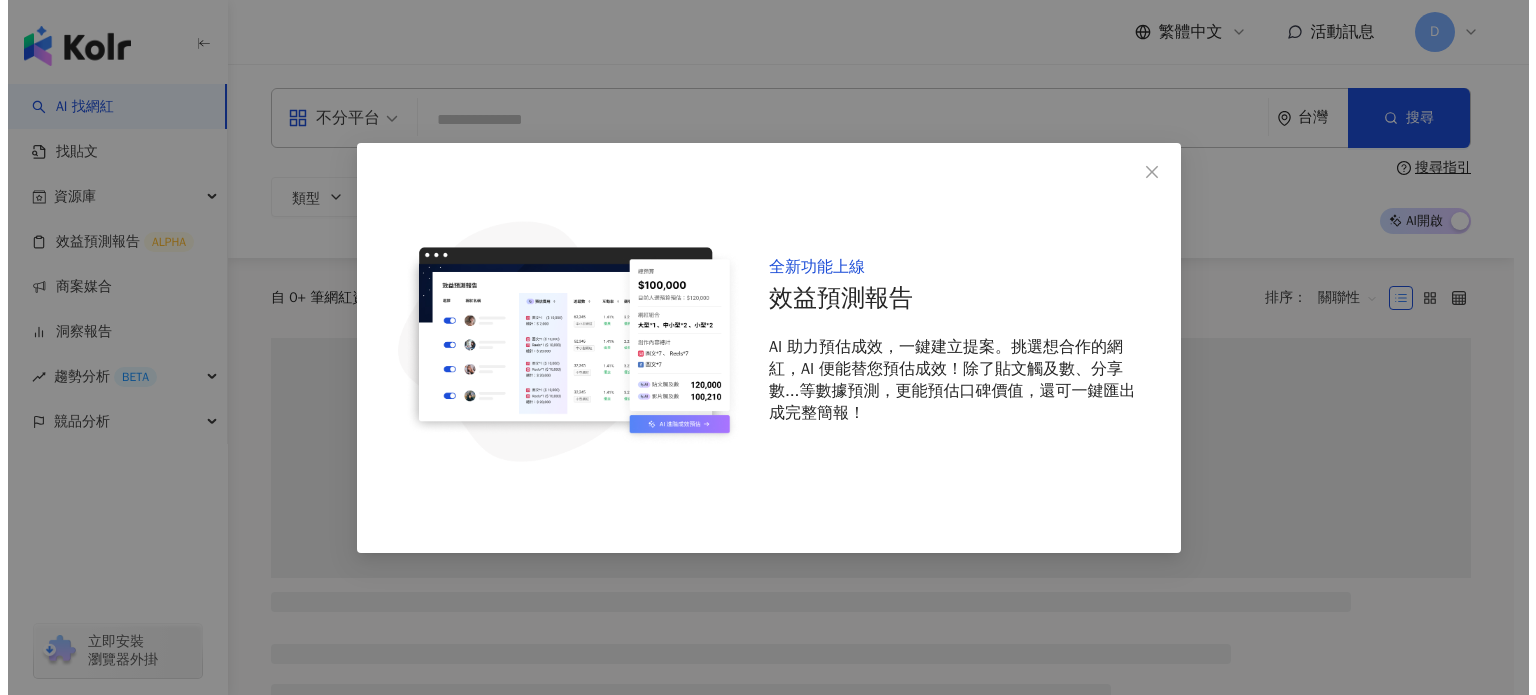 scroll, scrollTop: 0, scrollLeft: 0, axis: both 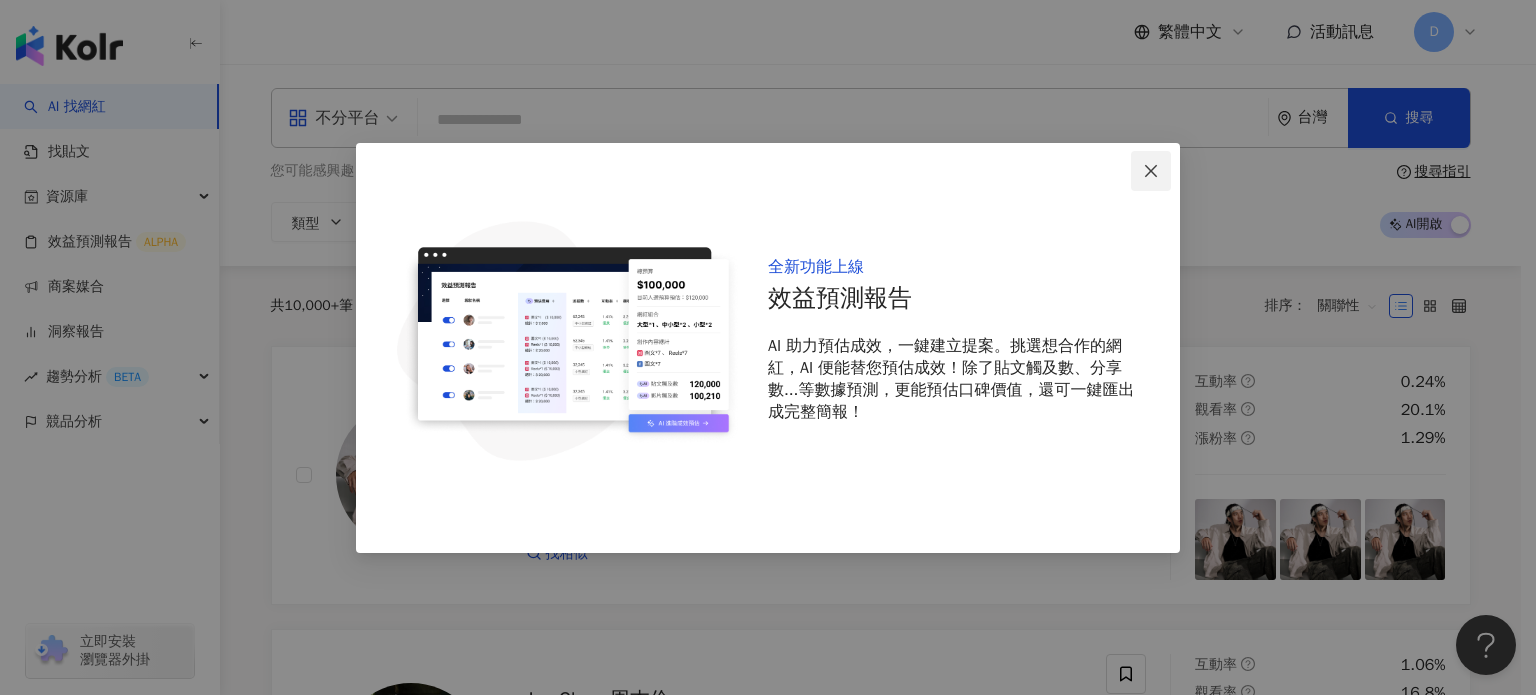 click at bounding box center [1151, 171] 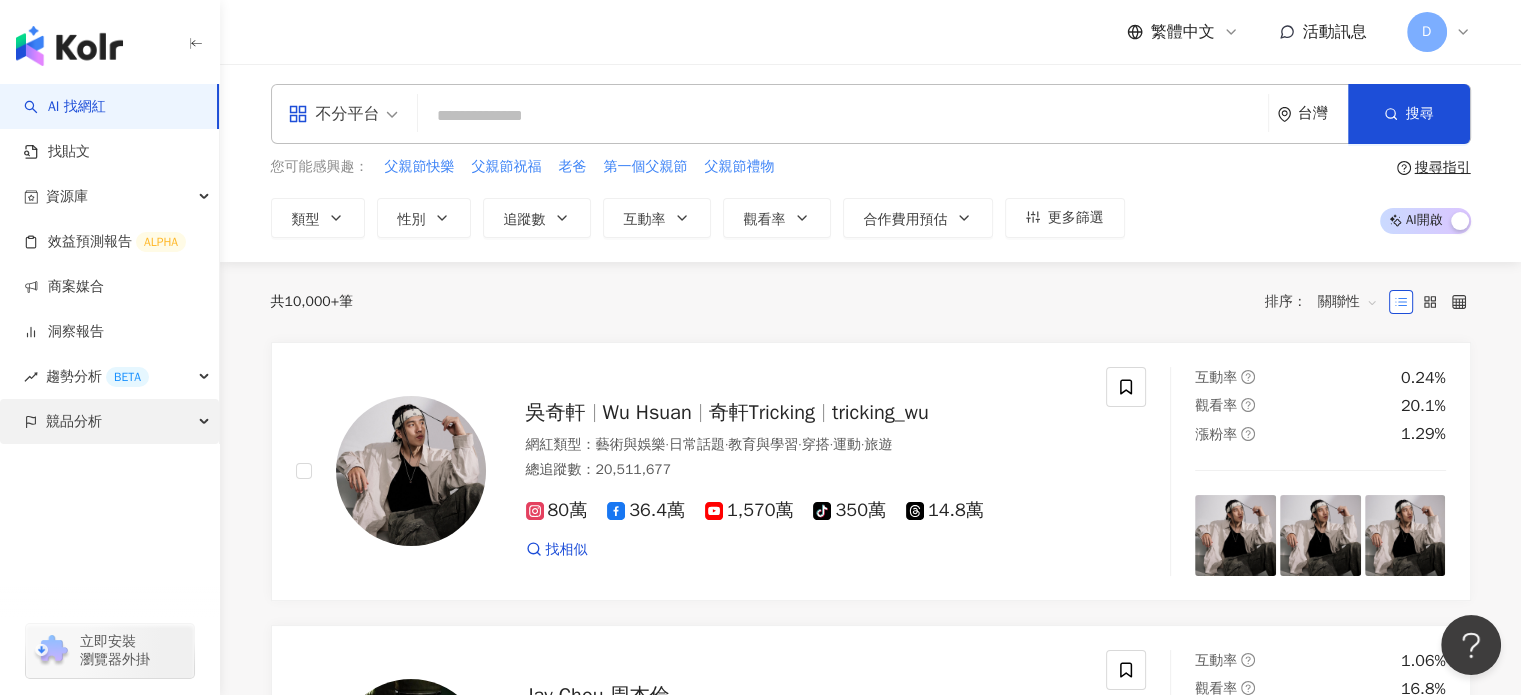 scroll, scrollTop: 0, scrollLeft: 0, axis: both 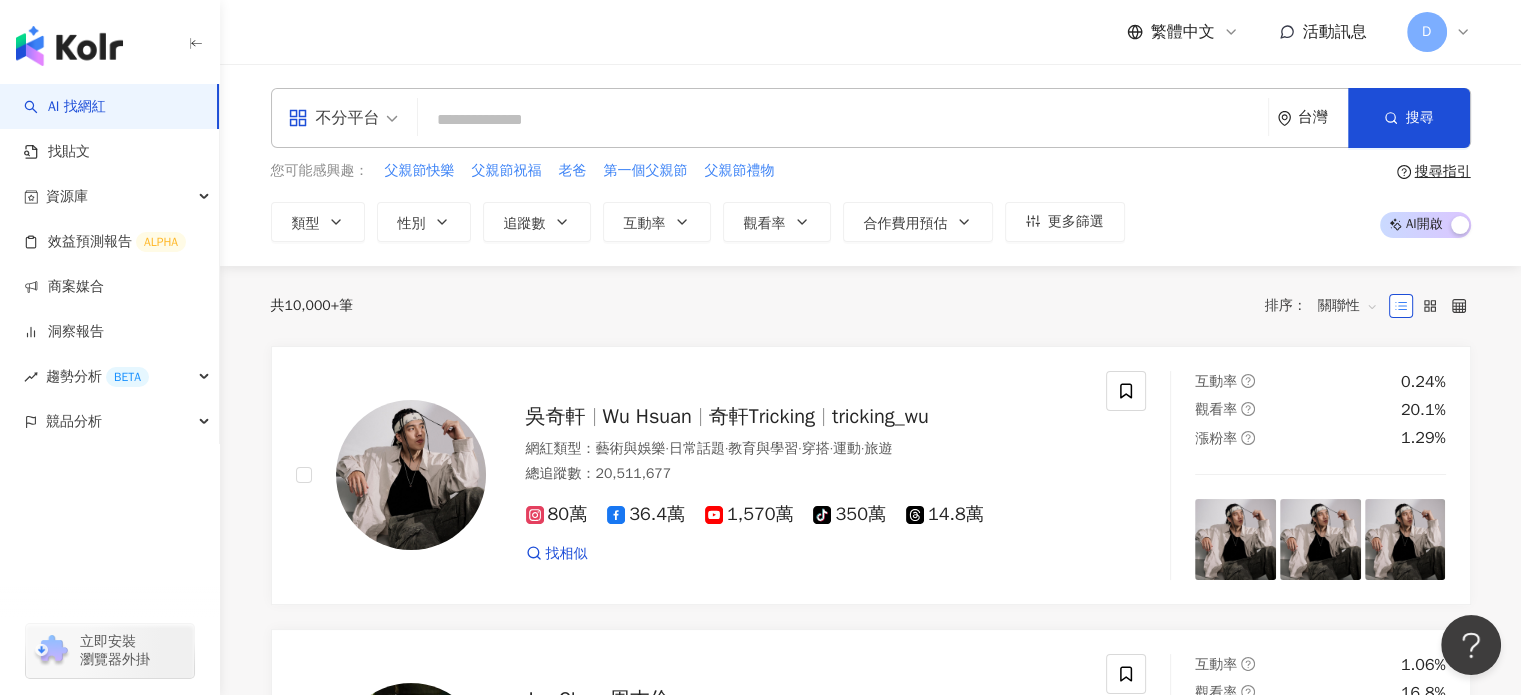 click 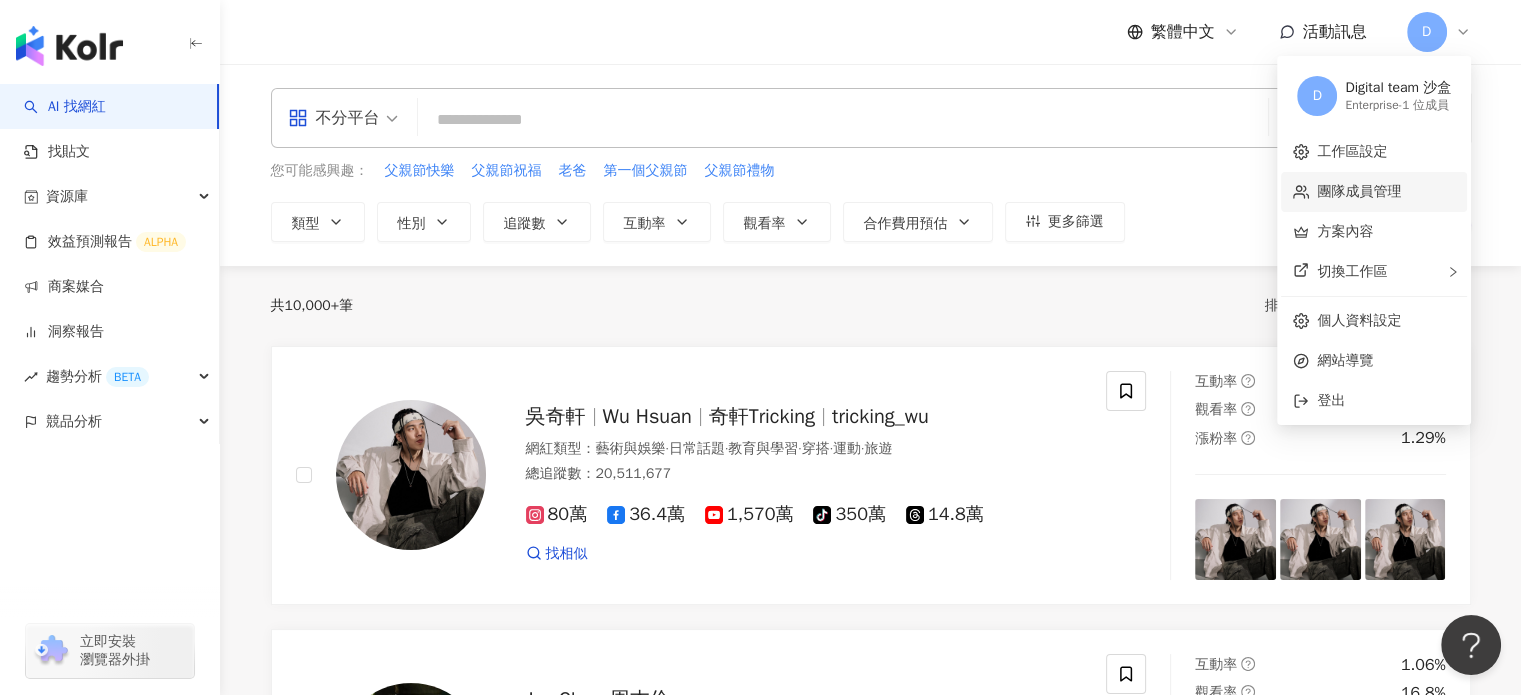 click on "團隊成員管理" at bounding box center (1359, 191) 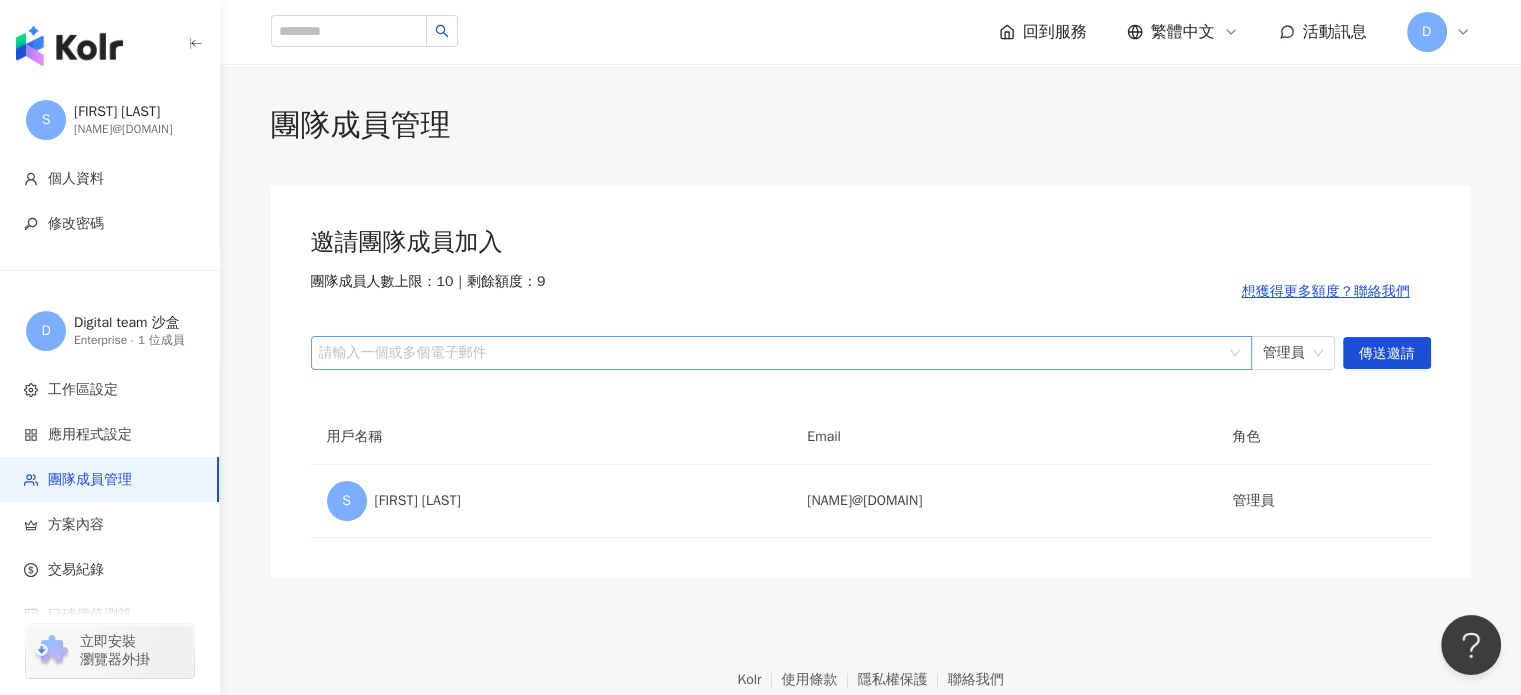 click at bounding box center [771, 352] 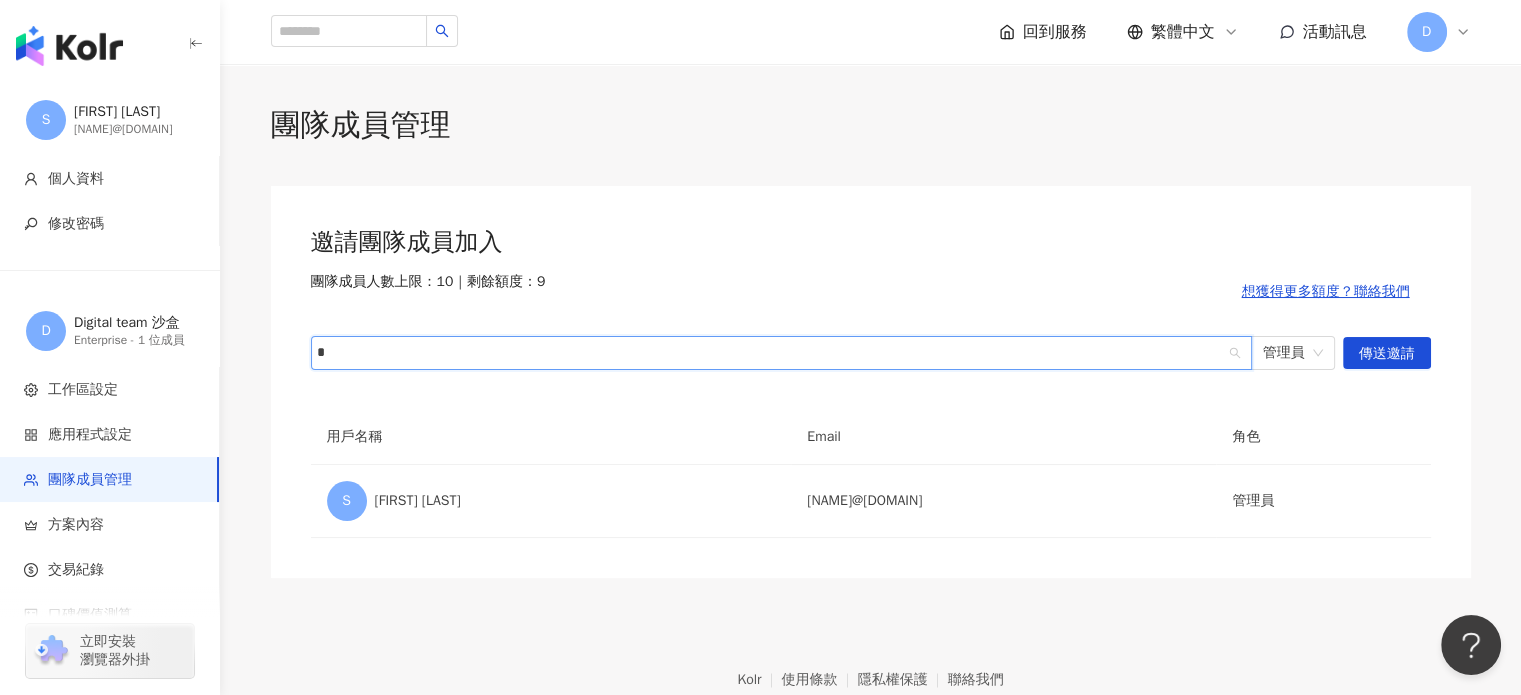 type on "*" 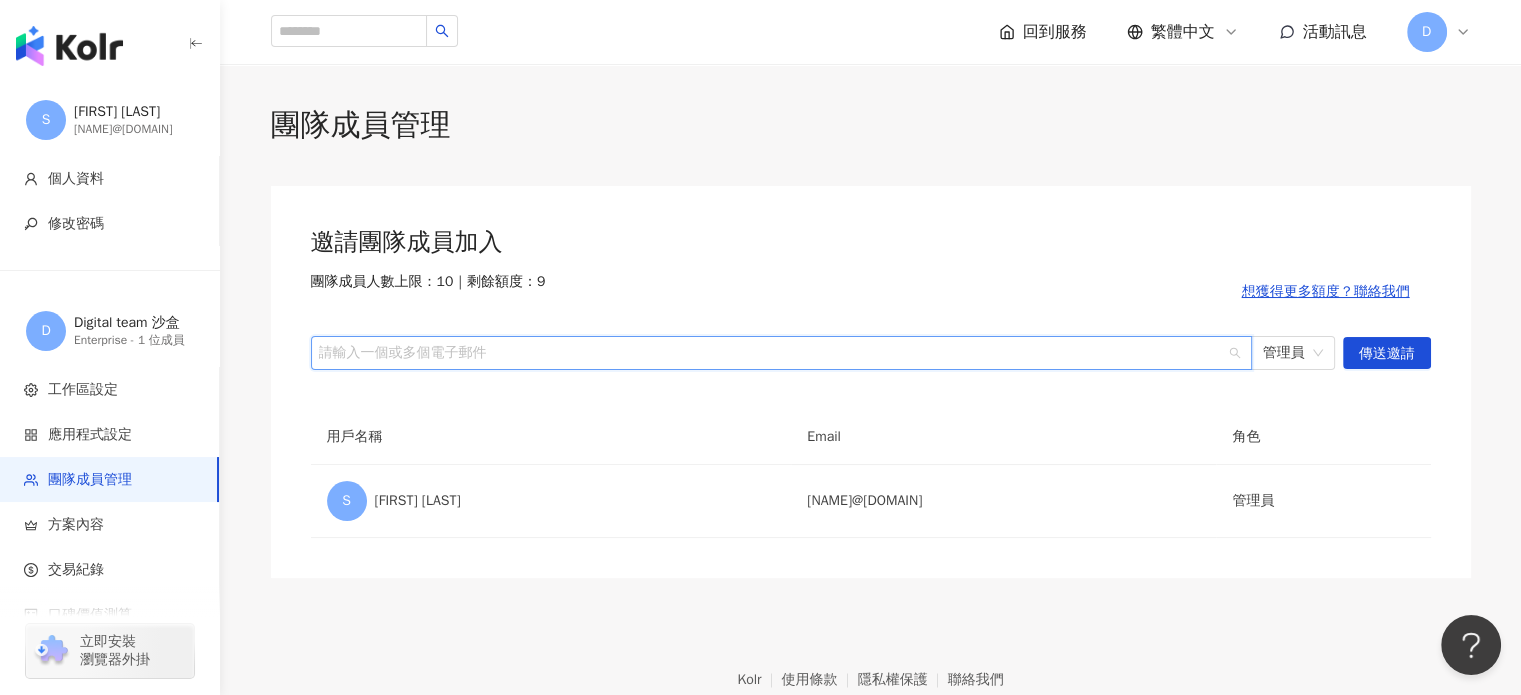 type on "*" 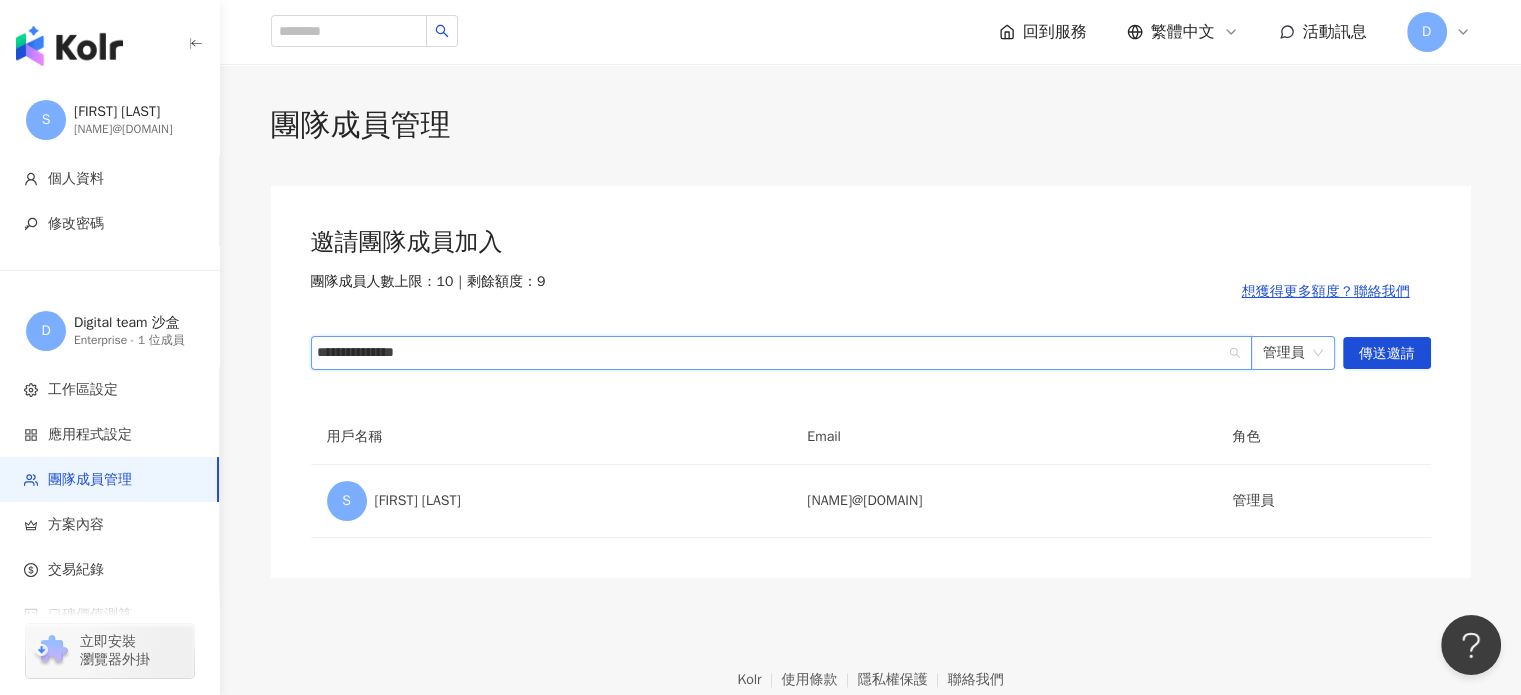 click on "管理員" at bounding box center [1293, 353] 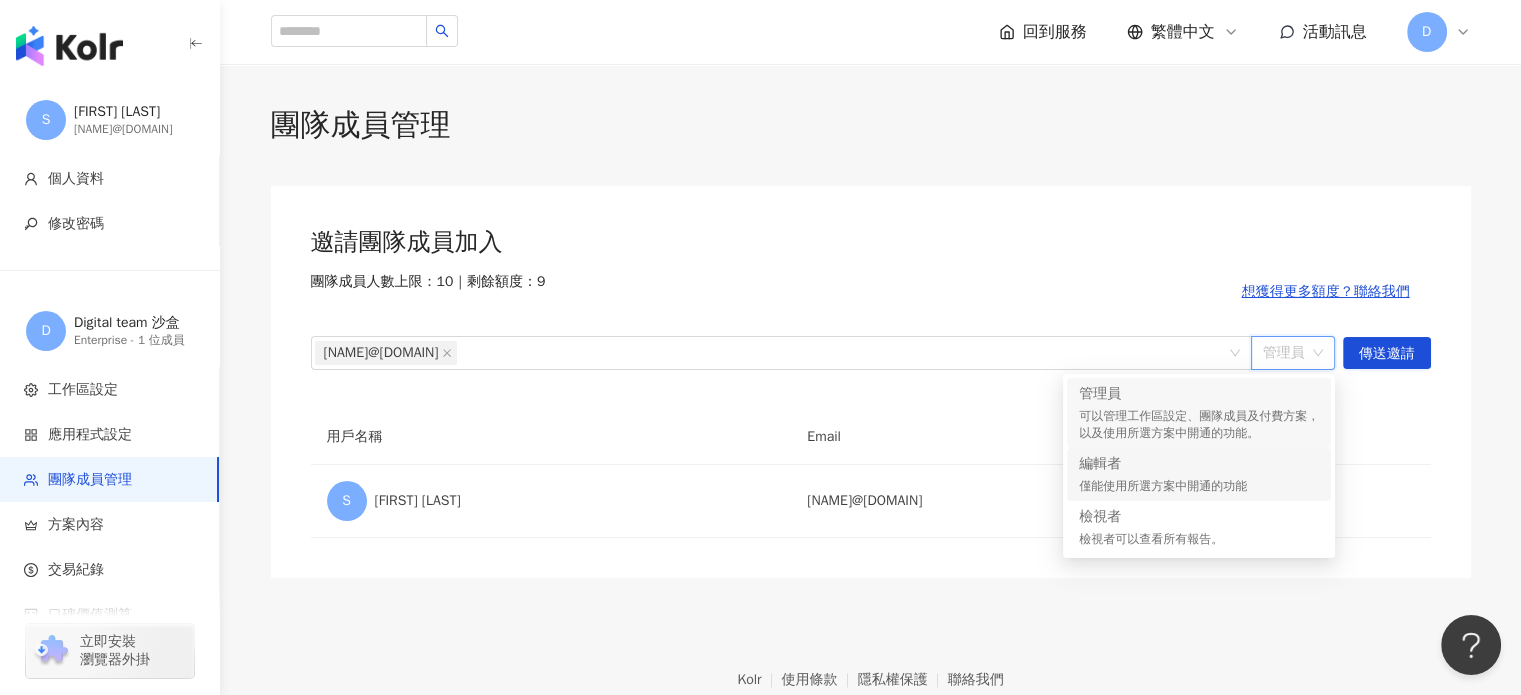 click on "編輯者" at bounding box center (1199, 464) 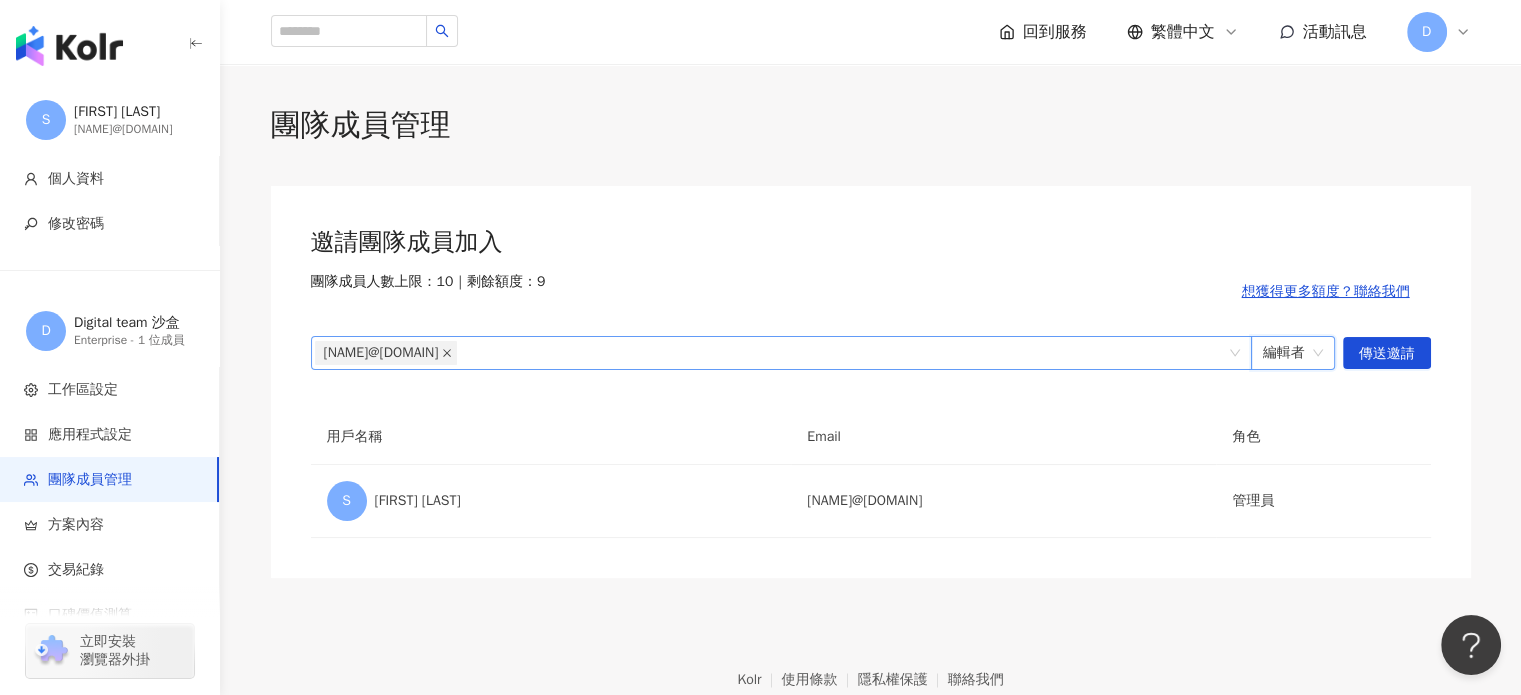 click 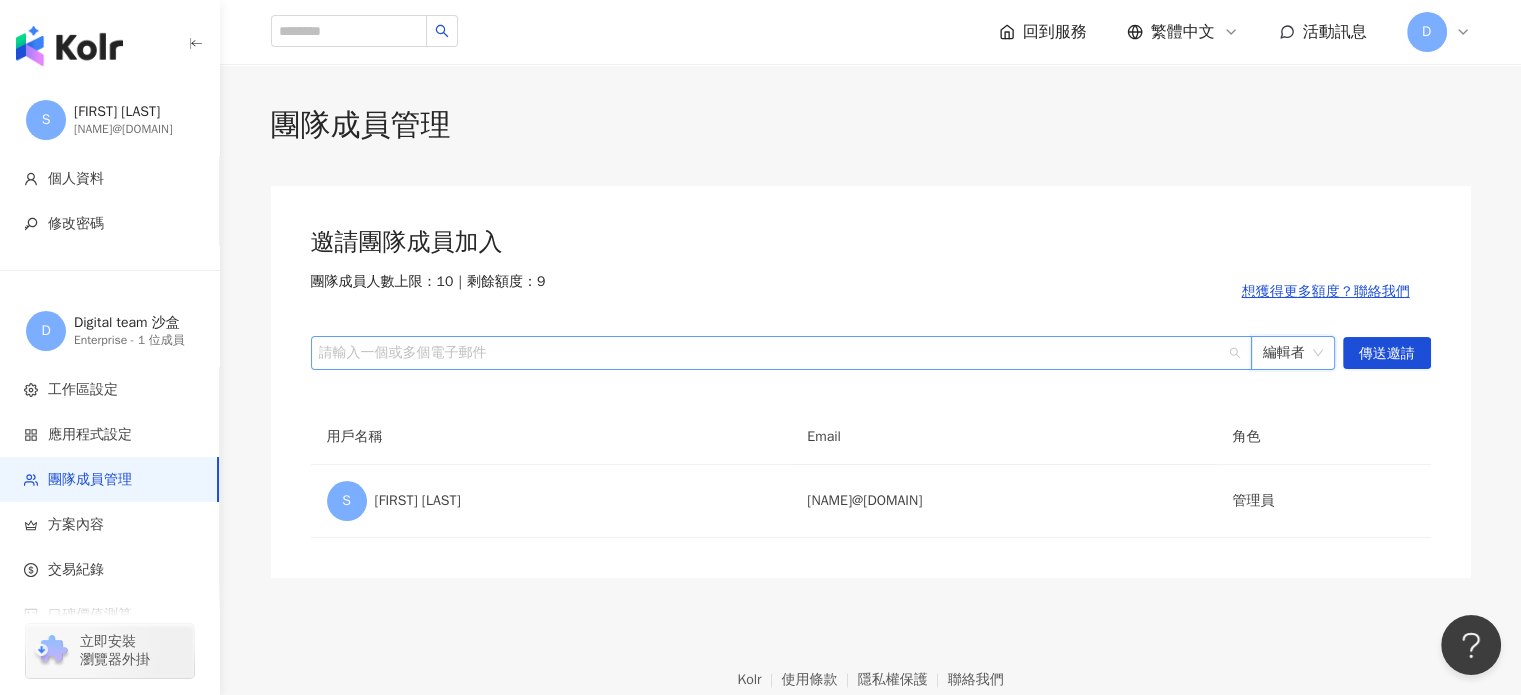 click at bounding box center [771, 352] 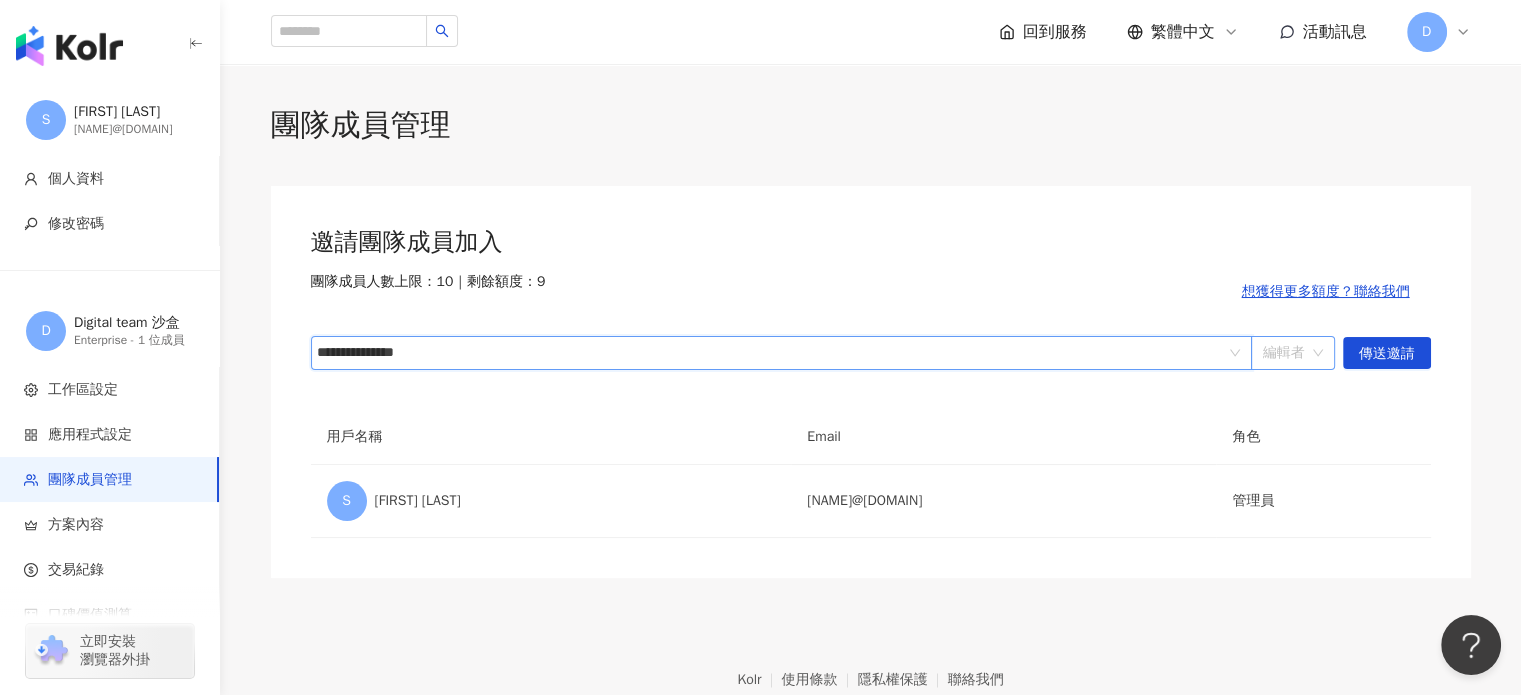 click on "編輯者" at bounding box center (1293, 353) 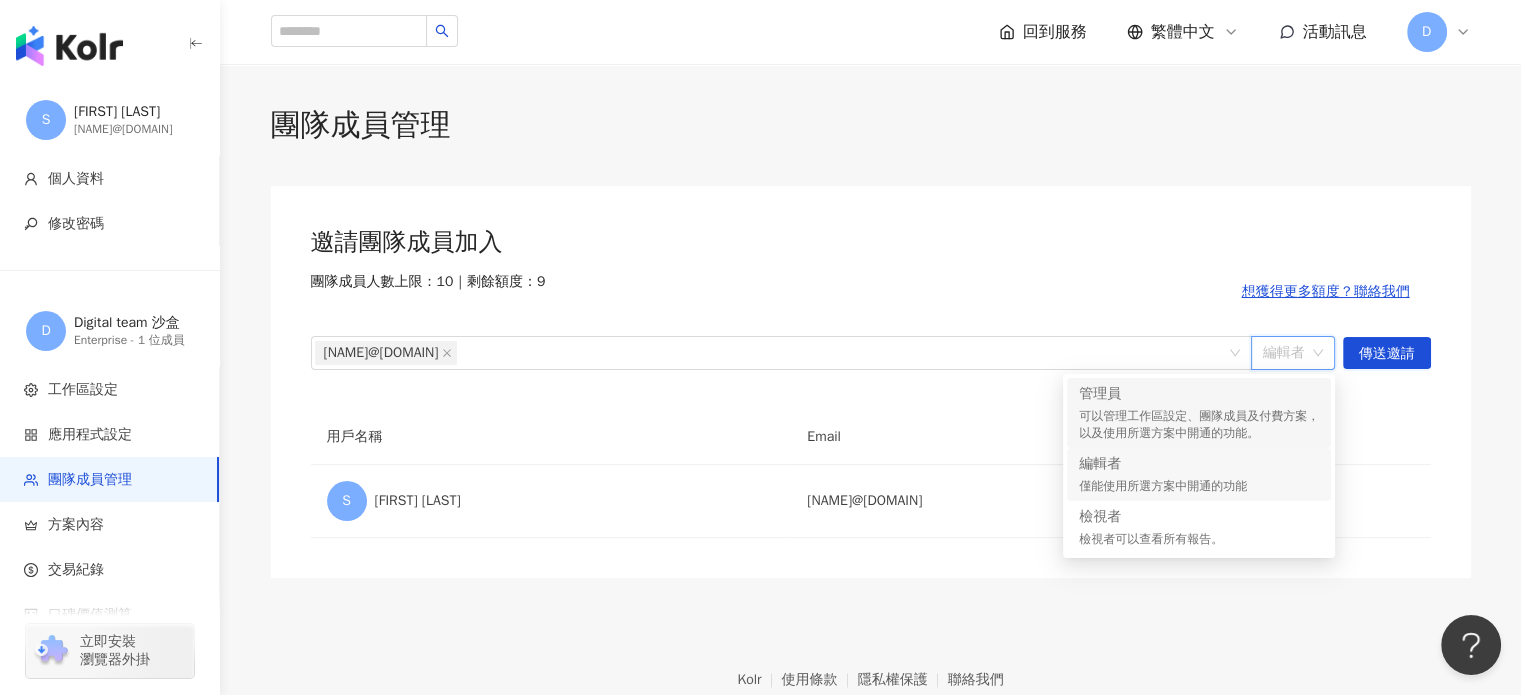 click on "可以管理工作區設定、團隊成員及付費方案，以及使用所選方案中開通的功能。" at bounding box center [1199, 425] 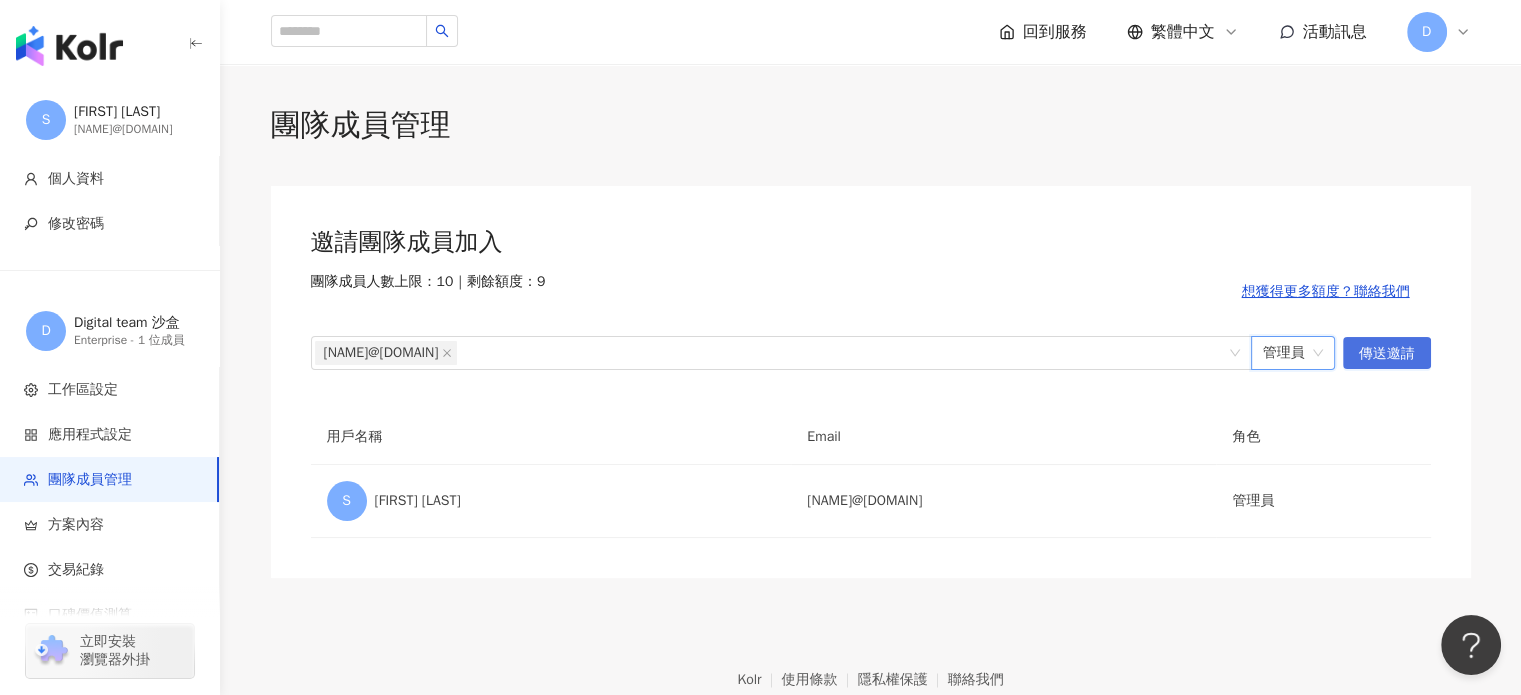 click on "傳送邀請" at bounding box center [1387, 354] 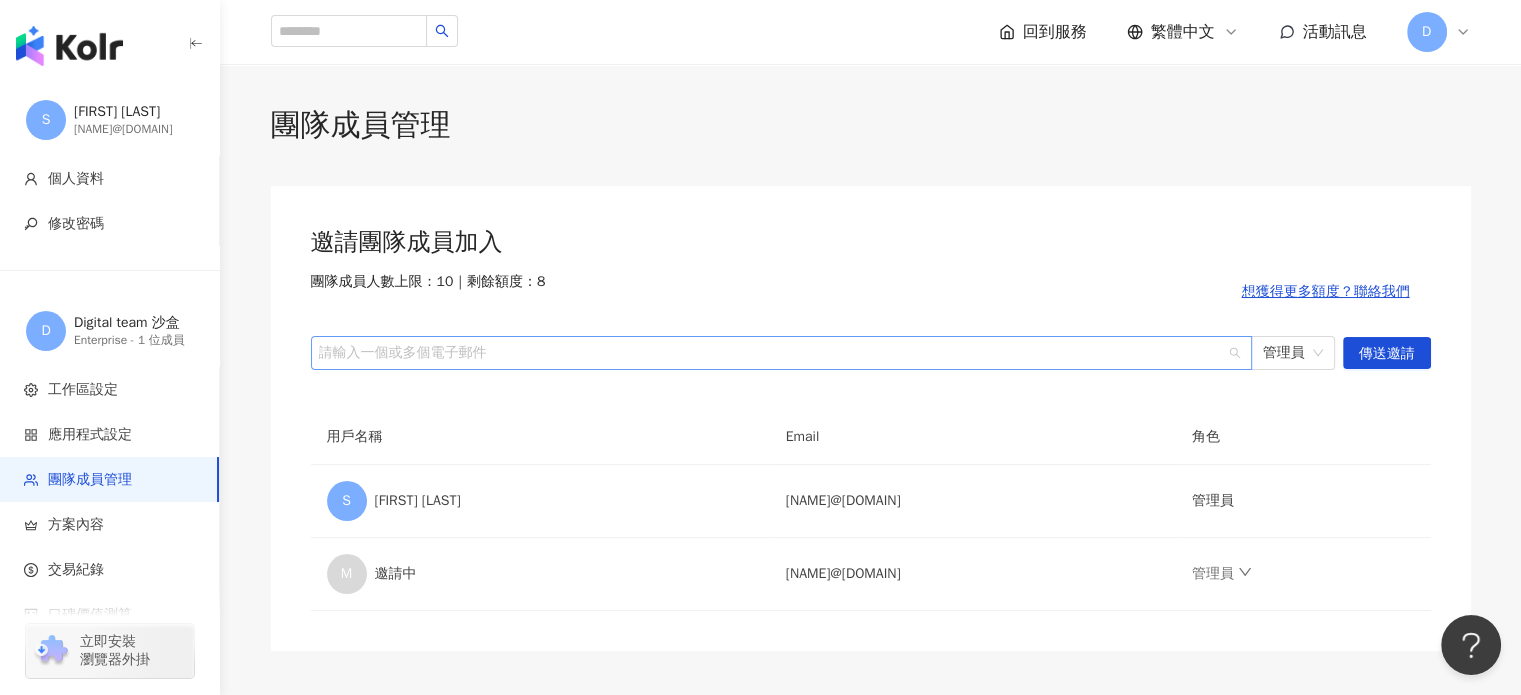 click at bounding box center (771, 352) 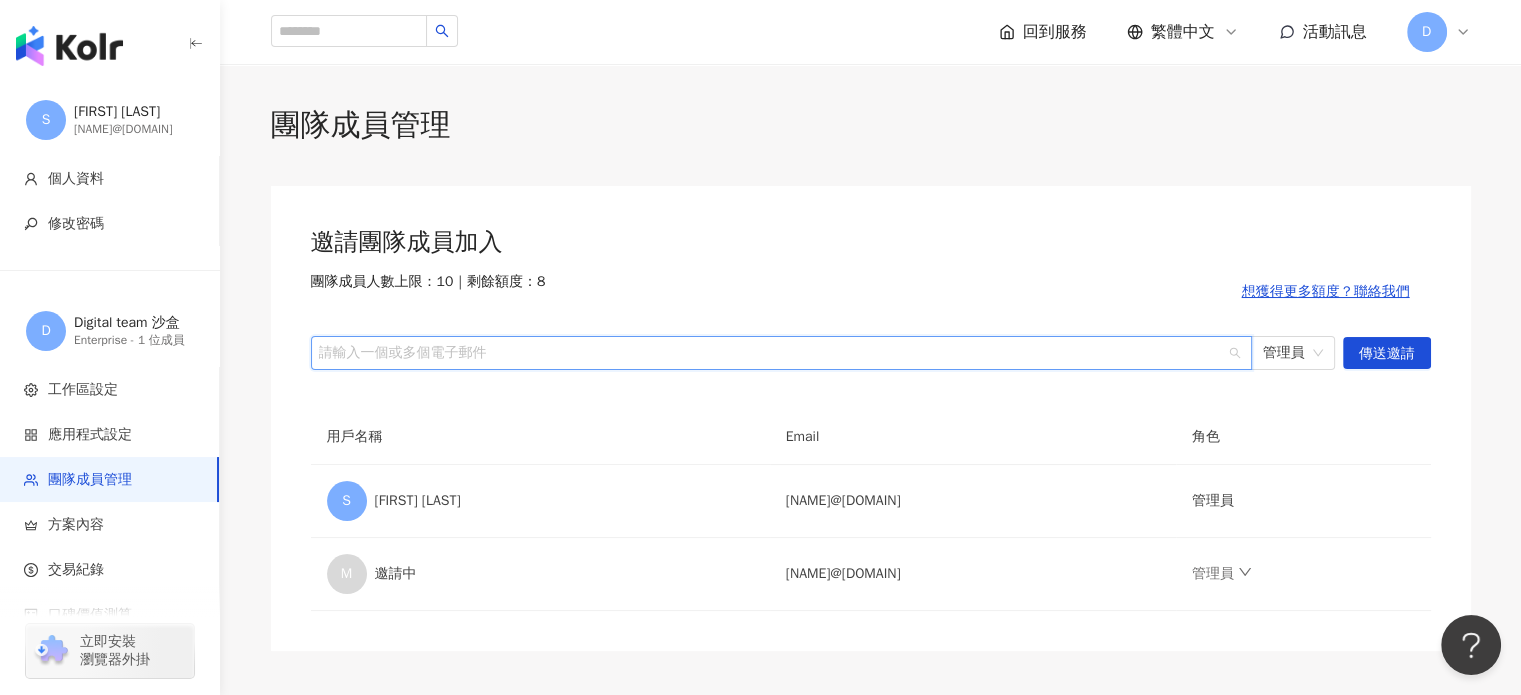 type on "*" 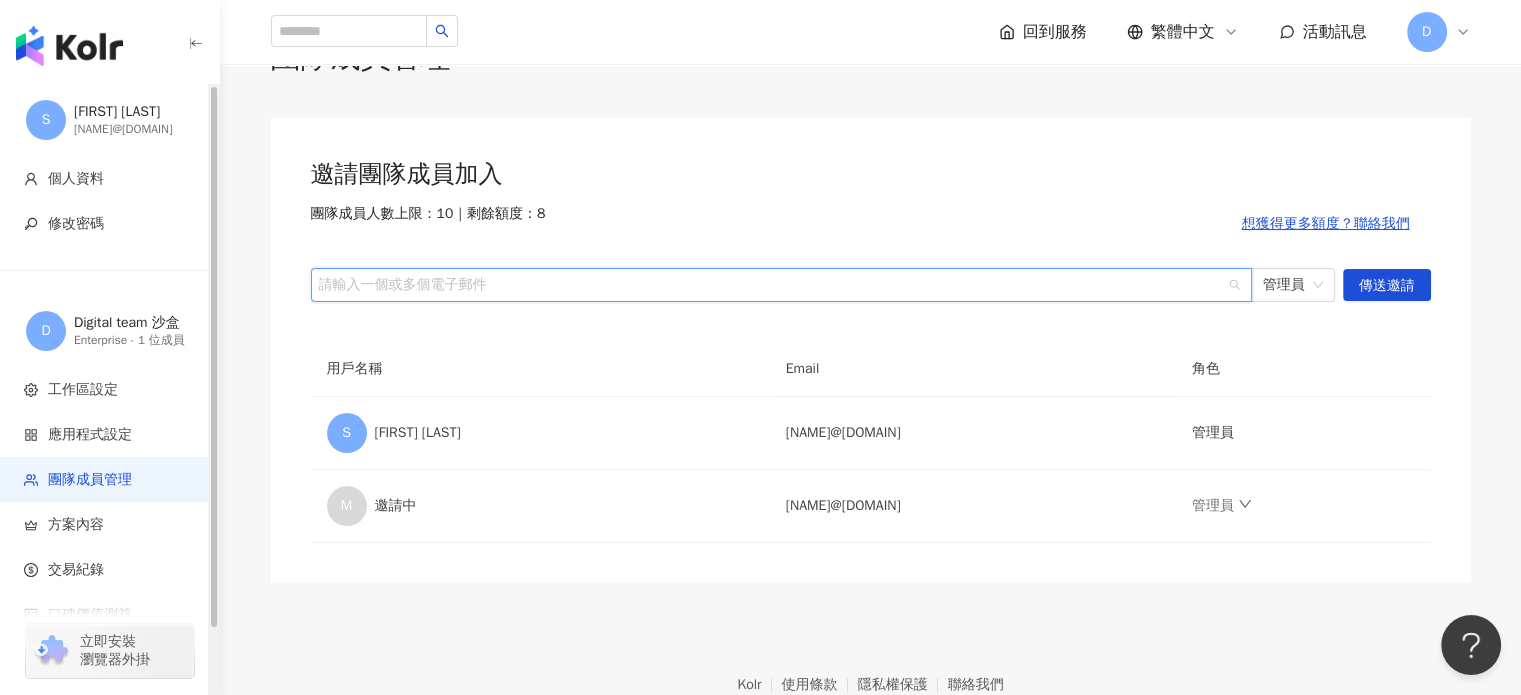 scroll, scrollTop: 100, scrollLeft: 0, axis: vertical 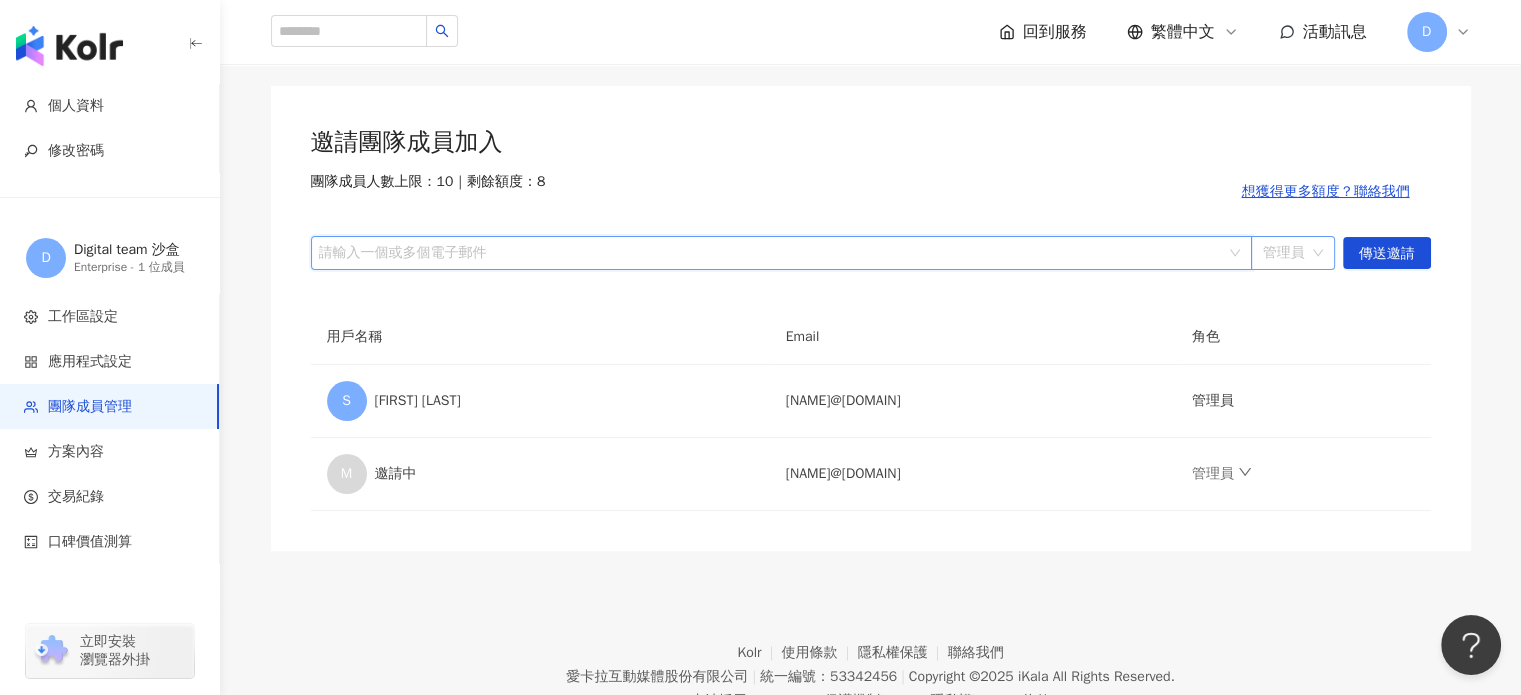 click on "管理員" at bounding box center [1293, 253] 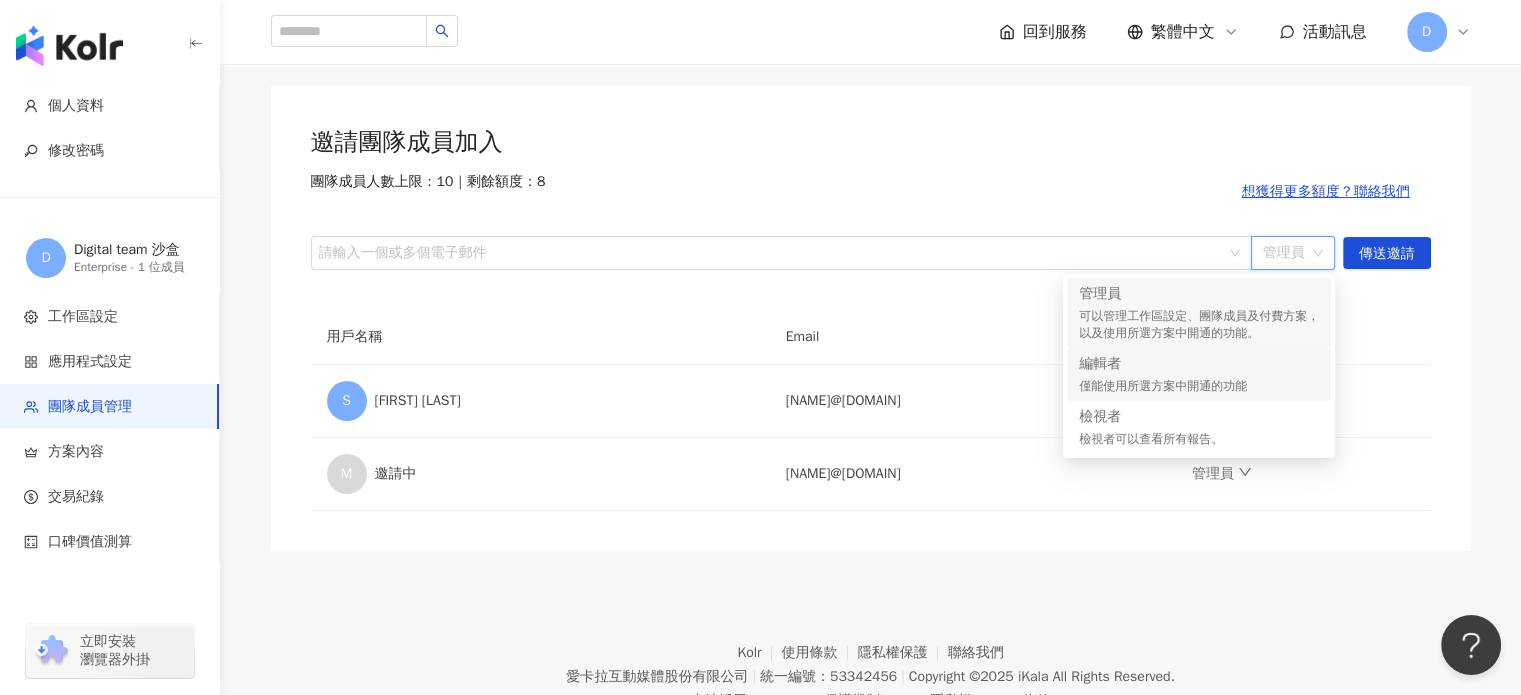 click on "僅能使用所選方案中開通的功能" at bounding box center [1199, 386] 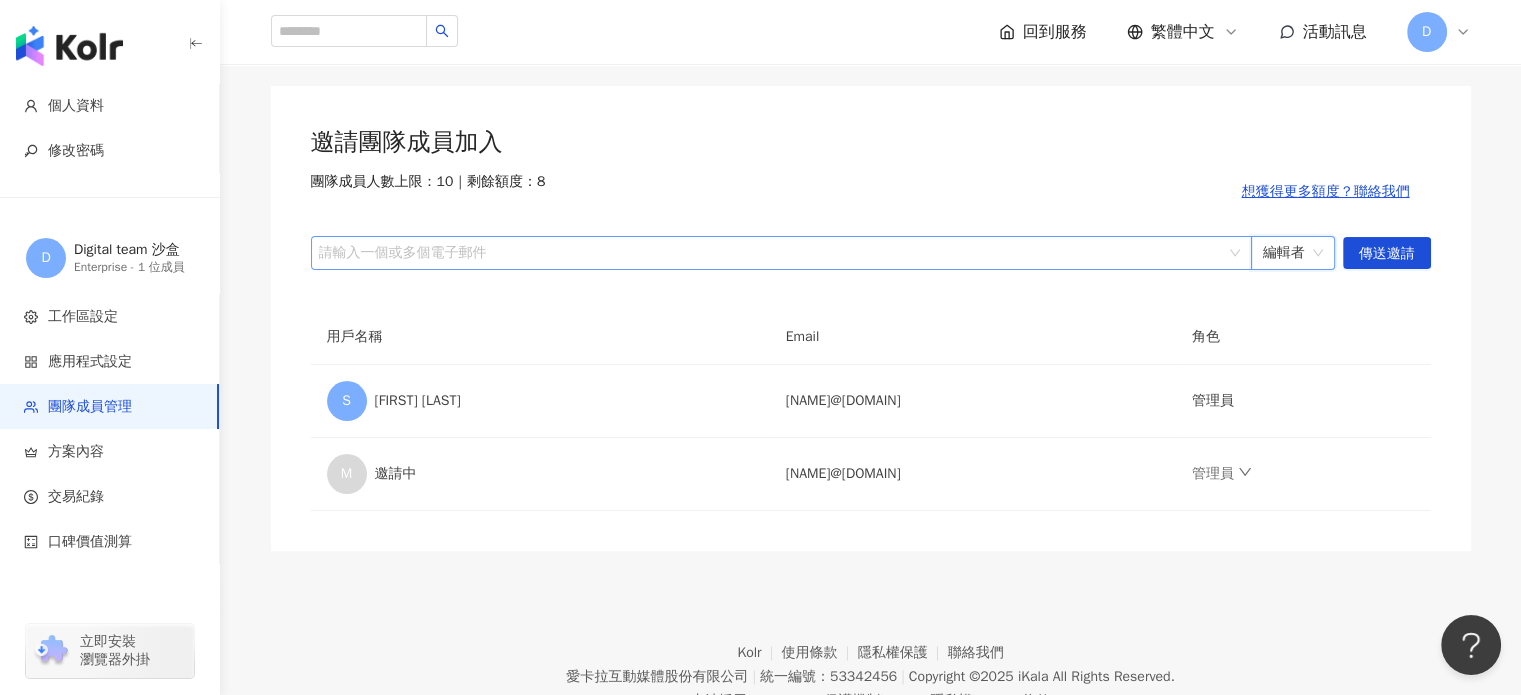 click at bounding box center [771, 252] 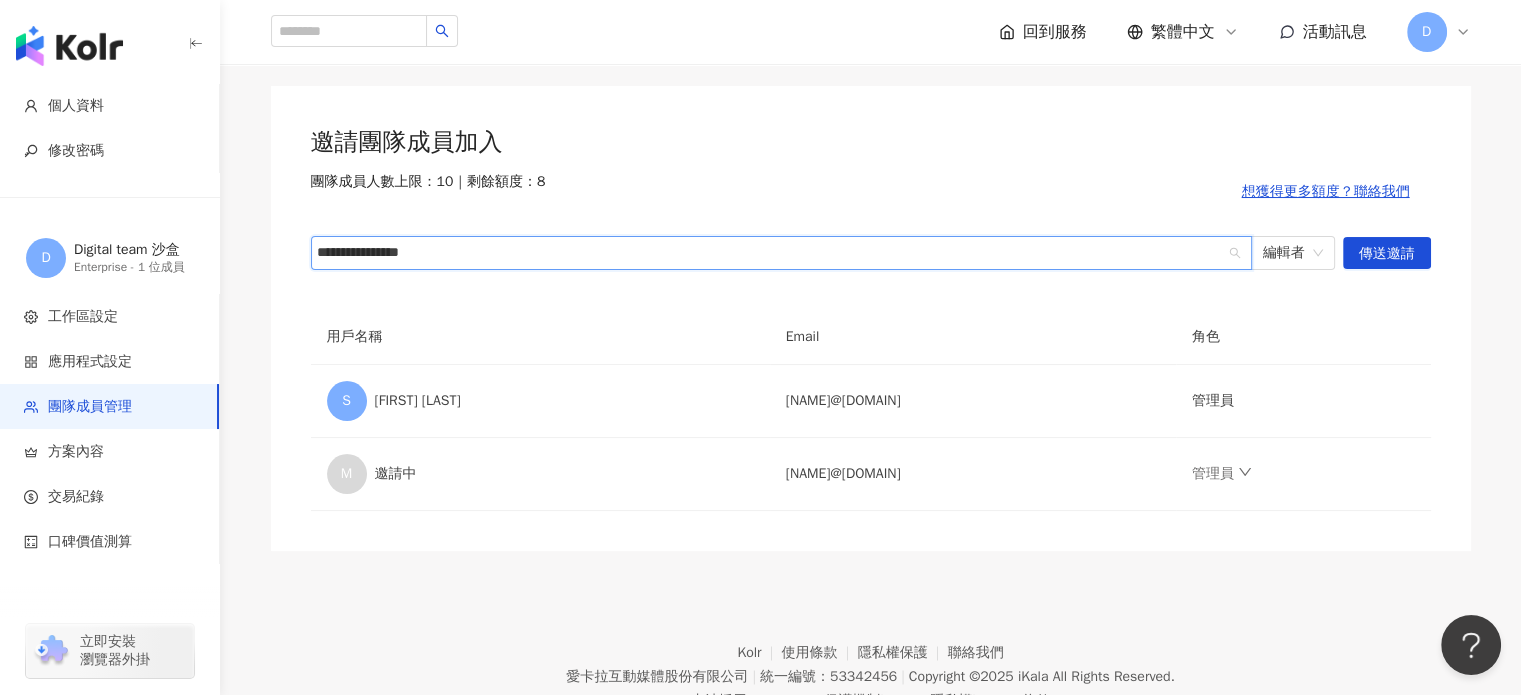 type on "**********" 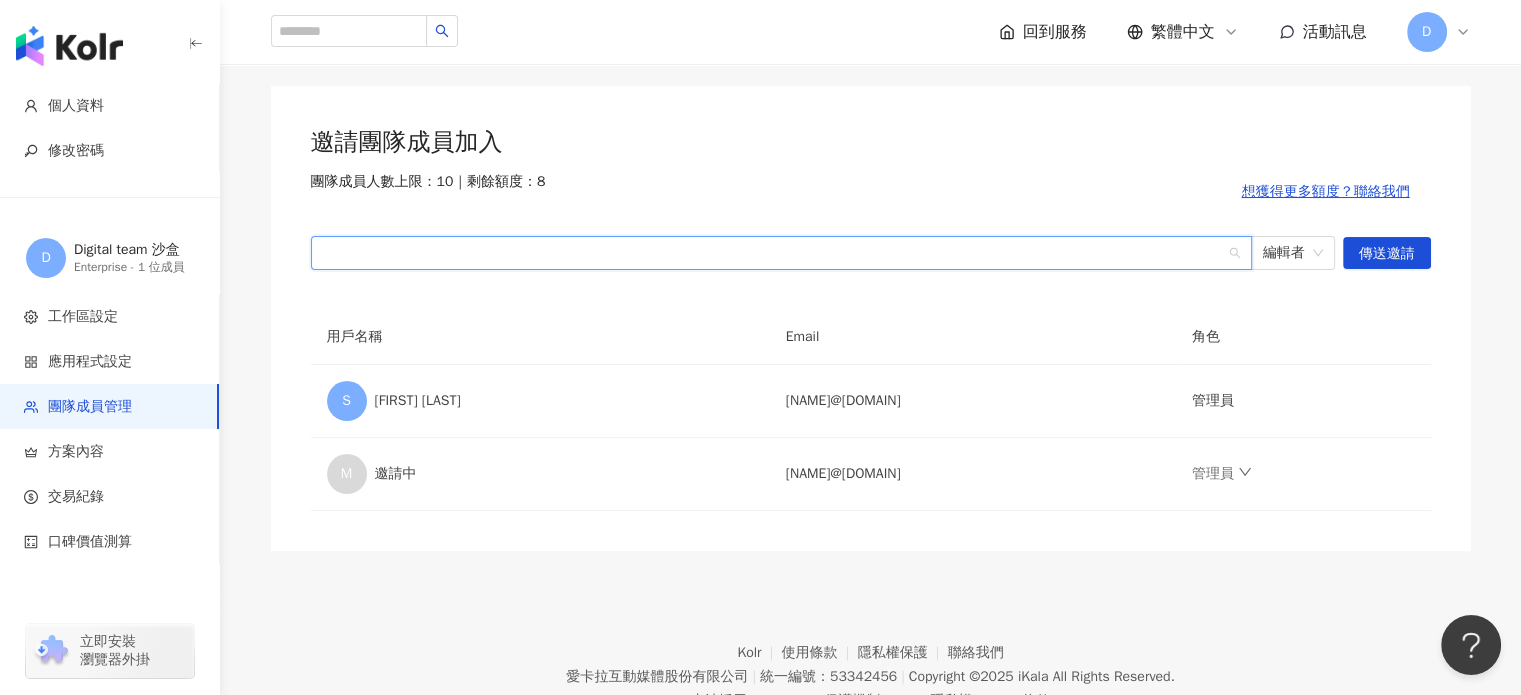 click on "rchen@golin.com" at bounding box center [781, 253] 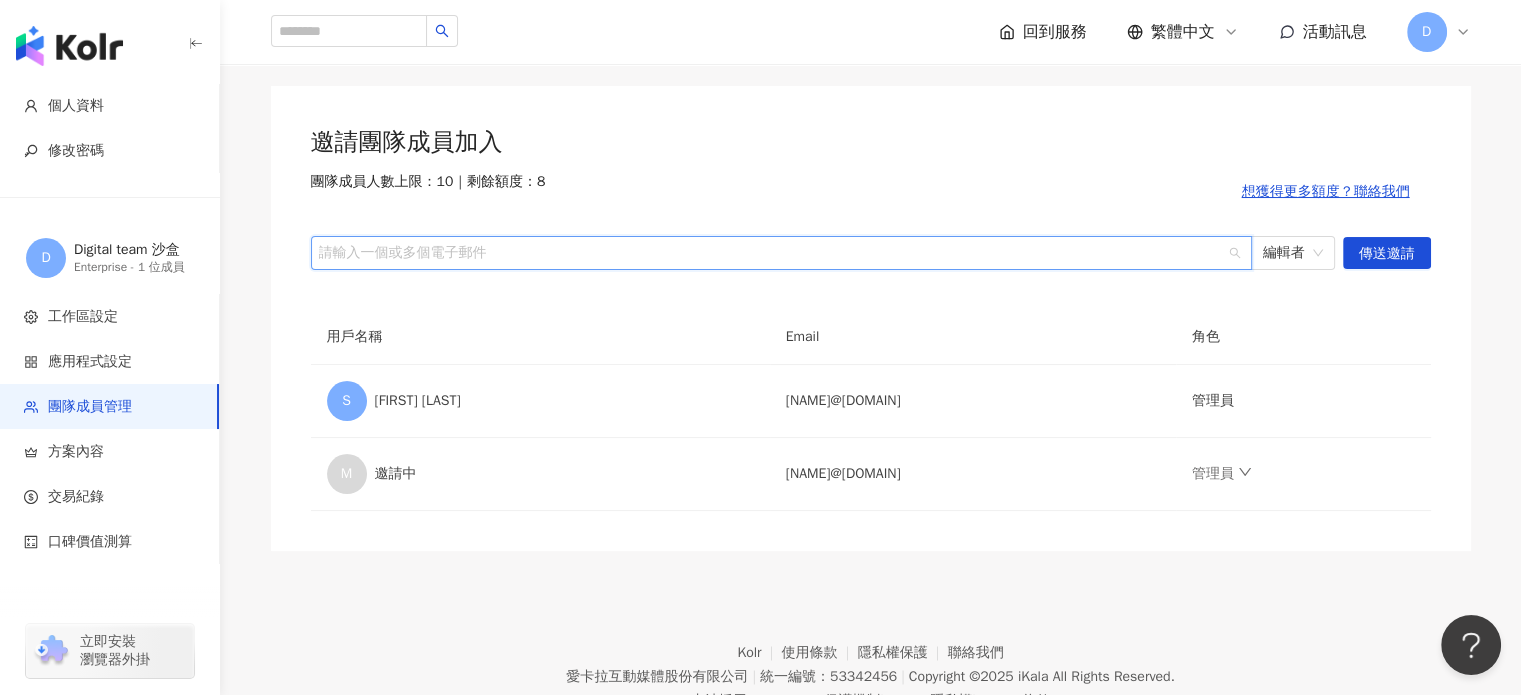 click at bounding box center (771, 252) 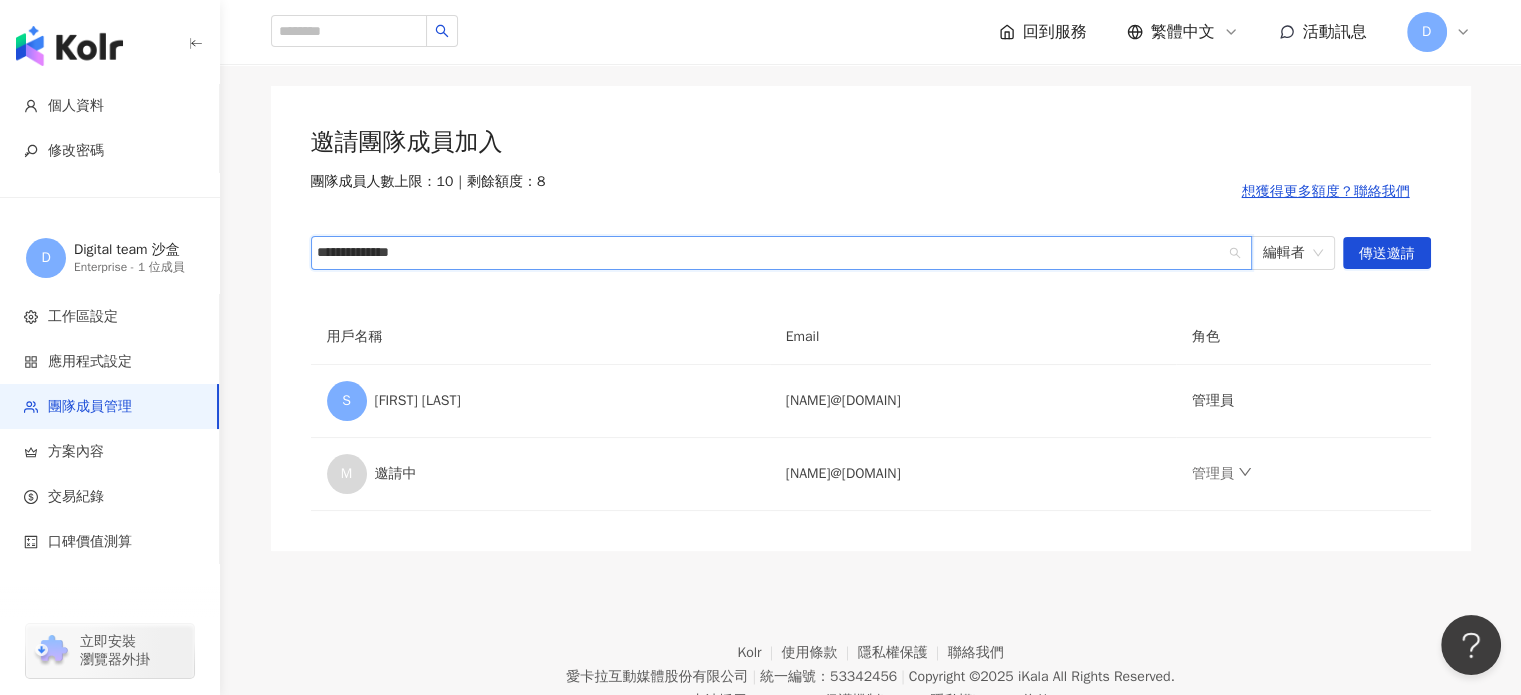 type on "**********" 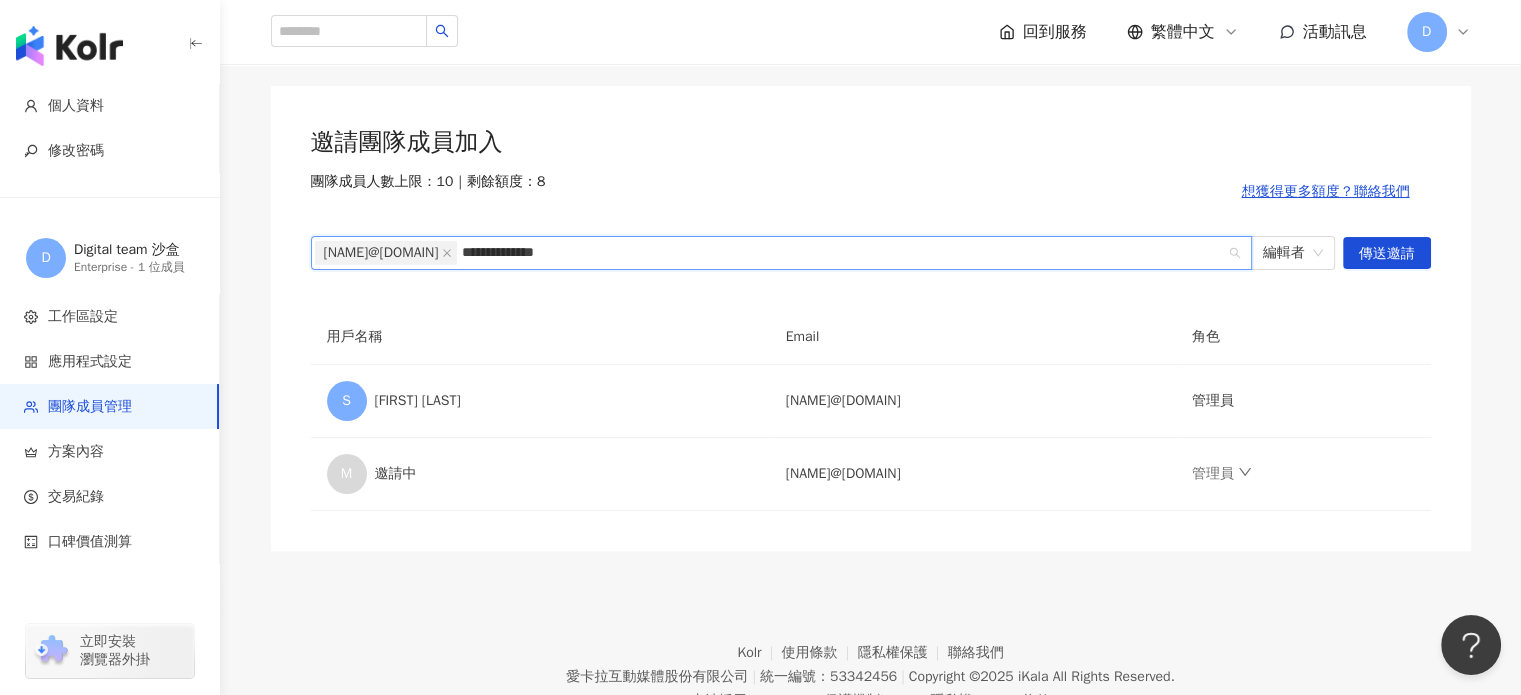 type on "**********" 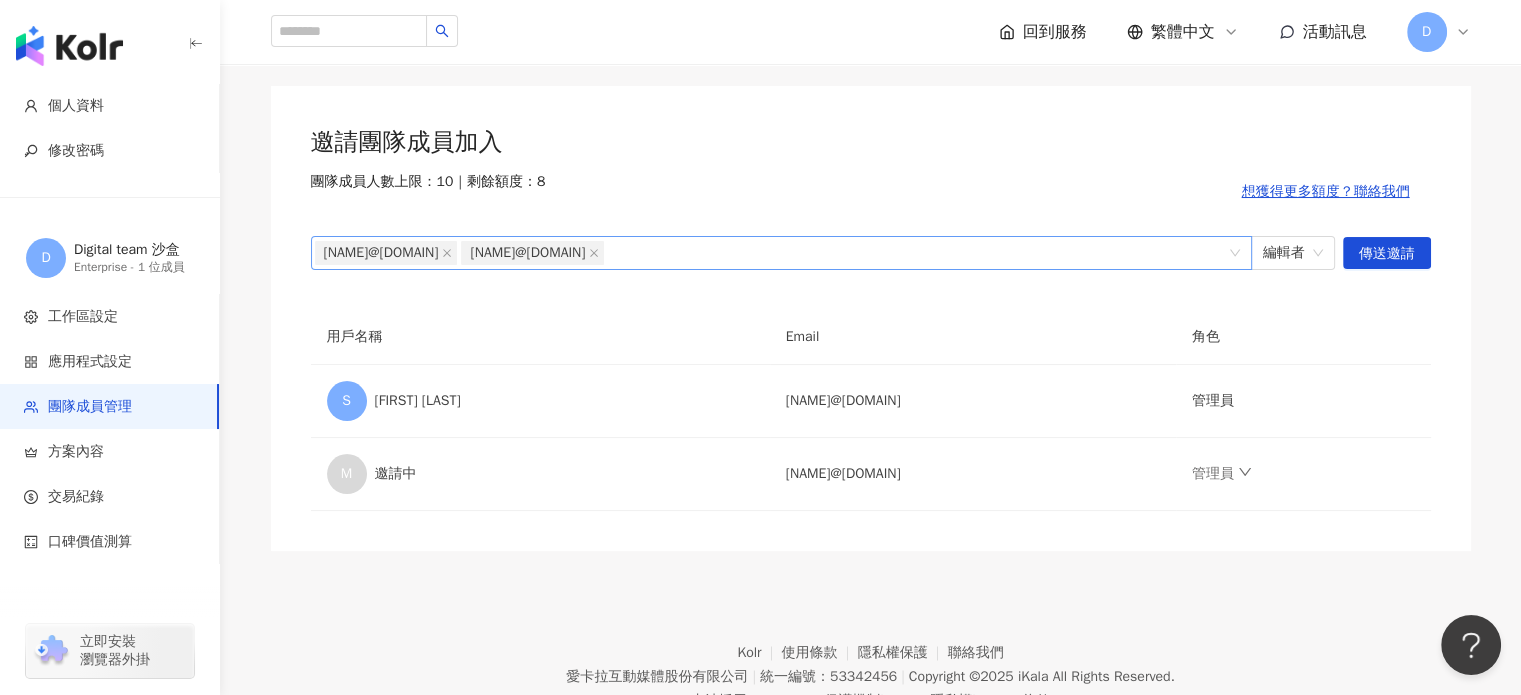 click on "rchen@golin.com mliao@golin.com" at bounding box center (771, 253) 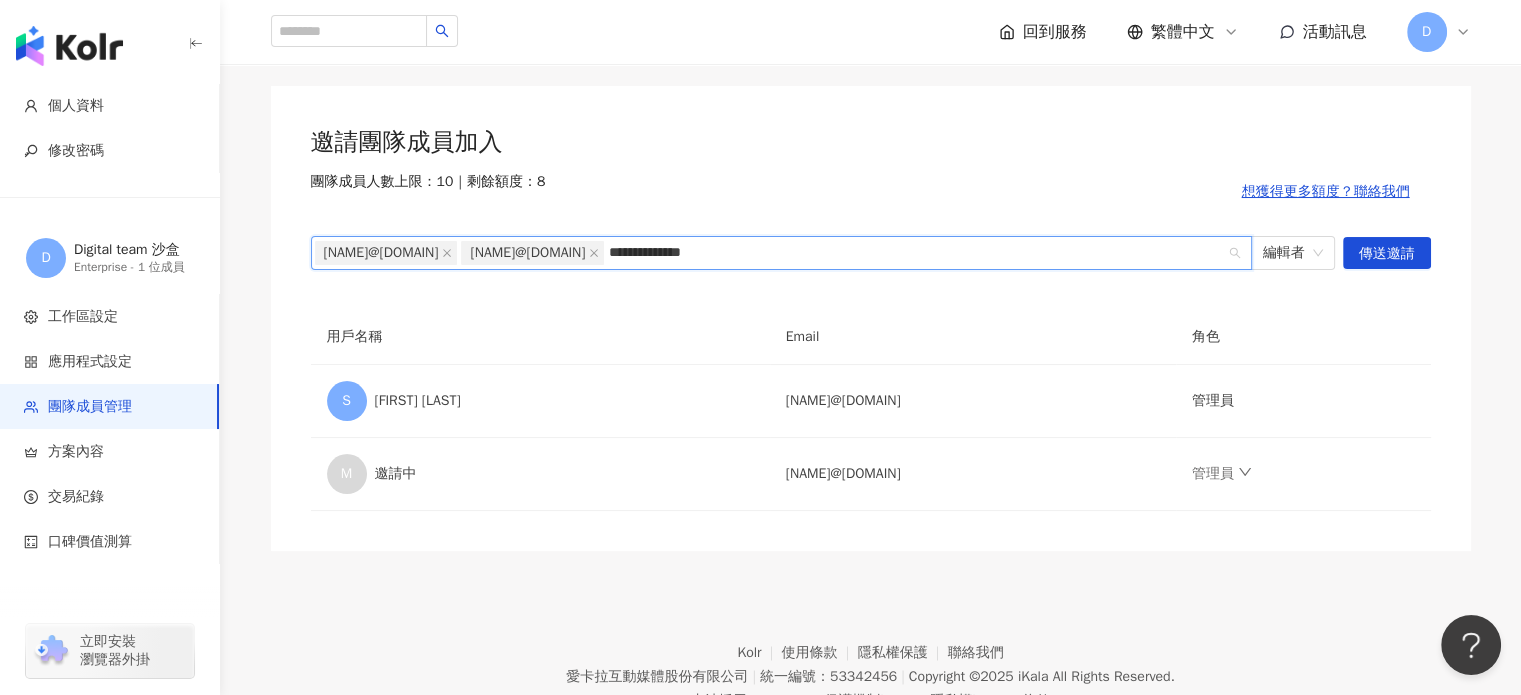 type on "**********" 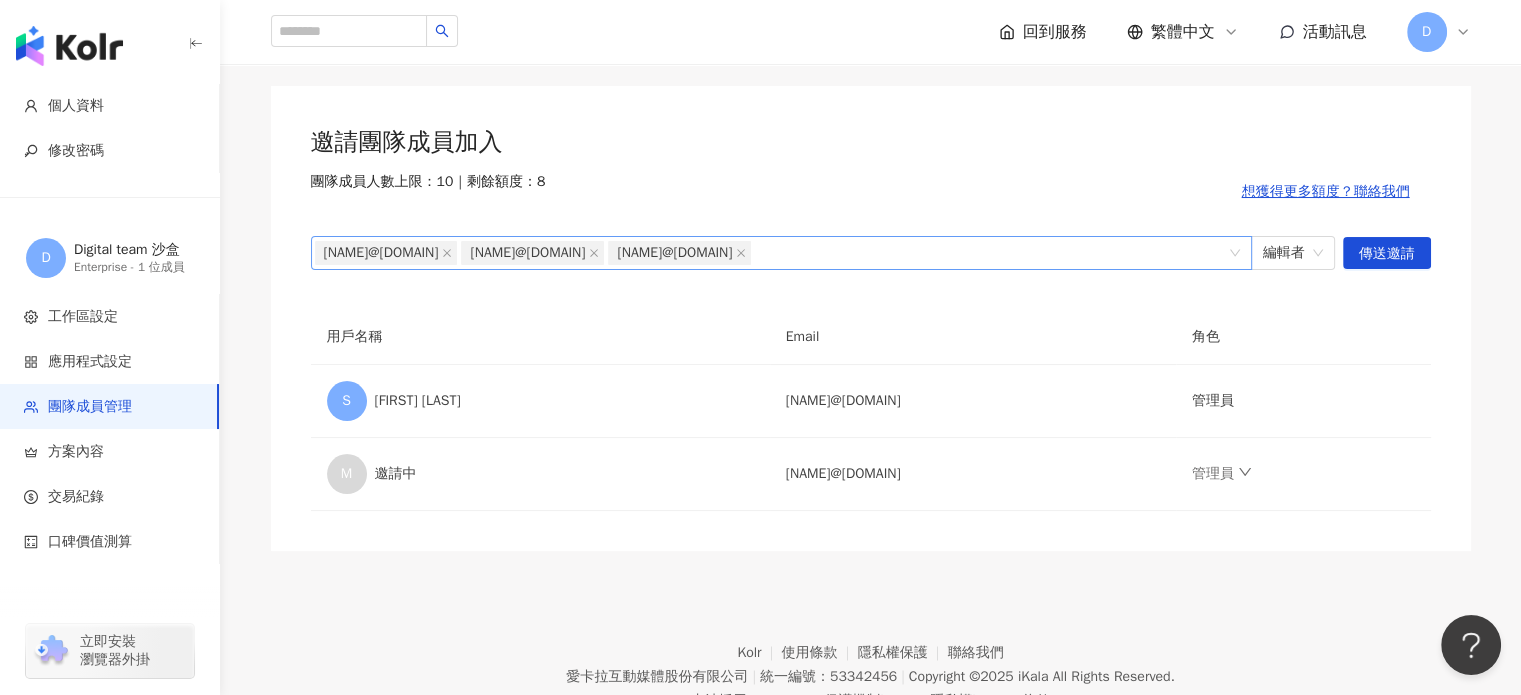 click on "rchen@golin.com mliao@golin.com mweng@golin.com" at bounding box center (771, 253) 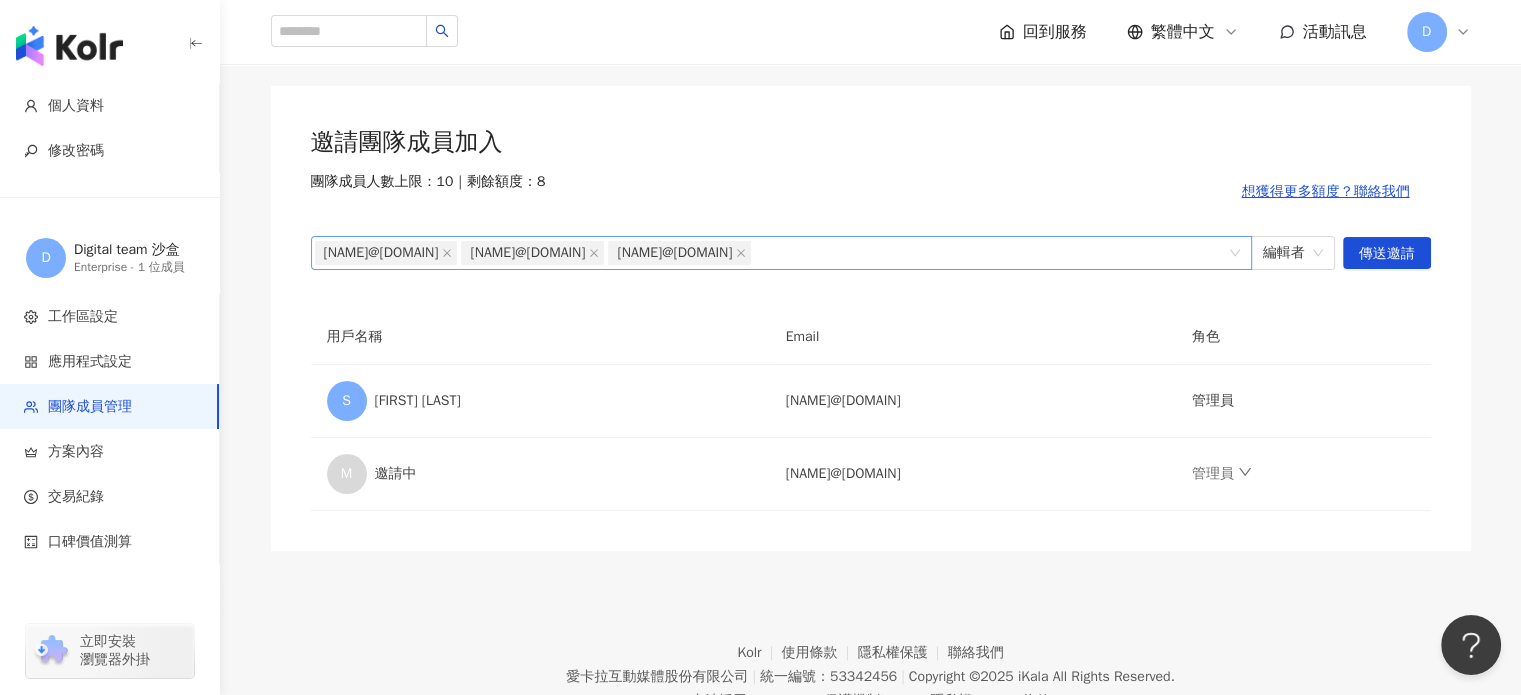 click on "rchen@golin.com mliao@golin.com mweng@golin.com" at bounding box center (771, 253) 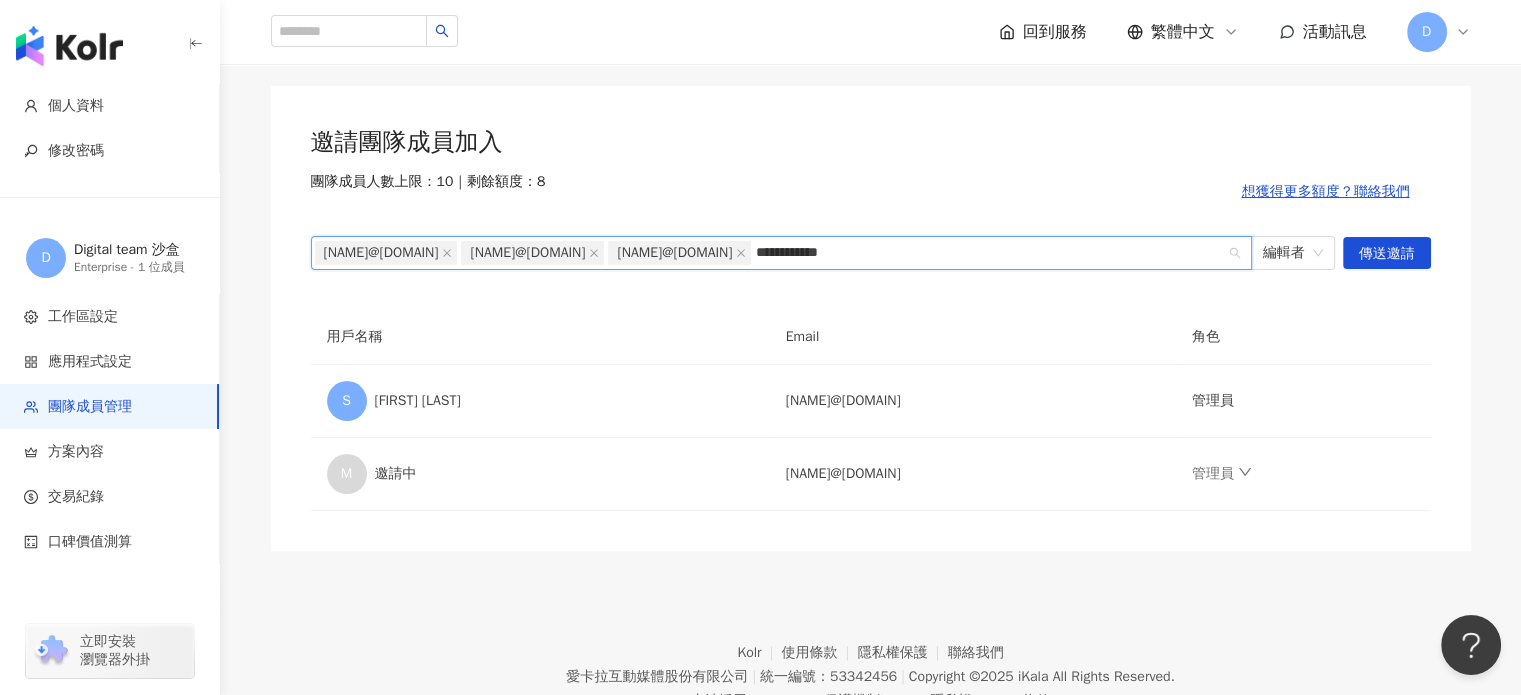type on "**********" 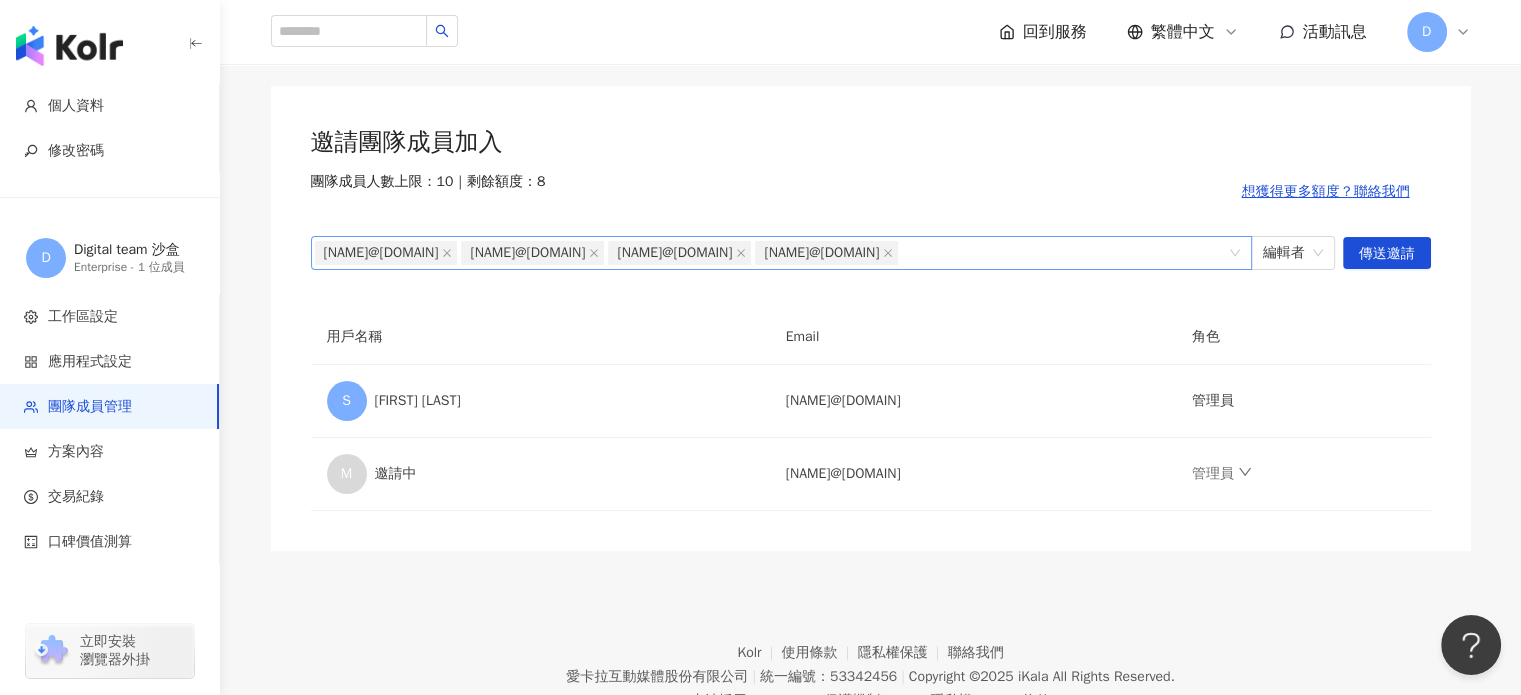 click on "rchen@golin.com mliao@golin.com mweng@golin.com rlo@golin.com" at bounding box center (771, 253) 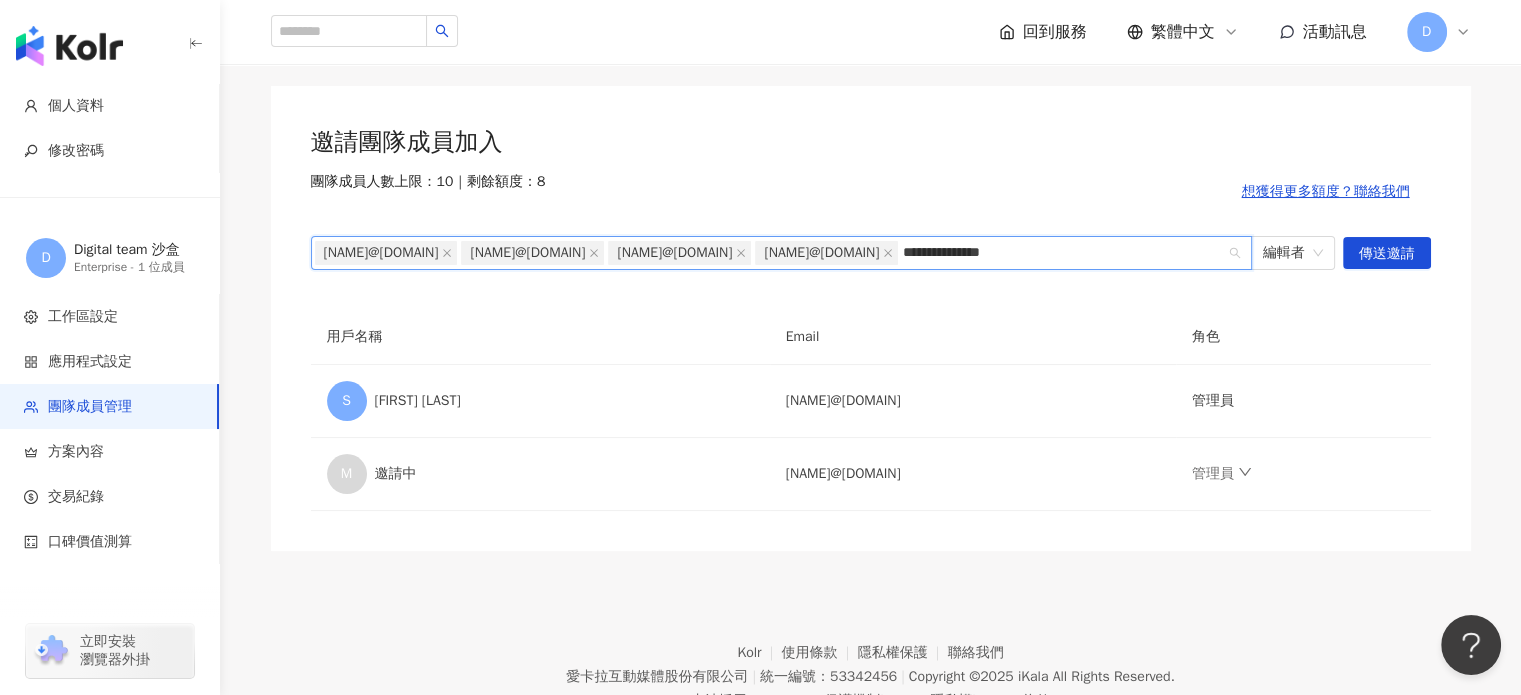 type on "**********" 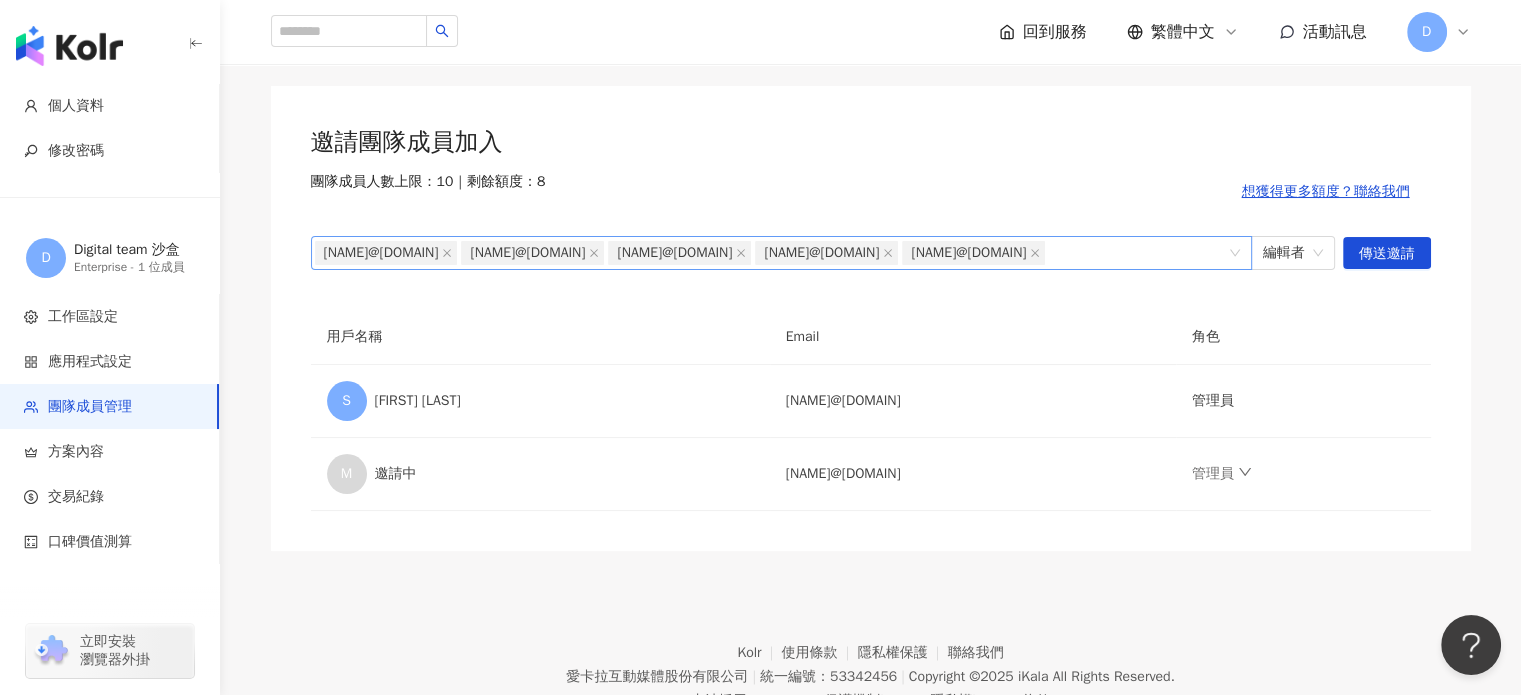 click on "rchen@golin.com mliao@golin.com mweng@golin.com rlo@golin.com chuang@golin.com" at bounding box center (771, 253) 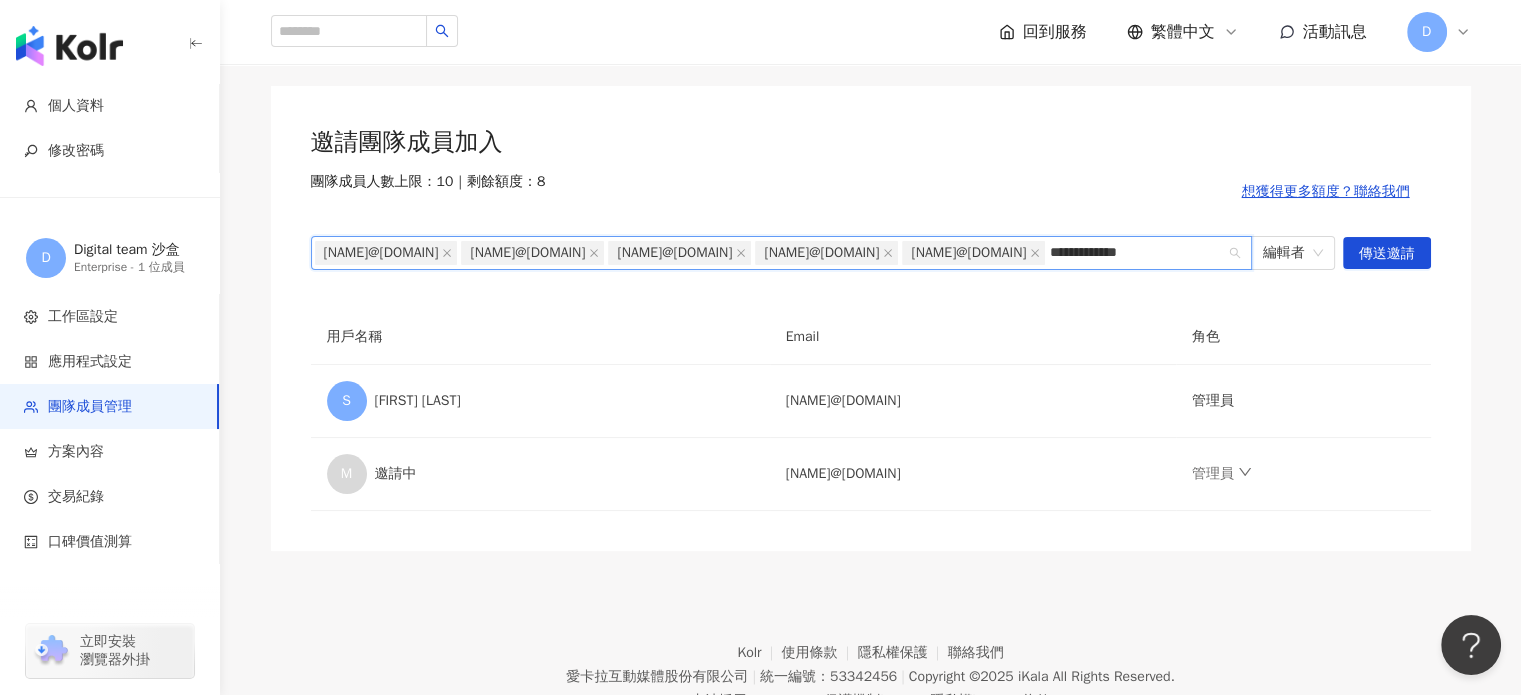 type on "**********" 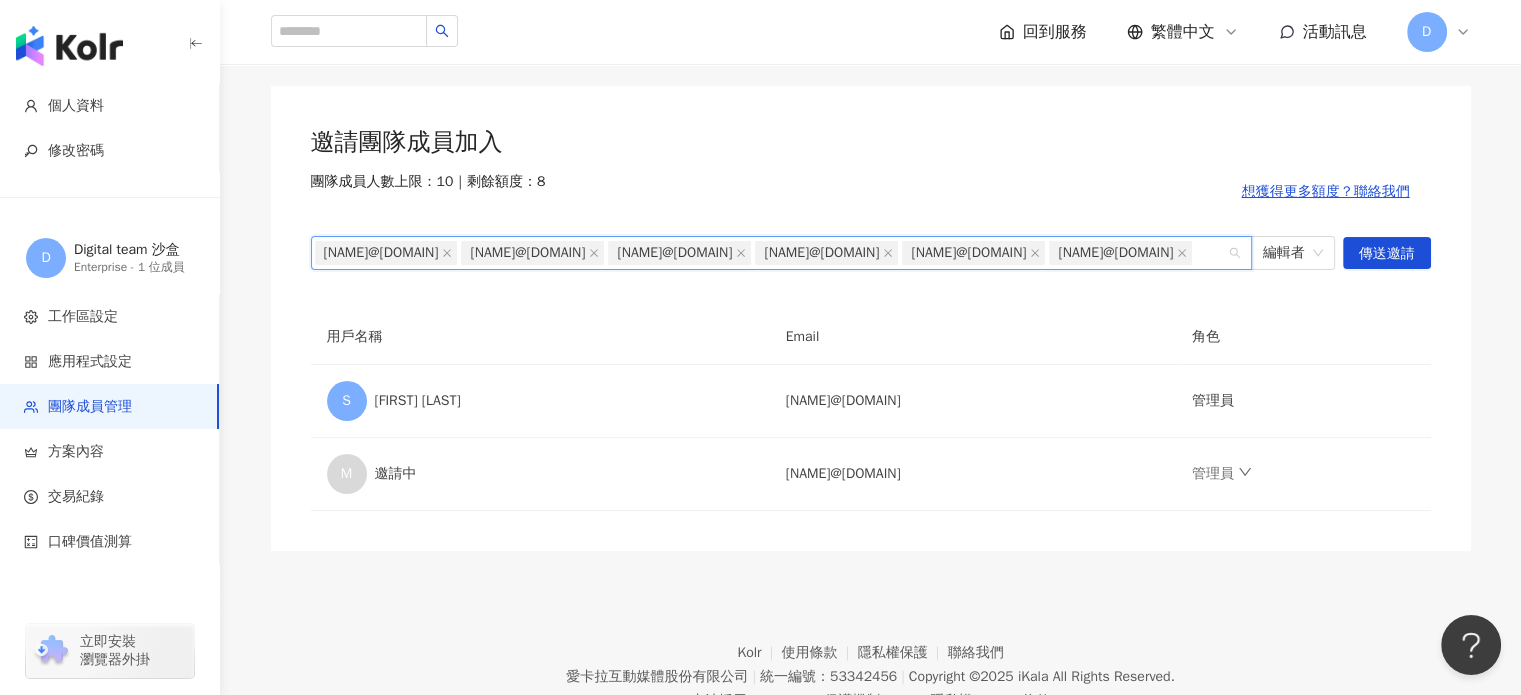 click on "rchen@golin.com mliao@golin.com mweng@golin.com rlo@golin.com chuang@golin.com abai@golin.com" at bounding box center (771, 253) 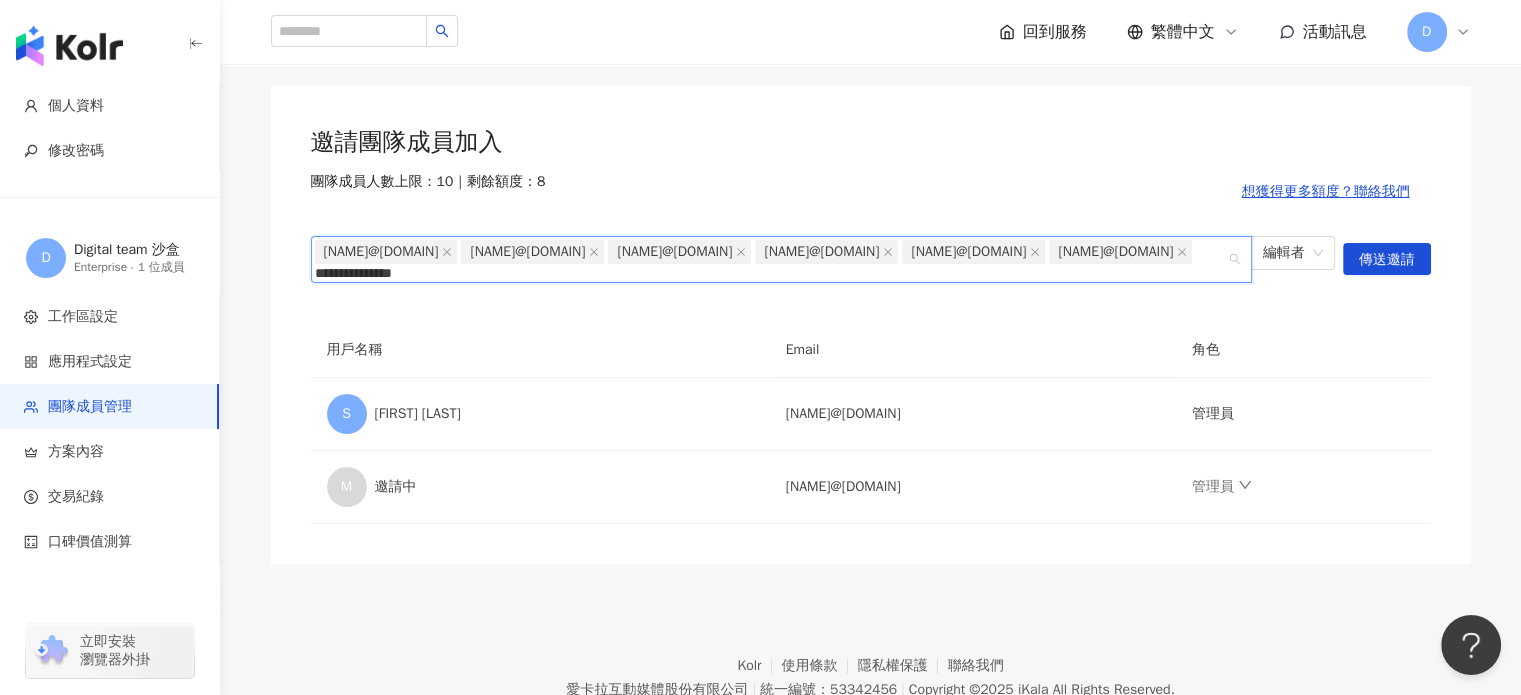 type on "**********" 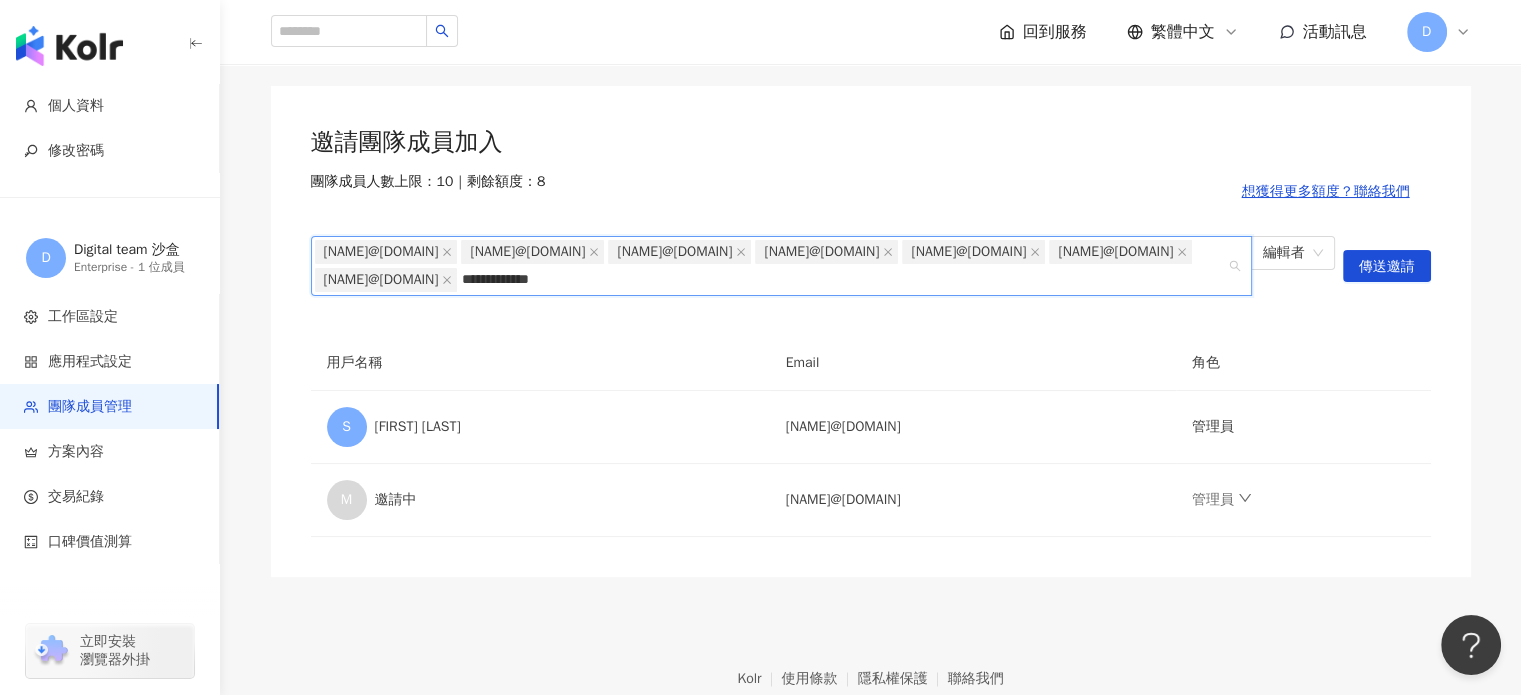 type on "**********" 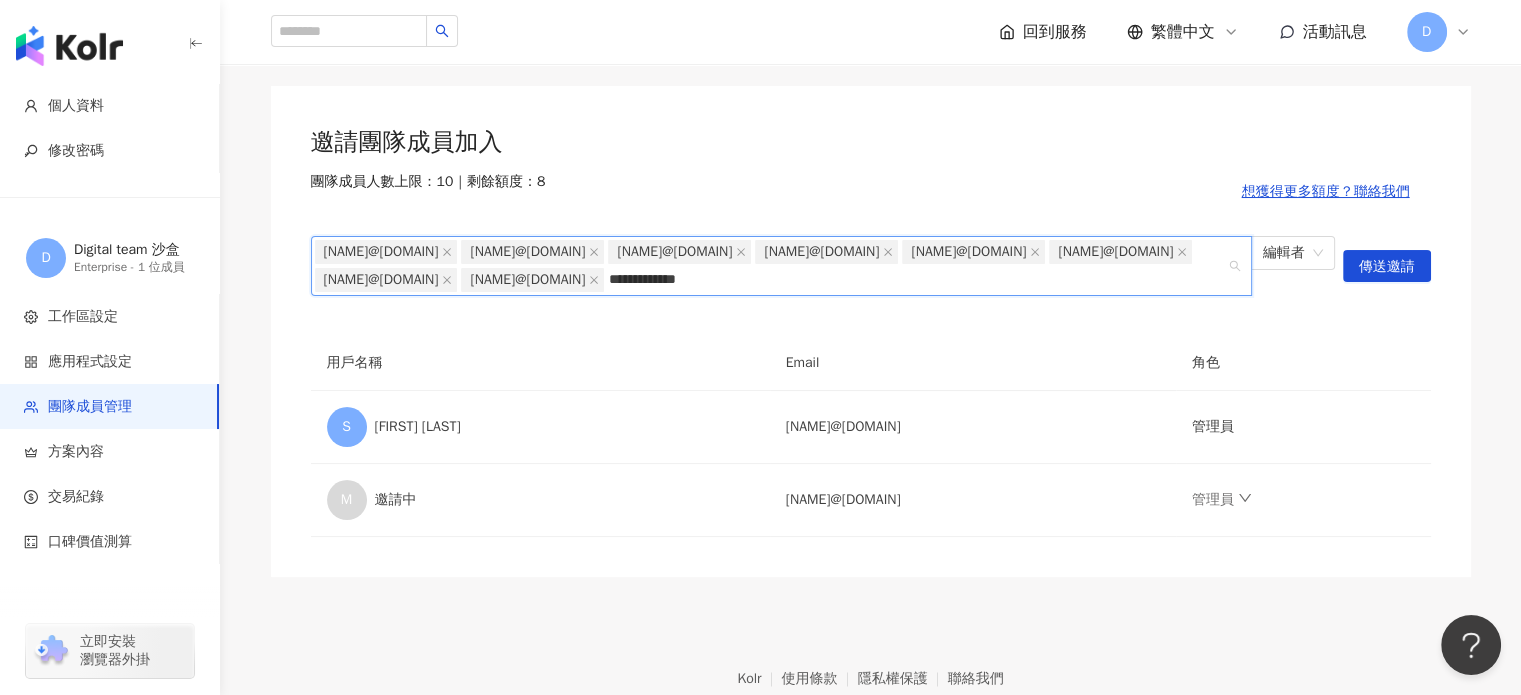 type on "**********" 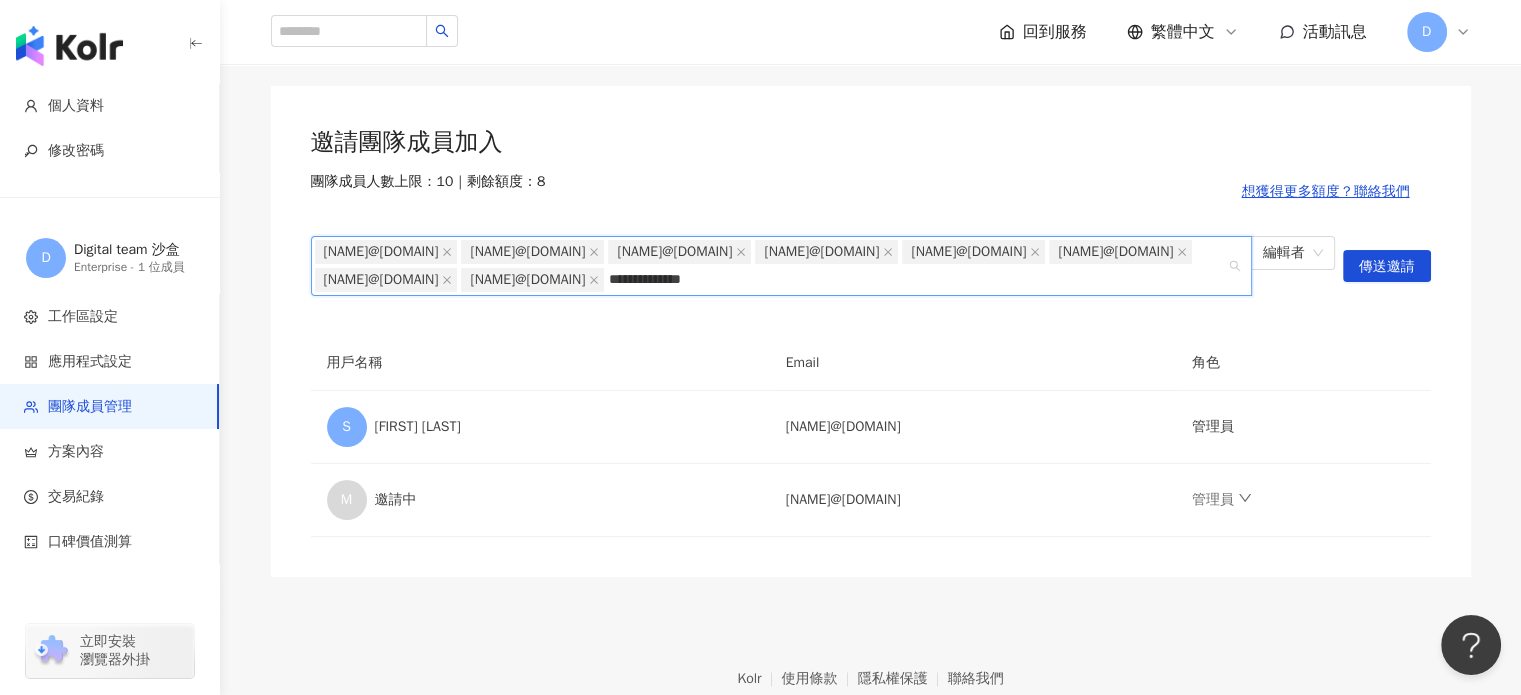 type 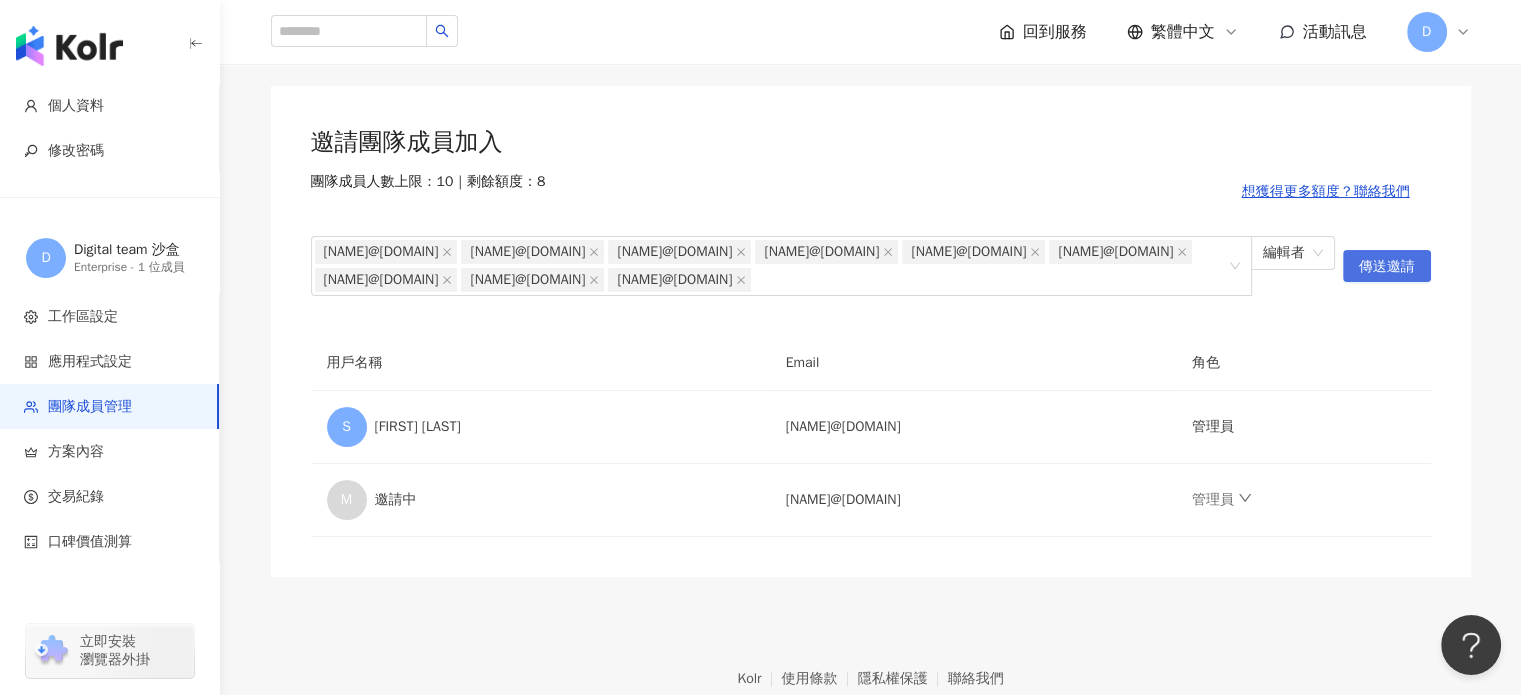 click on "傳送邀請" at bounding box center (1387, 267) 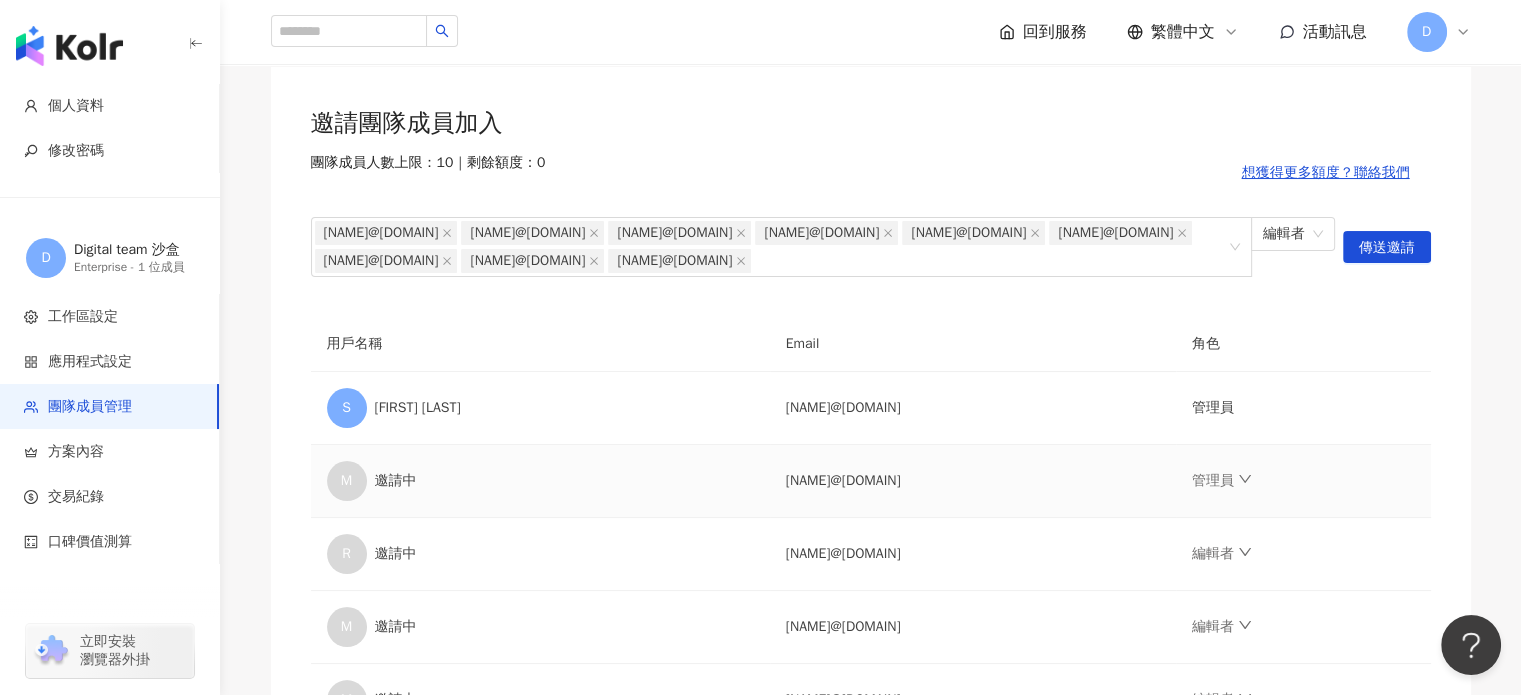 scroll, scrollTop: 84, scrollLeft: 0, axis: vertical 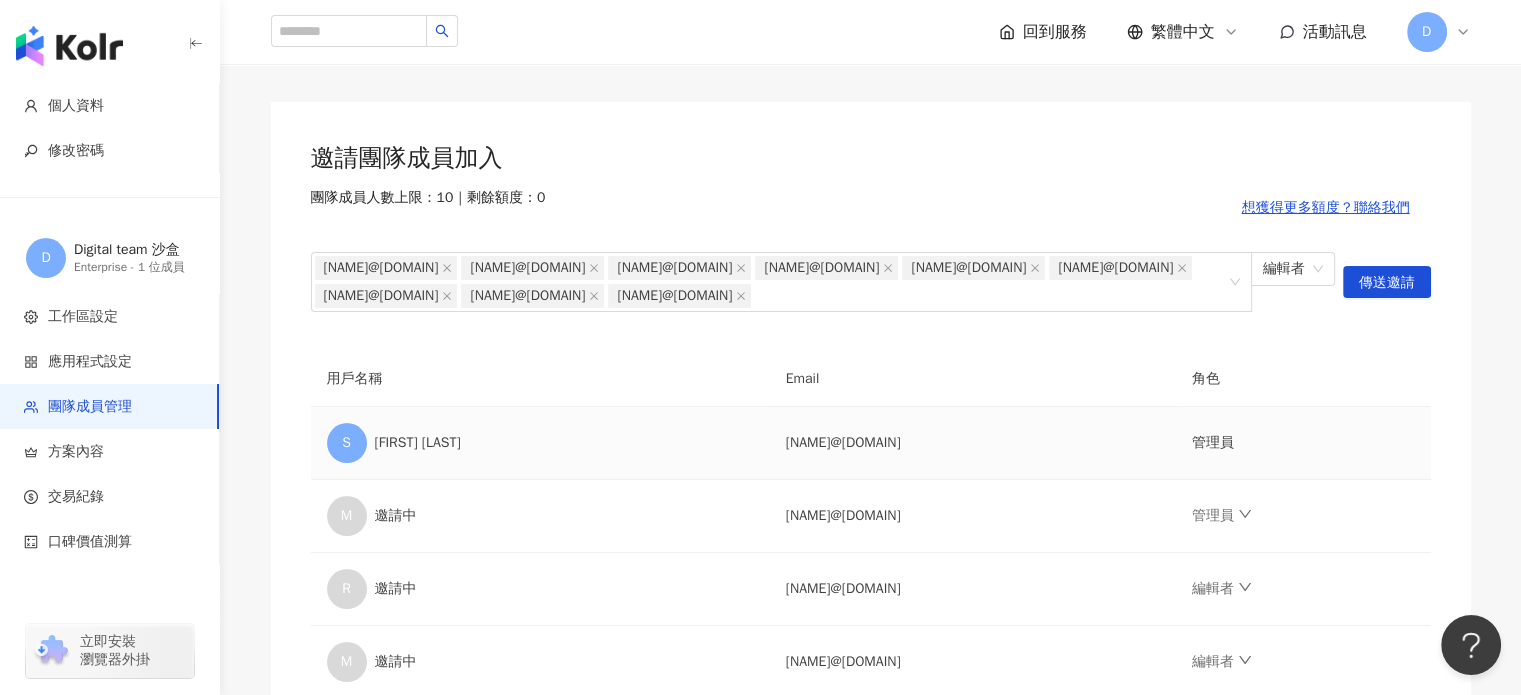 click on "管理員" at bounding box center [1303, 443] 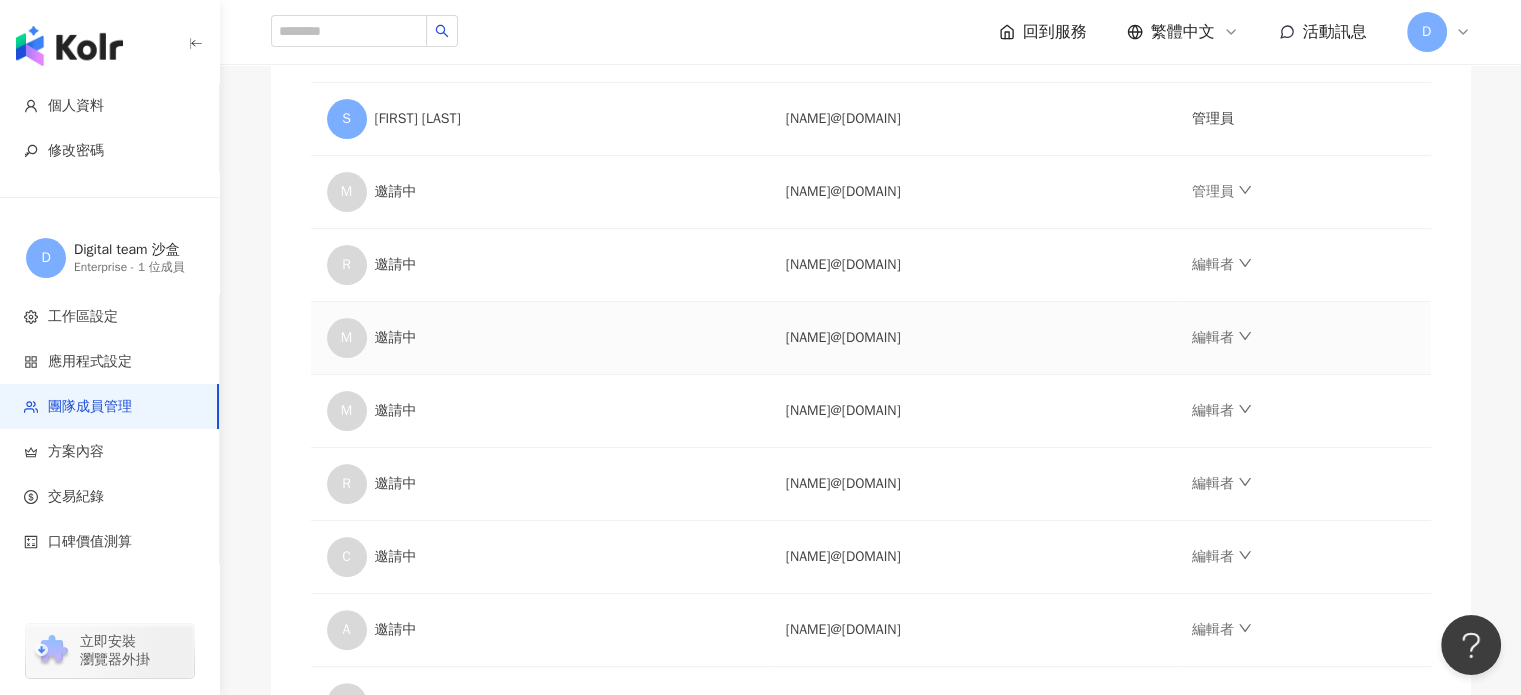 scroll, scrollTop: 584, scrollLeft: 0, axis: vertical 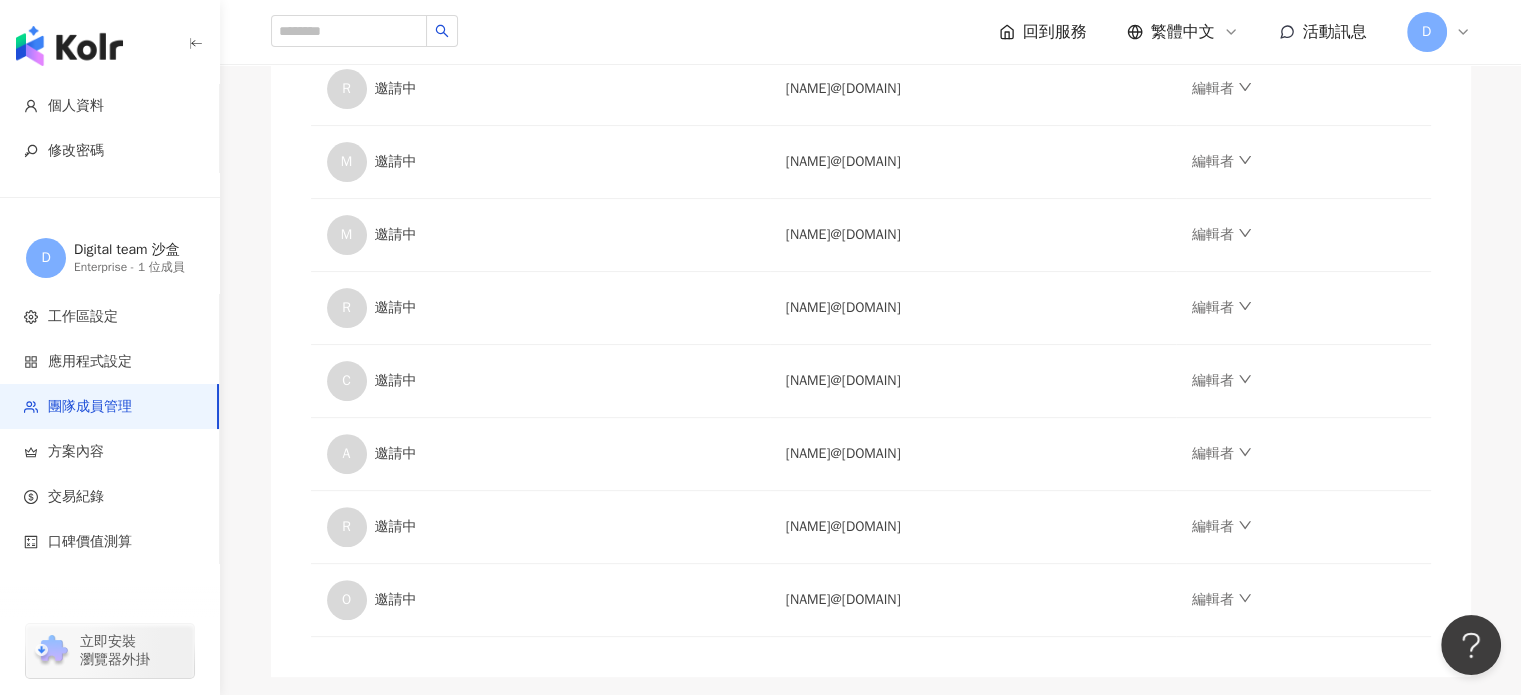 click on "邀請團隊成員加入 團隊成員人數上限：10 ｜ 剩餘額度：0 想獲得更多額度？聯絡我們 rchen@golin.com mliao@golin.com mweng@golin.com rlo@golin.com chuang@golin.com abai@golin.com rchen2@golin.com olin@golin.com jlee@golin.com   編輯者 傳送邀請 用戶名稱 Email 角色 S Sherry Lee slee@golin.com 管理員 M 邀請中 mchan@golin.com 管理員   R 邀請中 rchen@golin.com 編輯者   M 邀請中 mliao@golin.com 編輯者   M 邀請中 mweng@golin.com 編輯者   R 邀請中 rlo@golin.com 編輯者   C 邀請中 chuang@golin.com 編輯者   A 邀請中 abai@golin.com 編輯者   R 邀請中 rchen2@golin.com 編輯者   O 邀請中 olin@golin.com 編輯者" at bounding box center (871, 139) 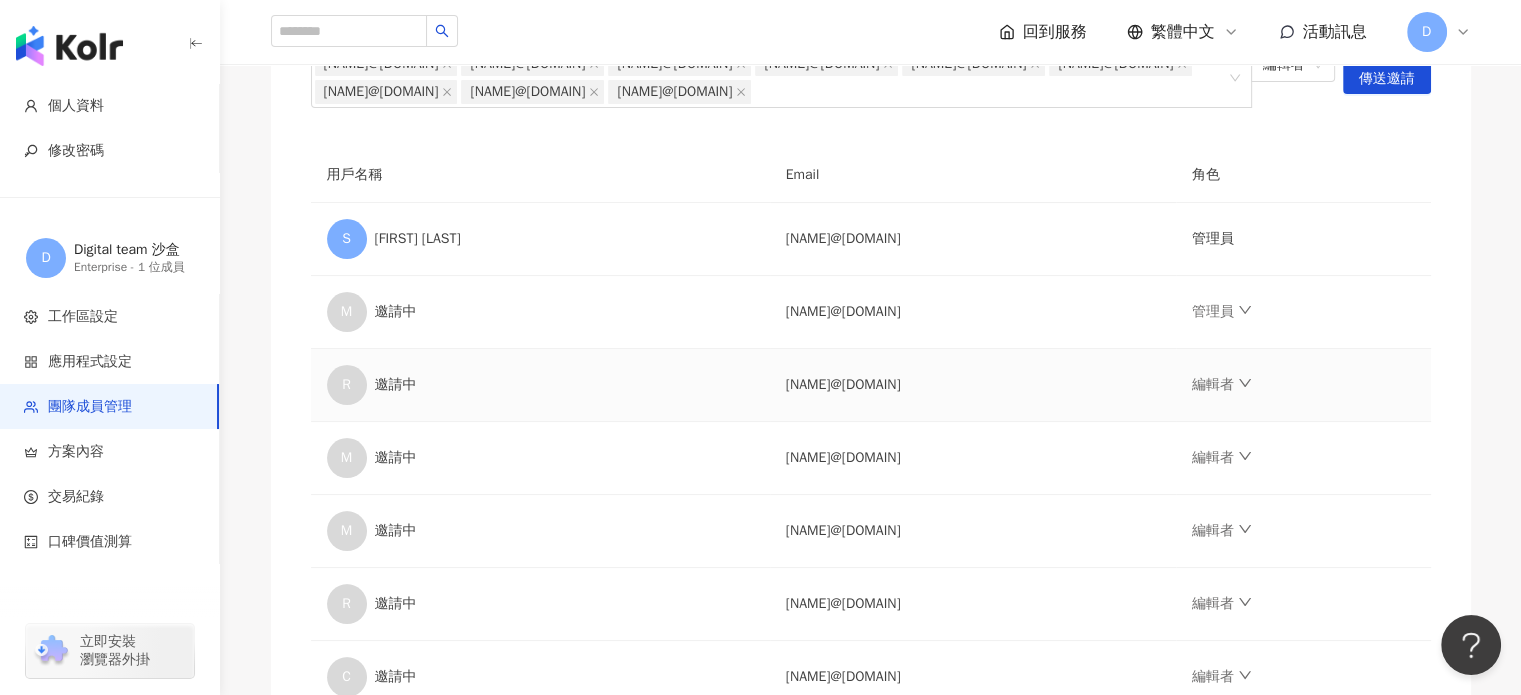 scroll, scrollTop: 284, scrollLeft: 0, axis: vertical 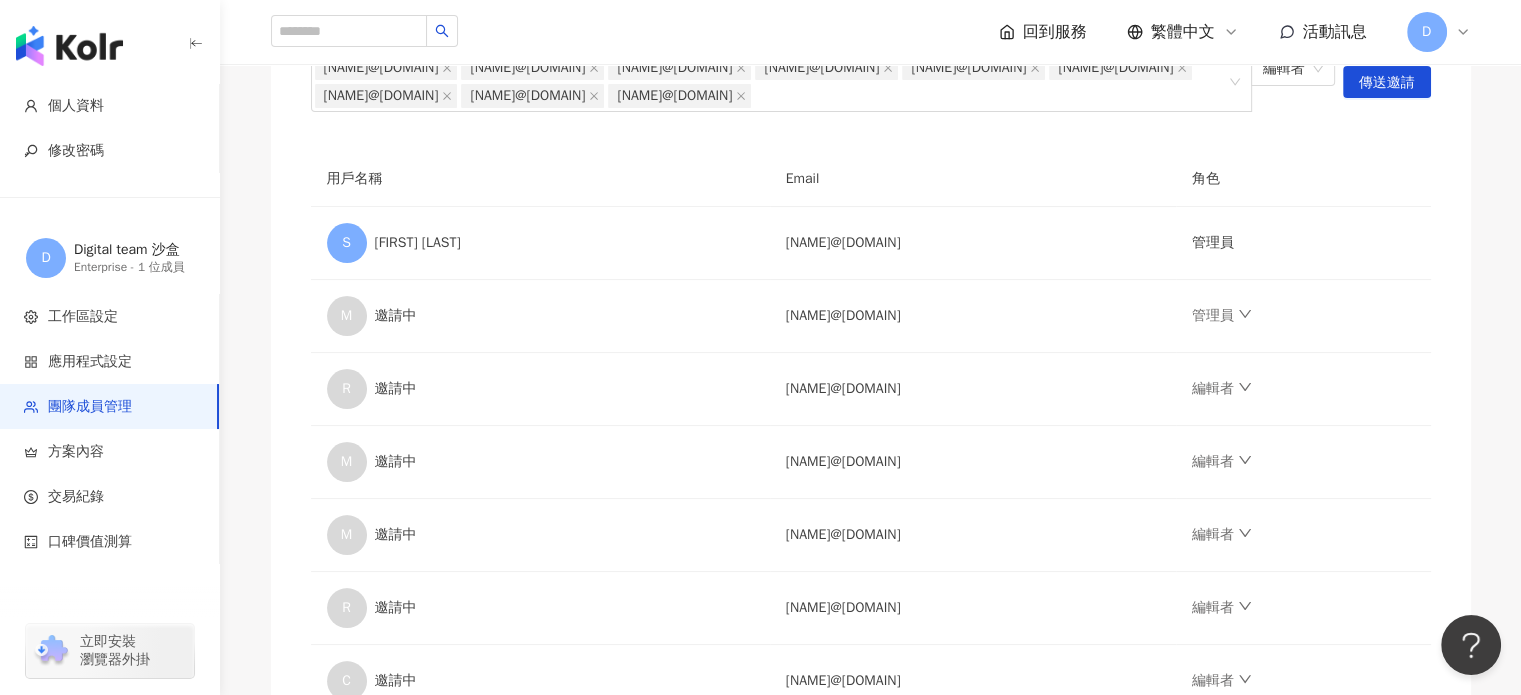 click on "邀請團隊成員加入 團隊成員人數上限：10 ｜ 剩餘額度：0 想獲得更多額度？聯絡我們 rchen@golin.com mliao@golin.com mweng@golin.com rlo@golin.com chuang@golin.com abai@golin.com rchen2@golin.com olin@golin.com jlee@golin.com   編輯者 傳送邀請 用戶名稱 Email 角色 S Sherry Lee slee@golin.com 管理員 M 邀請中 mchan@golin.com 管理員   R 邀請中 rchen@golin.com 編輯者   M 邀請中 mliao@golin.com 編輯者   M 邀請中 mweng@golin.com 編輯者   R 邀請中 rlo@golin.com 編輯者   C 邀請中 chuang@golin.com 編輯者   A 邀請中 abai@golin.com 編輯者   R 邀請中 rchen2@golin.com 編輯者   O 邀請中 olin@golin.com 編輯者" at bounding box center (871, 439) 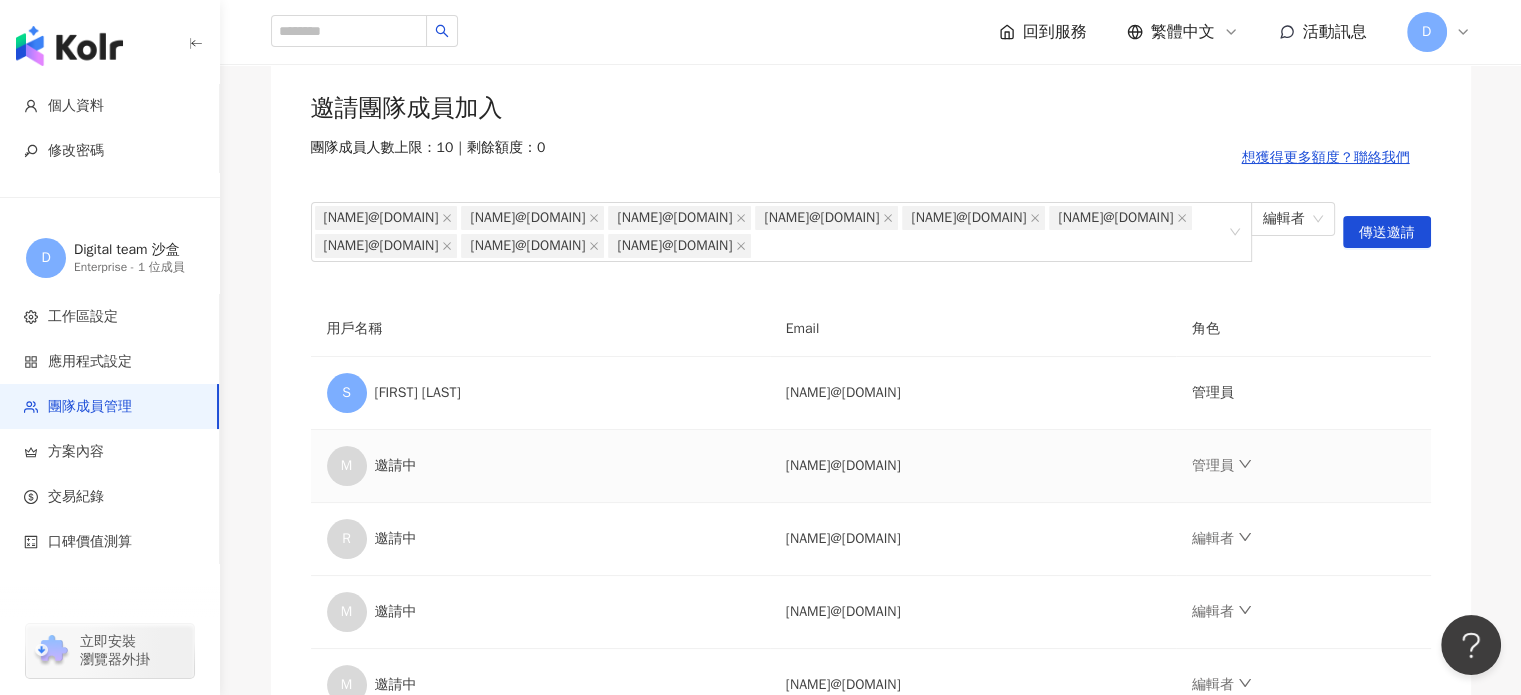 scroll, scrollTop: 84, scrollLeft: 0, axis: vertical 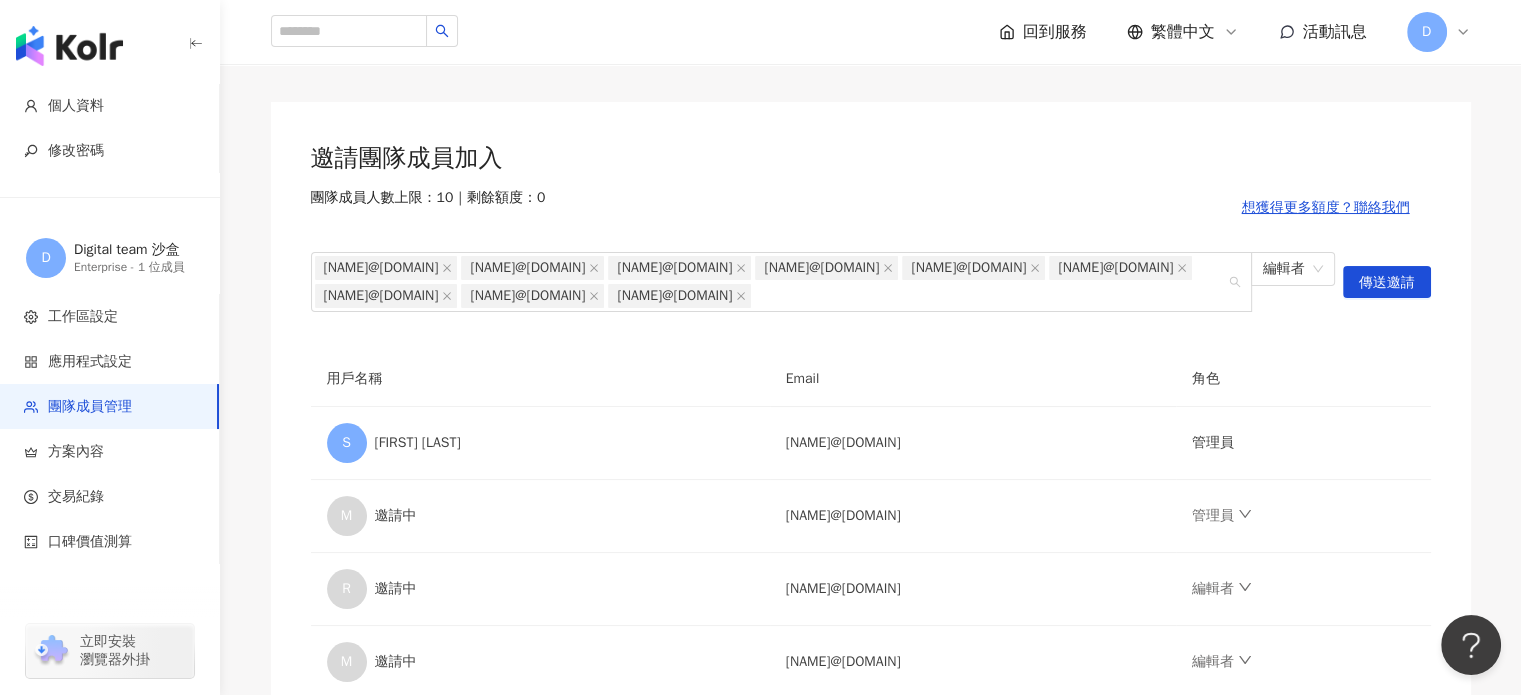 drag, startPoint x: 824, startPoint y: 303, endPoint x: 326, endPoint y: 220, distance: 504.8693 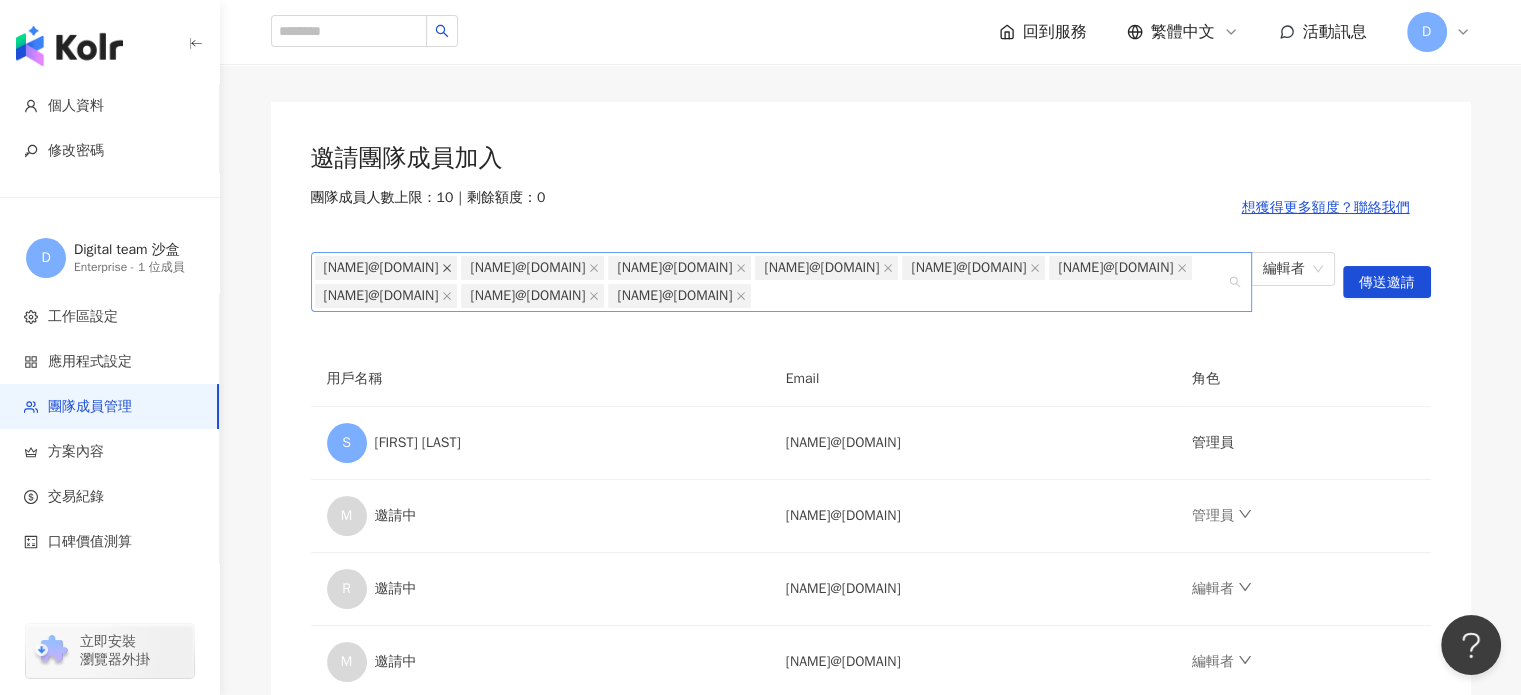 click 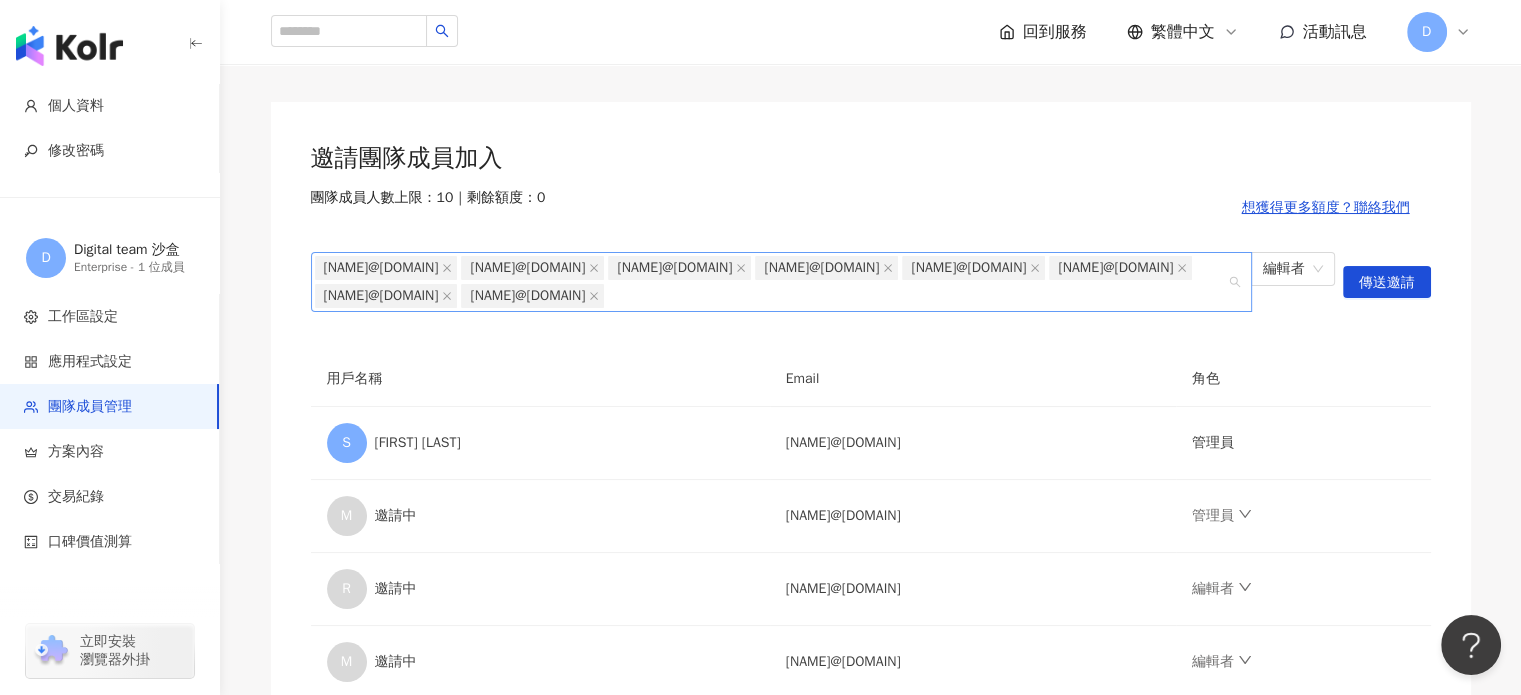 click 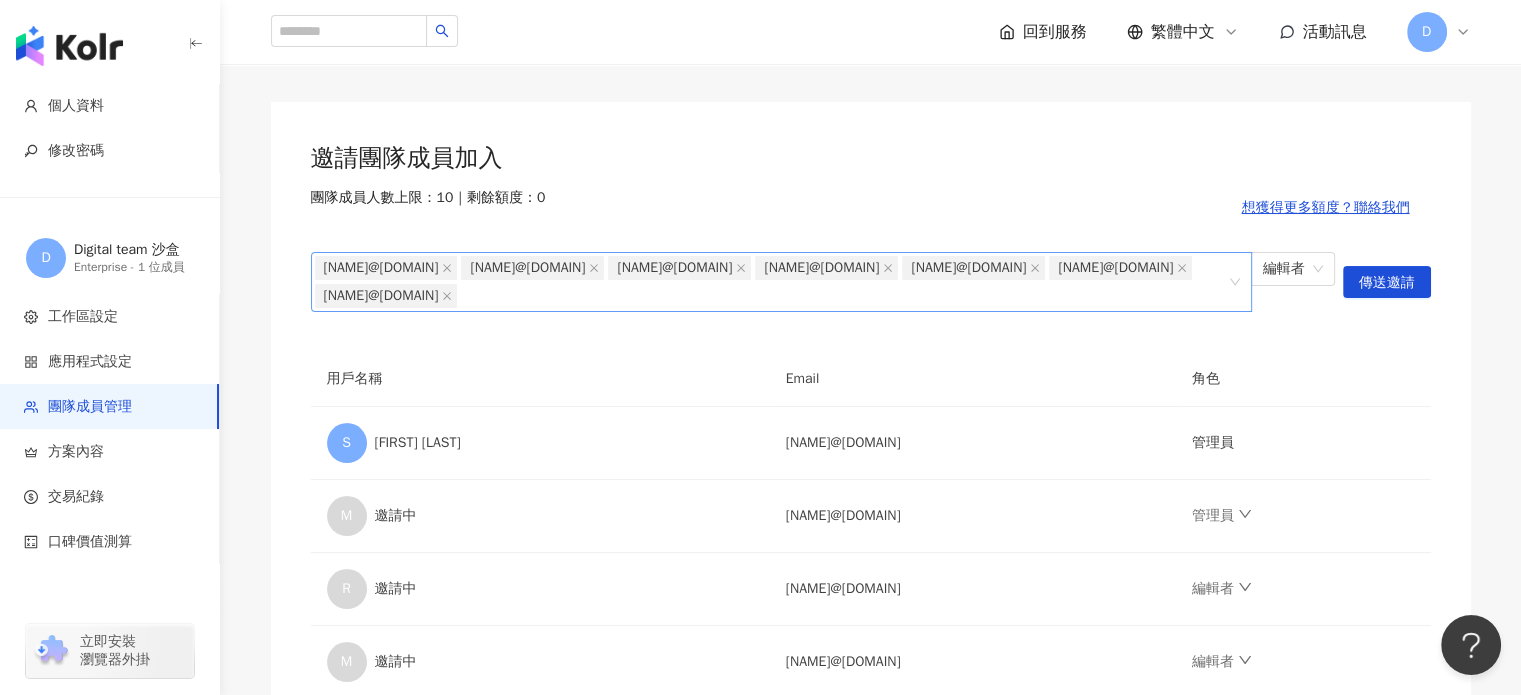 click on "mweng@golin.com" at bounding box center (381, 268) 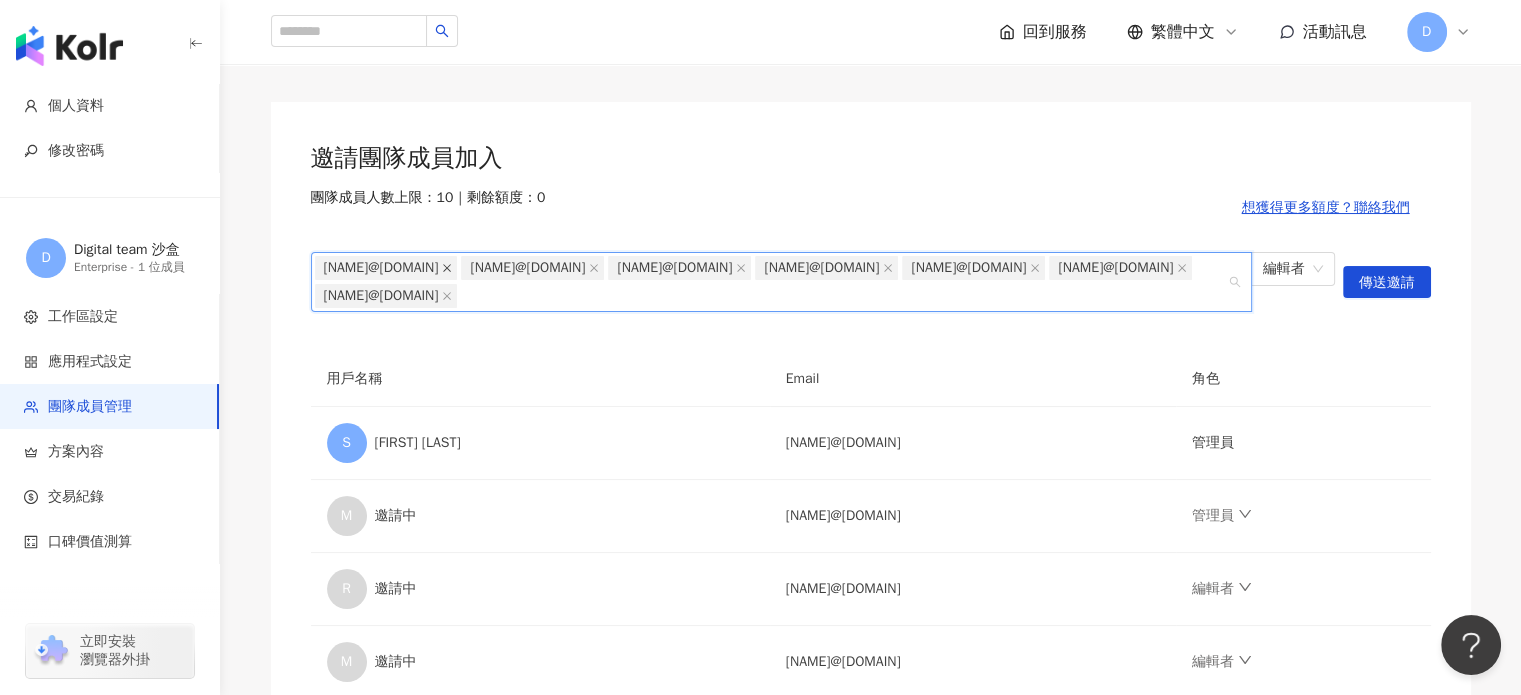click 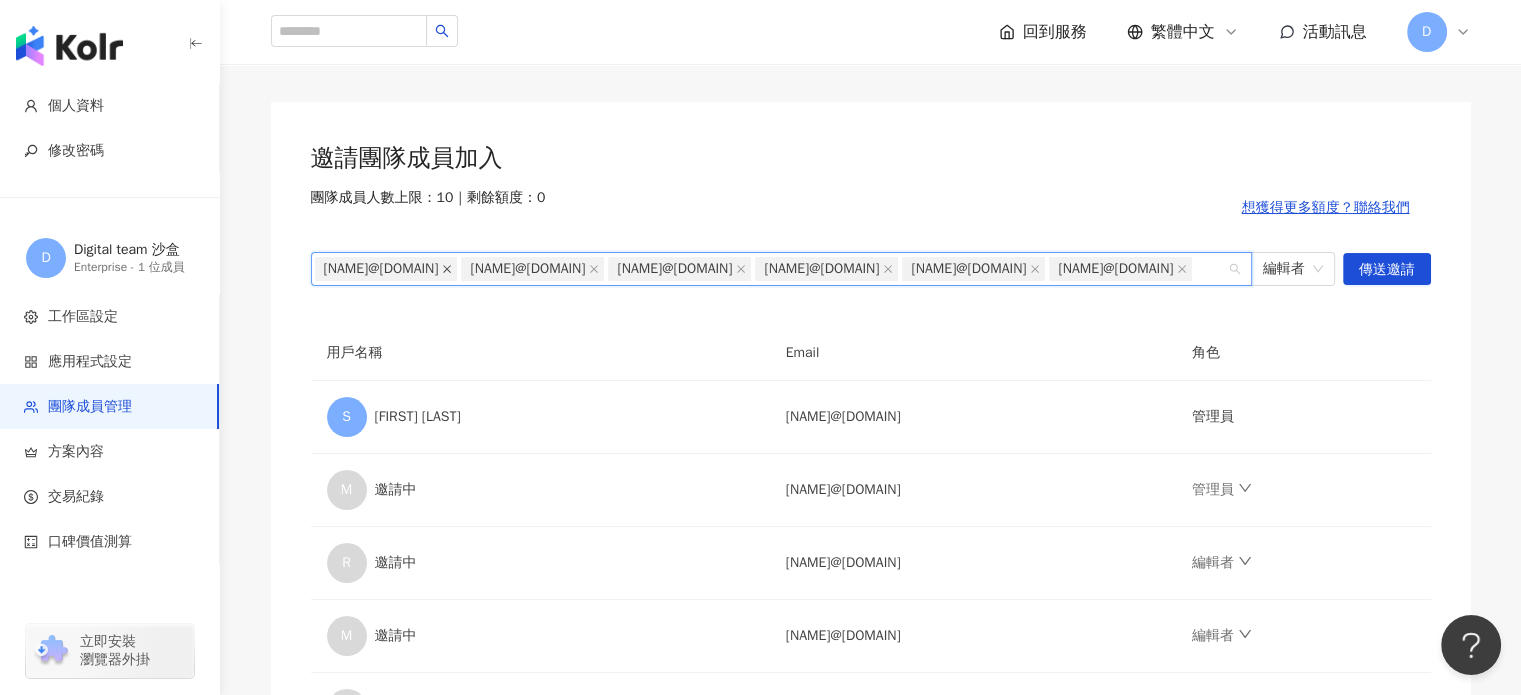 click 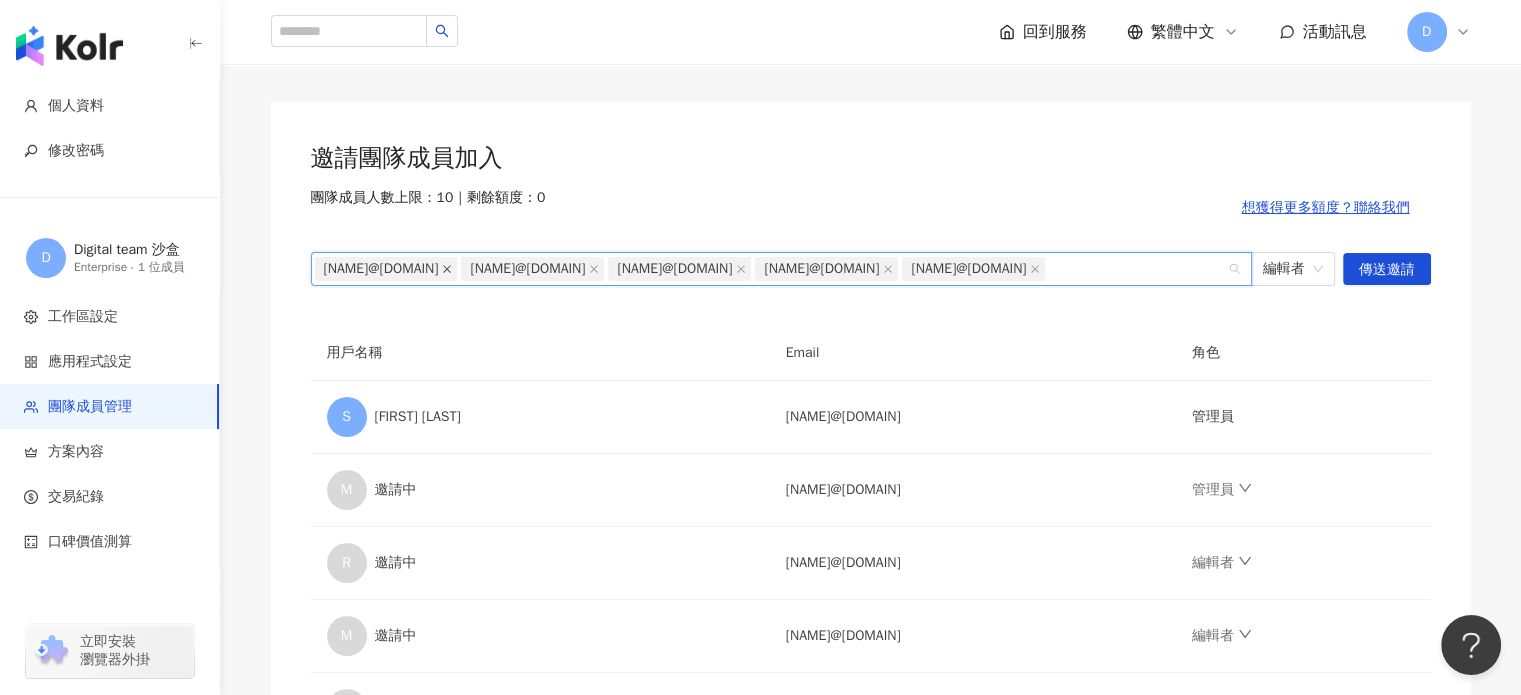 click at bounding box center [447, 269] 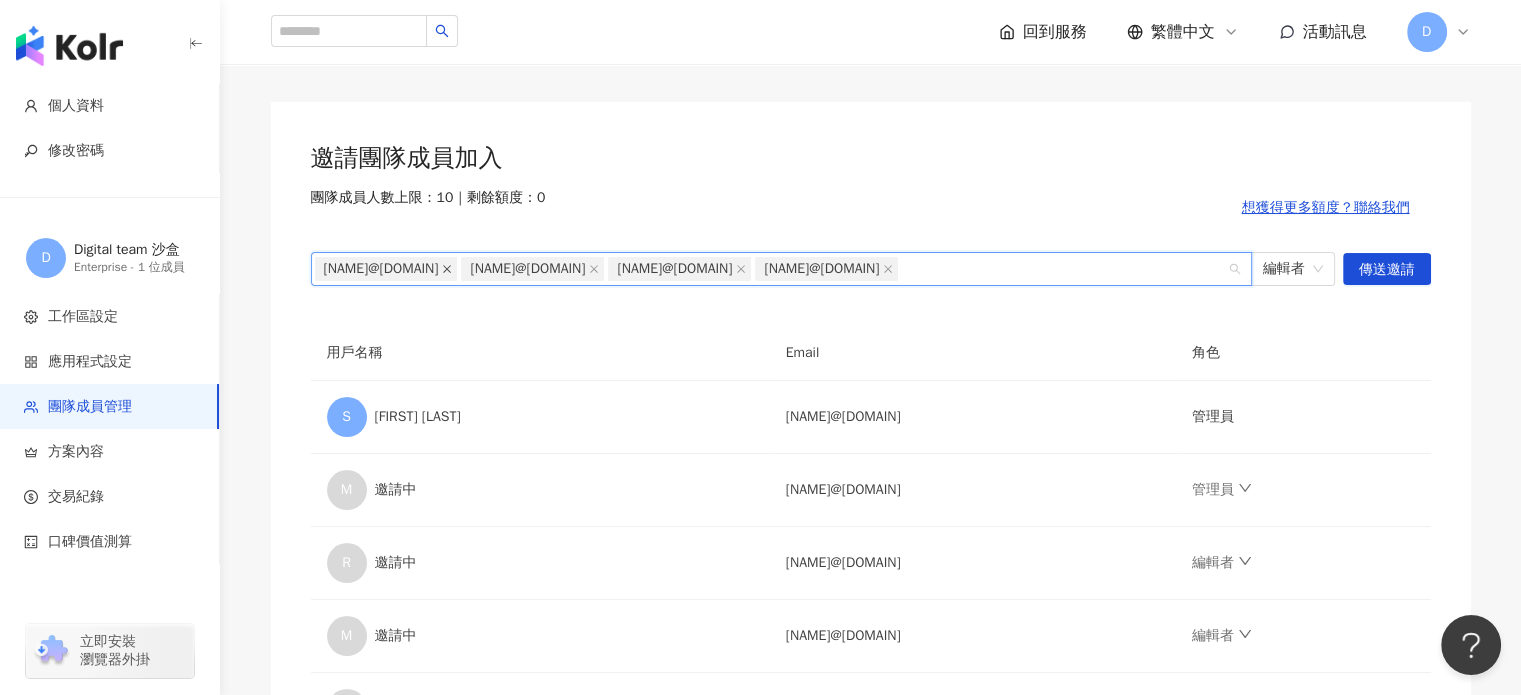 click 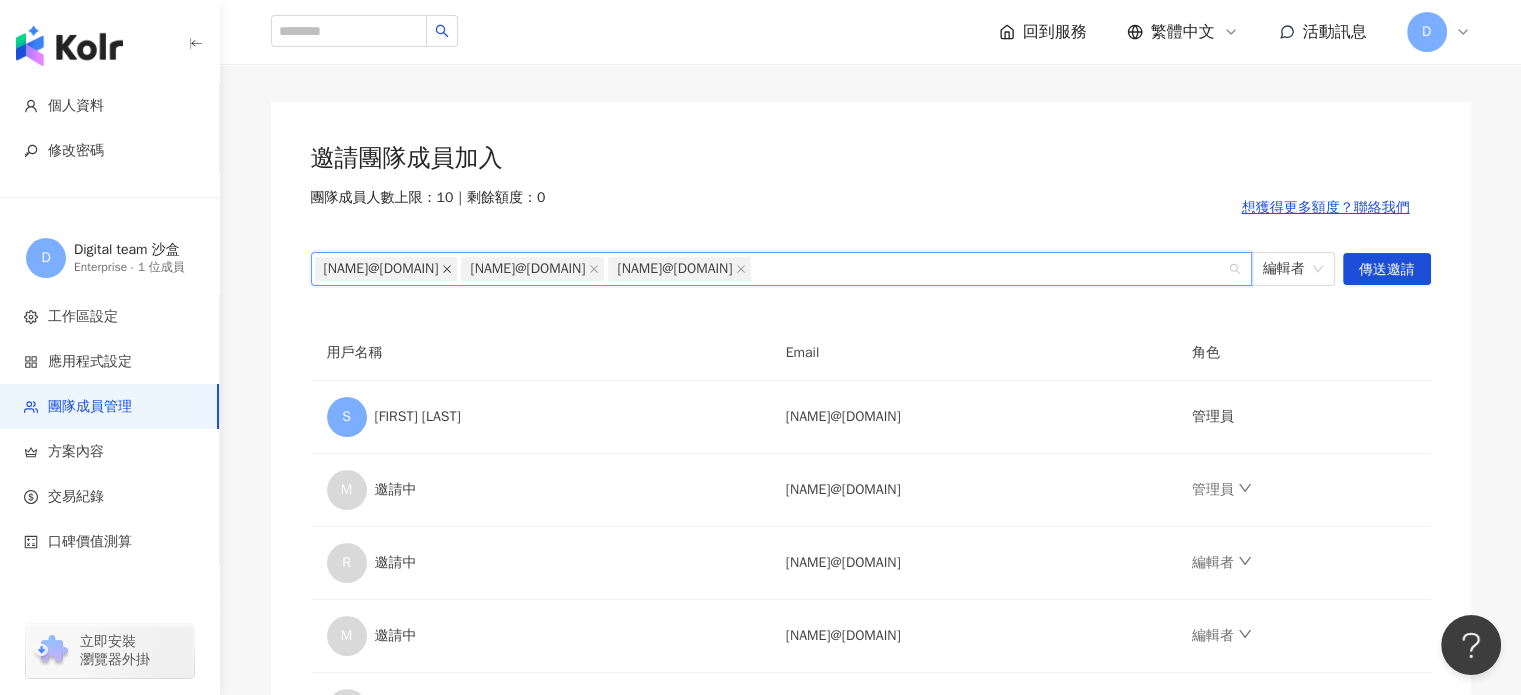 click 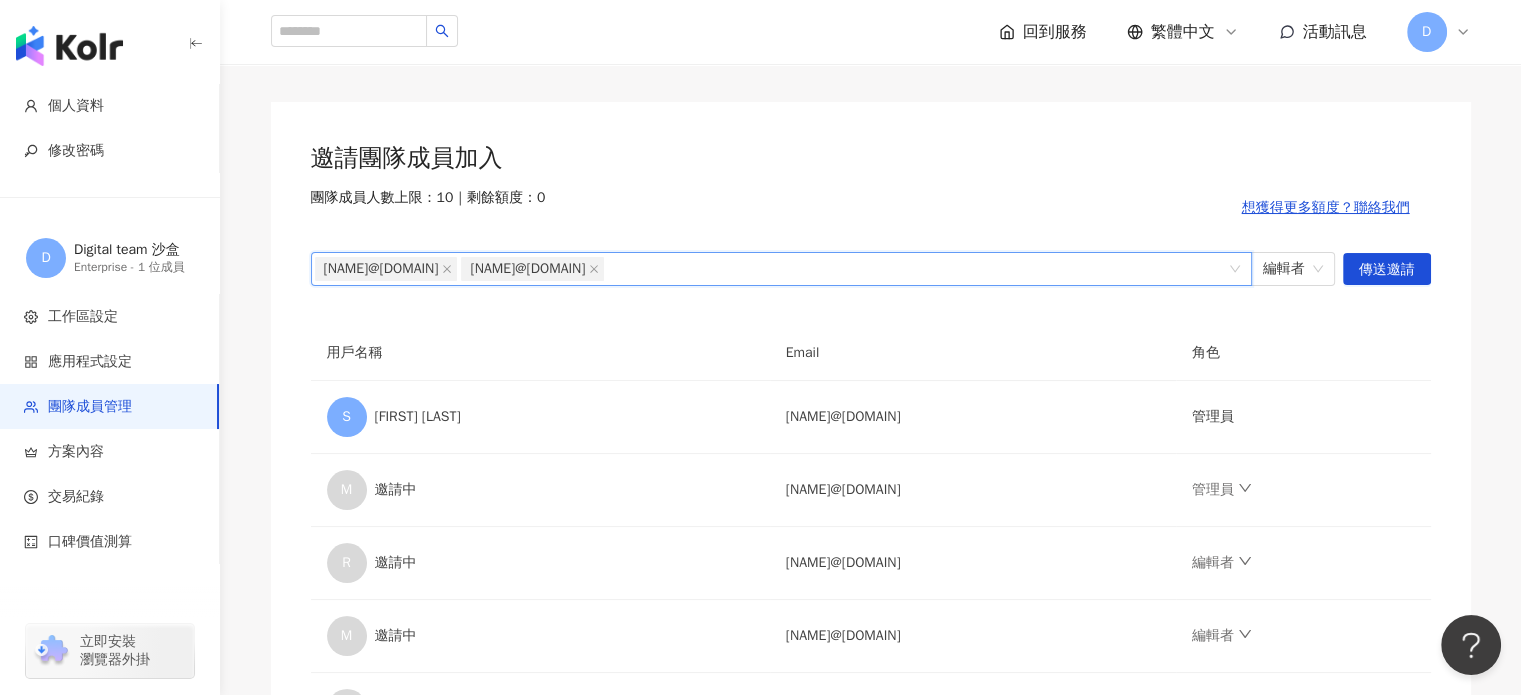 click on "olin@golin.com" at bounding box center [386, 269] 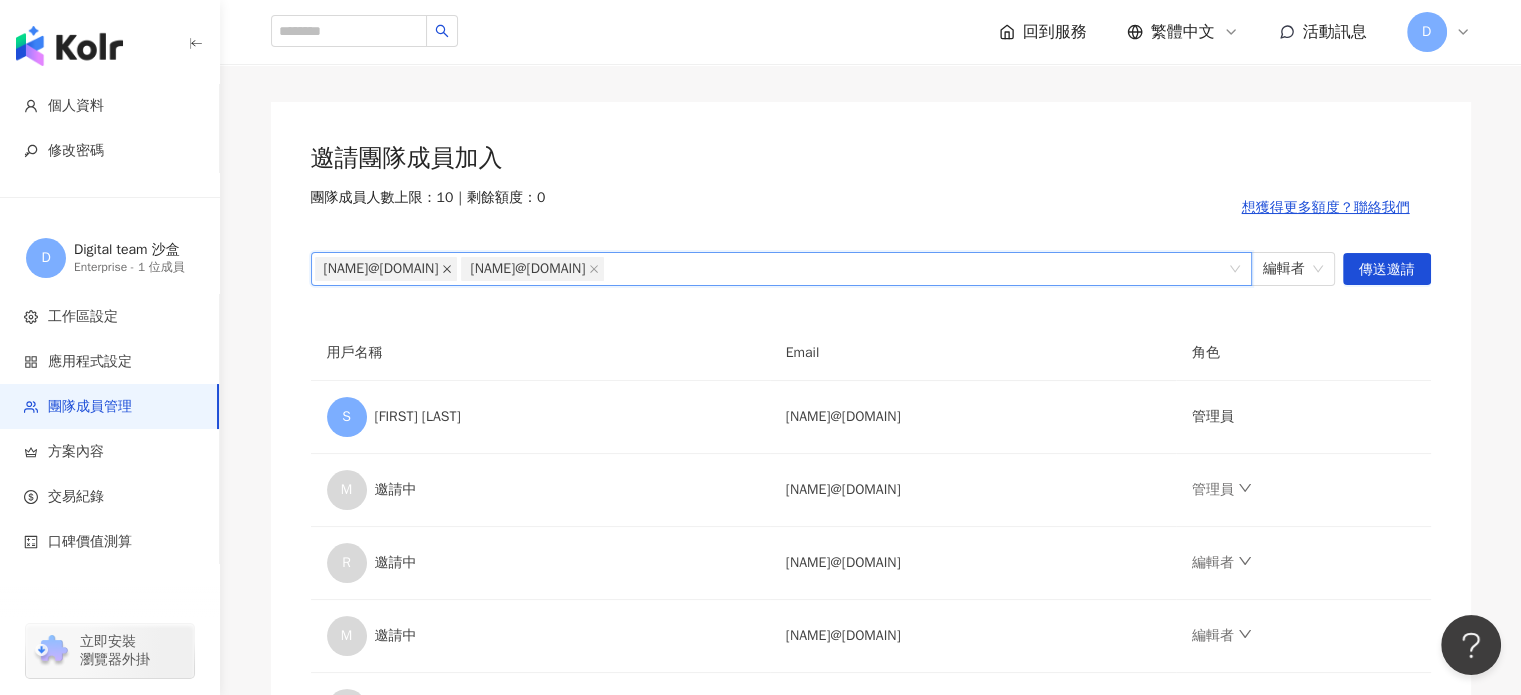 click 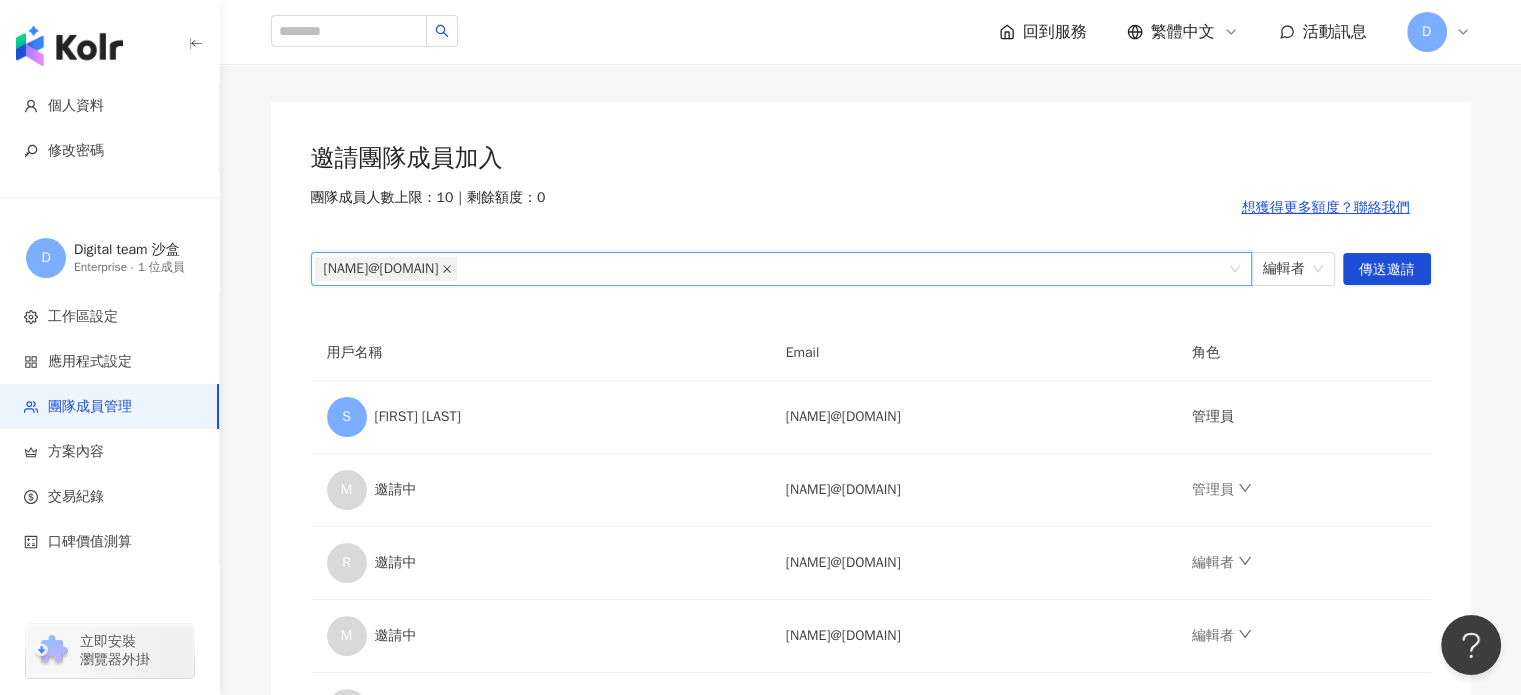 click 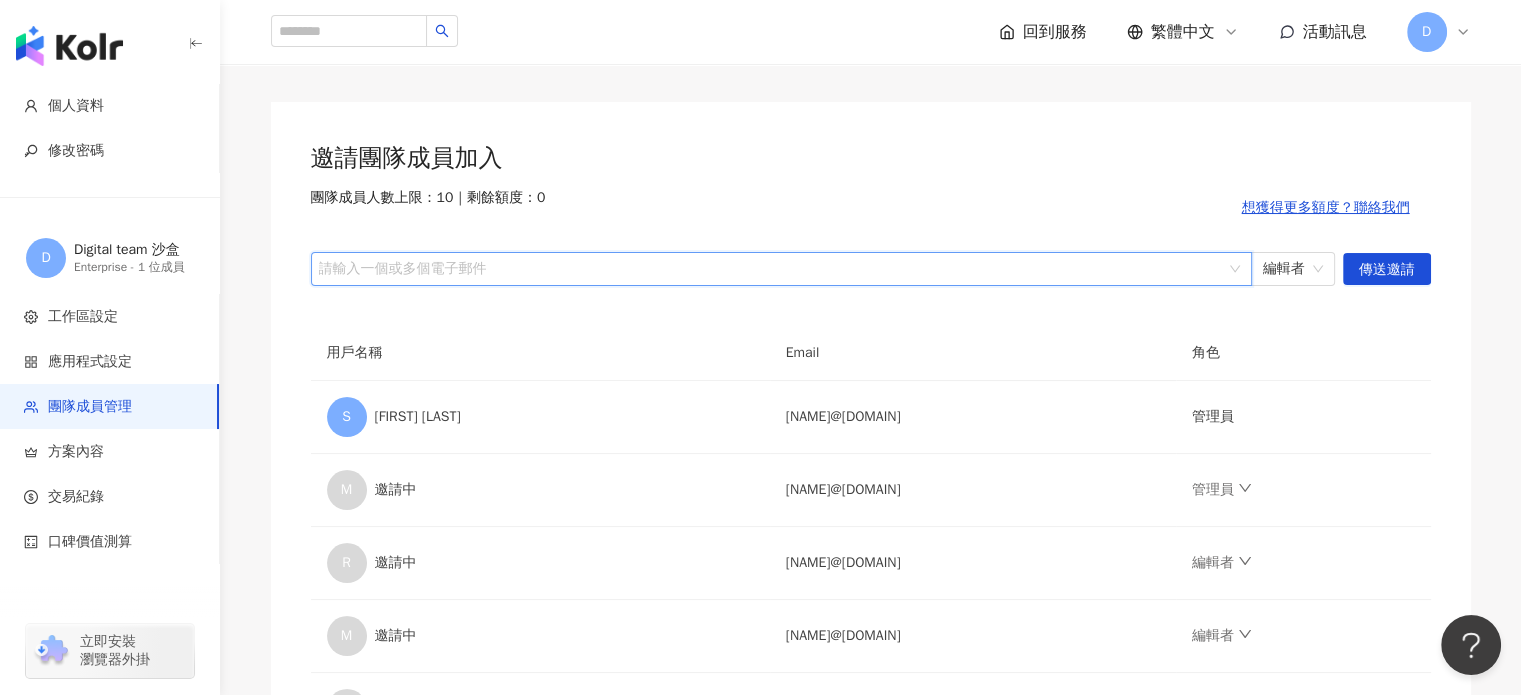 click on "團隊成員人數上限：10 ｜ 剩餘額度：0 想獲得更多額度？聯絡我們" at bounding box center (871, 208) 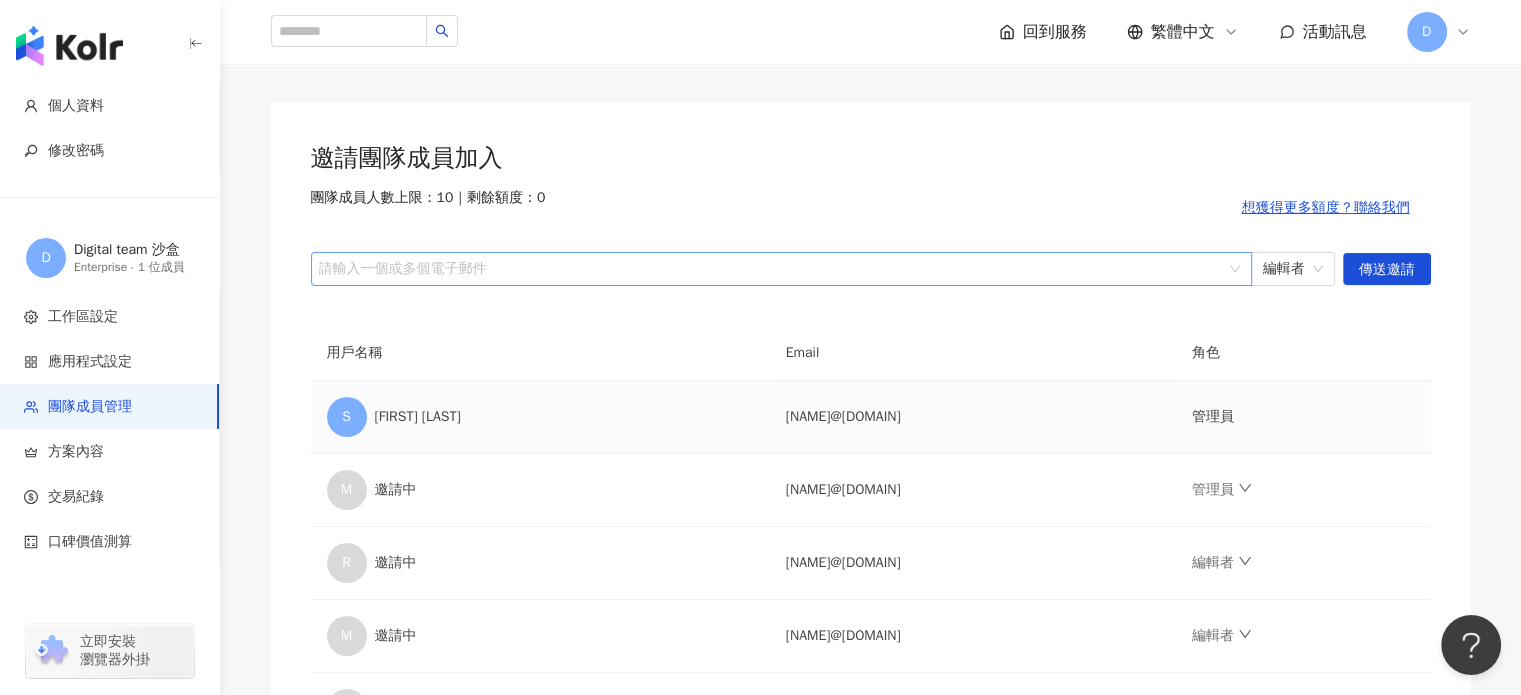 click on "管理員" at bounding box center (1303, 417) 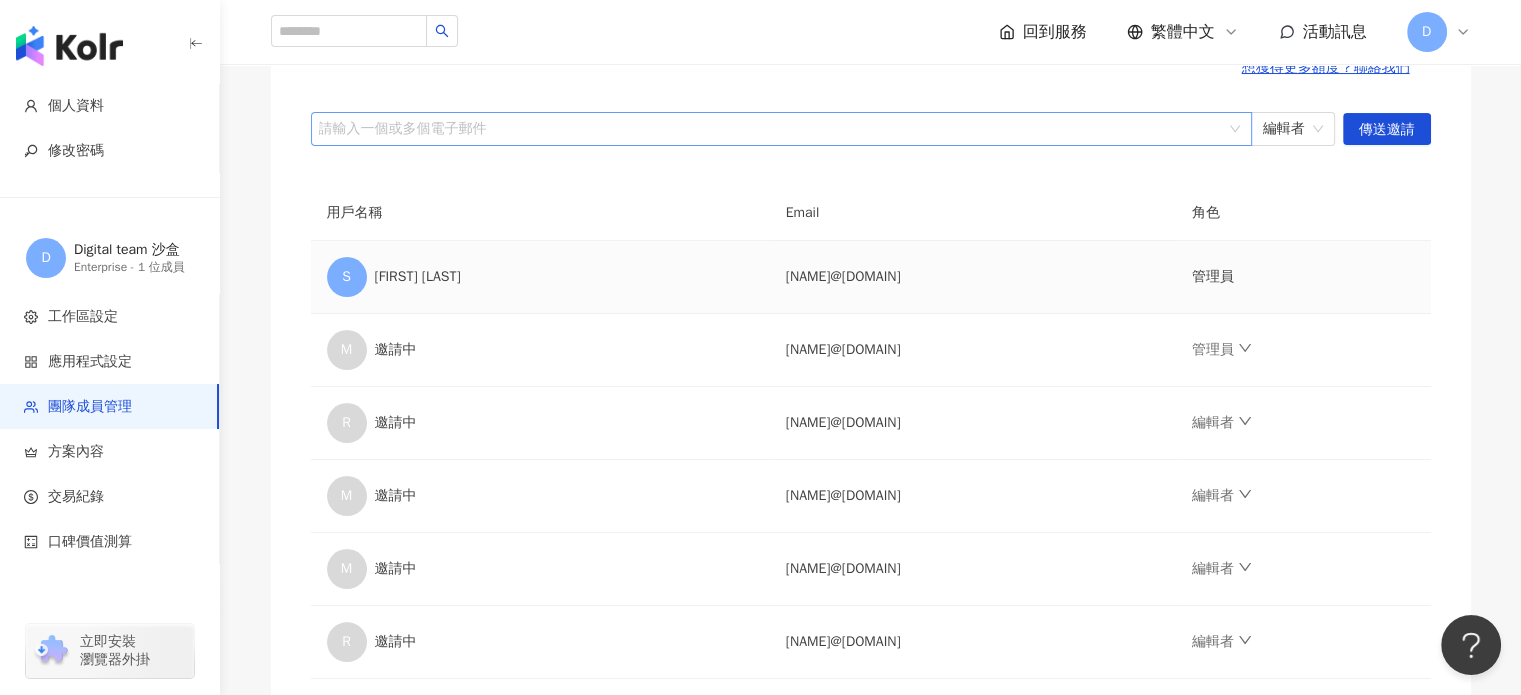 scroll, scrollTop: 0, scrollLeft: 0, axis: both 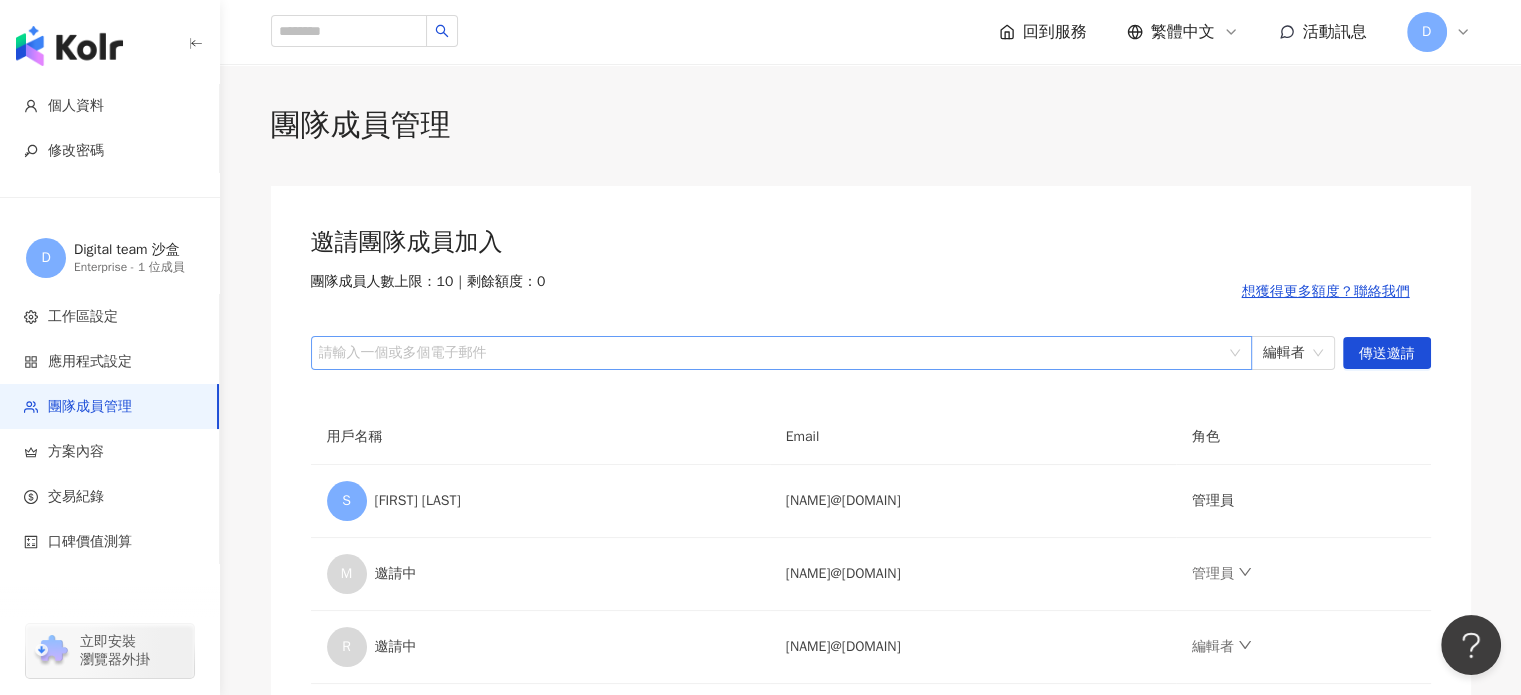 click on "邀請團隊成員加入 團隊成員人數上限：10 ｜ 剩餘額度：0 想獲得更多額度？聯絡我們   請輸入一個或多個電子郵件 編輯者 傳送邀請 用戶名稱 Email 角色 S Sherry Lee slee@golin.com 管理員 M 邀請中 mchan@golin.com 管理員   R 邀請中 rchen@golin.com 編輯者   M 邀請中 mliao@golin.com 編輯者   M 邀請中 mweng@golin.com 編輯者   R 邀請中 rlo@golin.com 編輯者   C 邀請中 chuang@golin.com 編輯者   A 邀請中 abai@golin.com 編輯者   R 邀請中 rchen2@golin.com 編輯者   O 邀請中 olin@golin.com 編輯者" at bounding box center [871, 710] 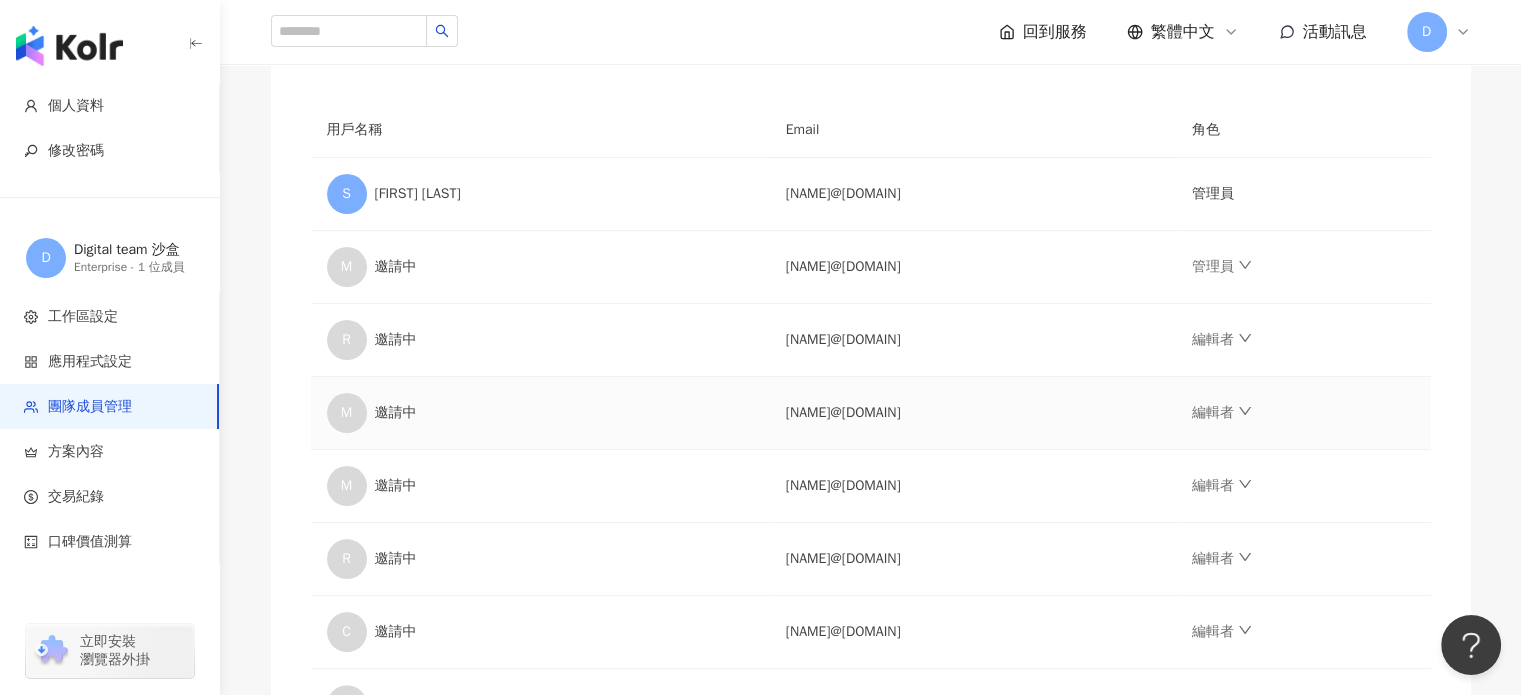 scroll, scrollTop: 159, scrollLeft: 0, axis: vertical 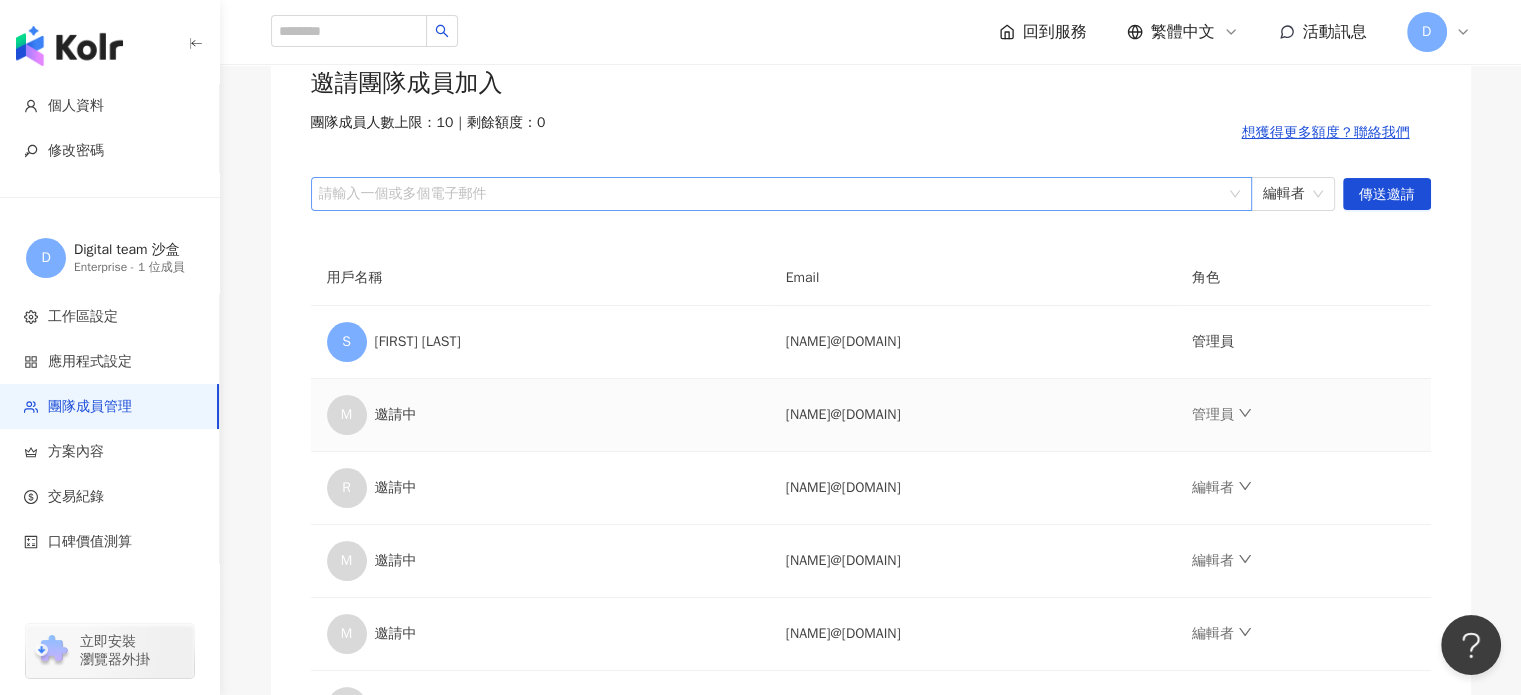 click on "管理員" at bounding box center (1303, 415) 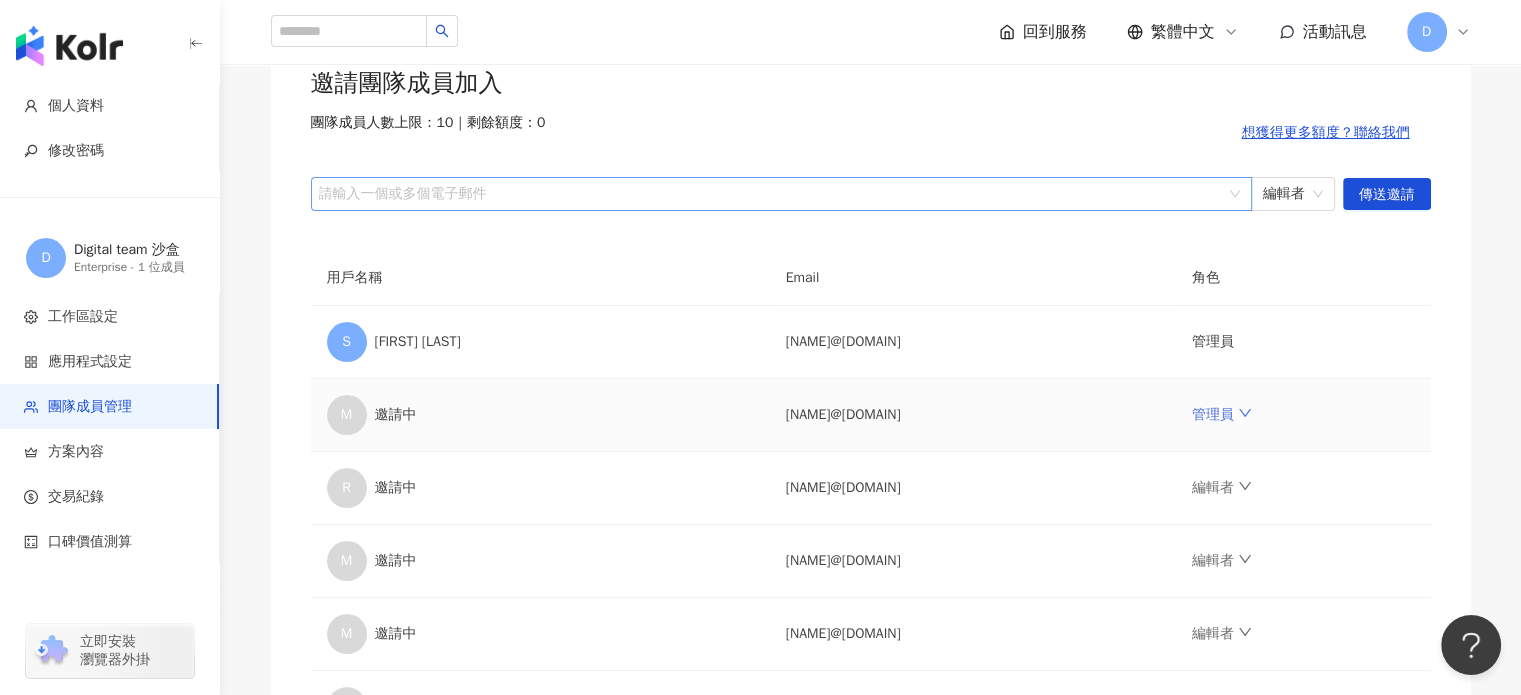 click on "管理員" at bounding box center [1222, 414] 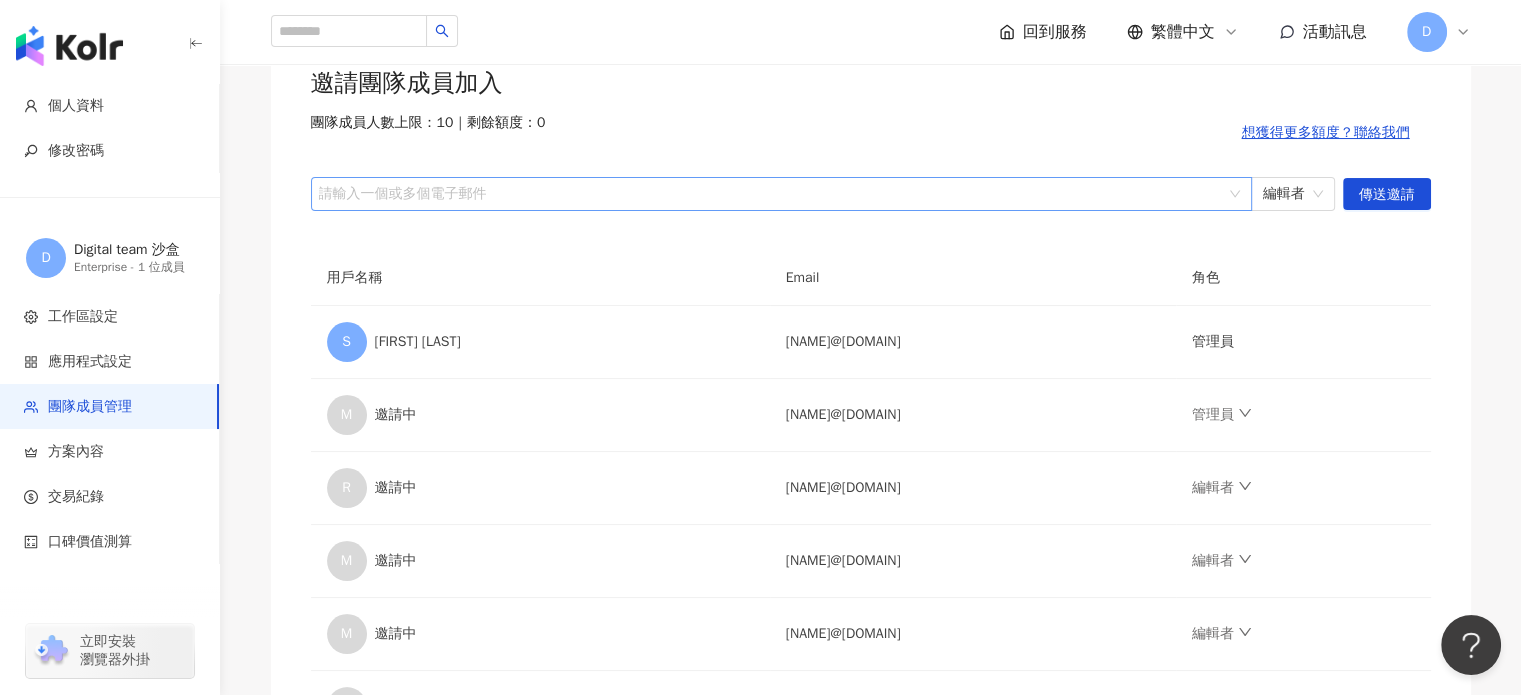 click on "團隊成員管理 邀請團隊成員加入 團隊成員人數上限：10 ｜ 剩餘額度：0 想獲得更多額度？聯絡我們   請輸入一個或多個電子郵件 編輯者 傳送邀請 用戶名稱 Email 角色 S Sherry Lee slee@golin.com 管理員 M 邀請中 mchan@golin.com 管理員   R 邀請中 rchen@golin.com 編輯者   M 邀請中 mliao@golin.com 編輯者   M 邀請中 mweng@golin.com 編輯者   R 邀請中 rlo@golin.com 編輯者   C 邀請中 chuang@golin.com 編輯者   A 邀請中 abai@golin.com 編輯者   R 邀請中 rchen2@golin.com 編輯者   O 邀請中 olin@golin.com 編輯者" at bounding box center (871, 510) 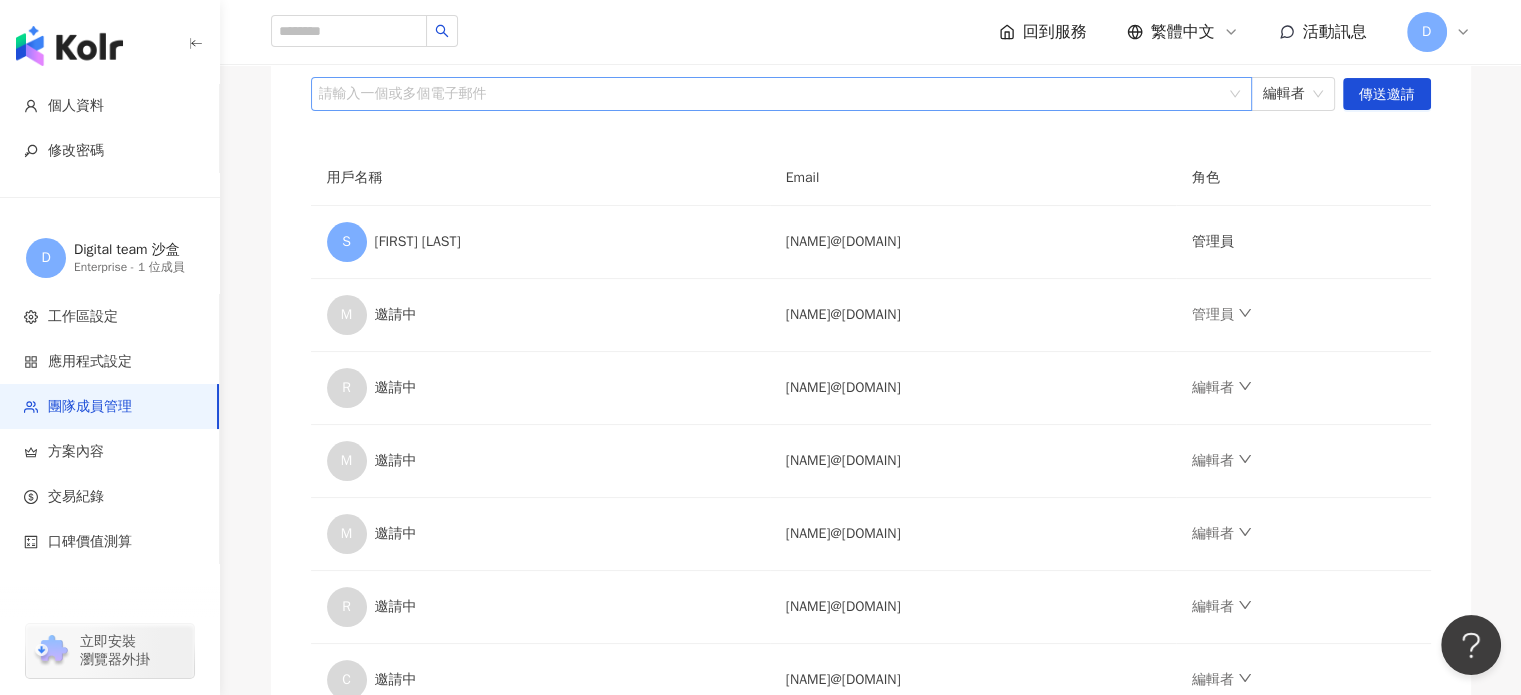 scroll, scrollTop: 0, scrollLeft: 0, axis: both 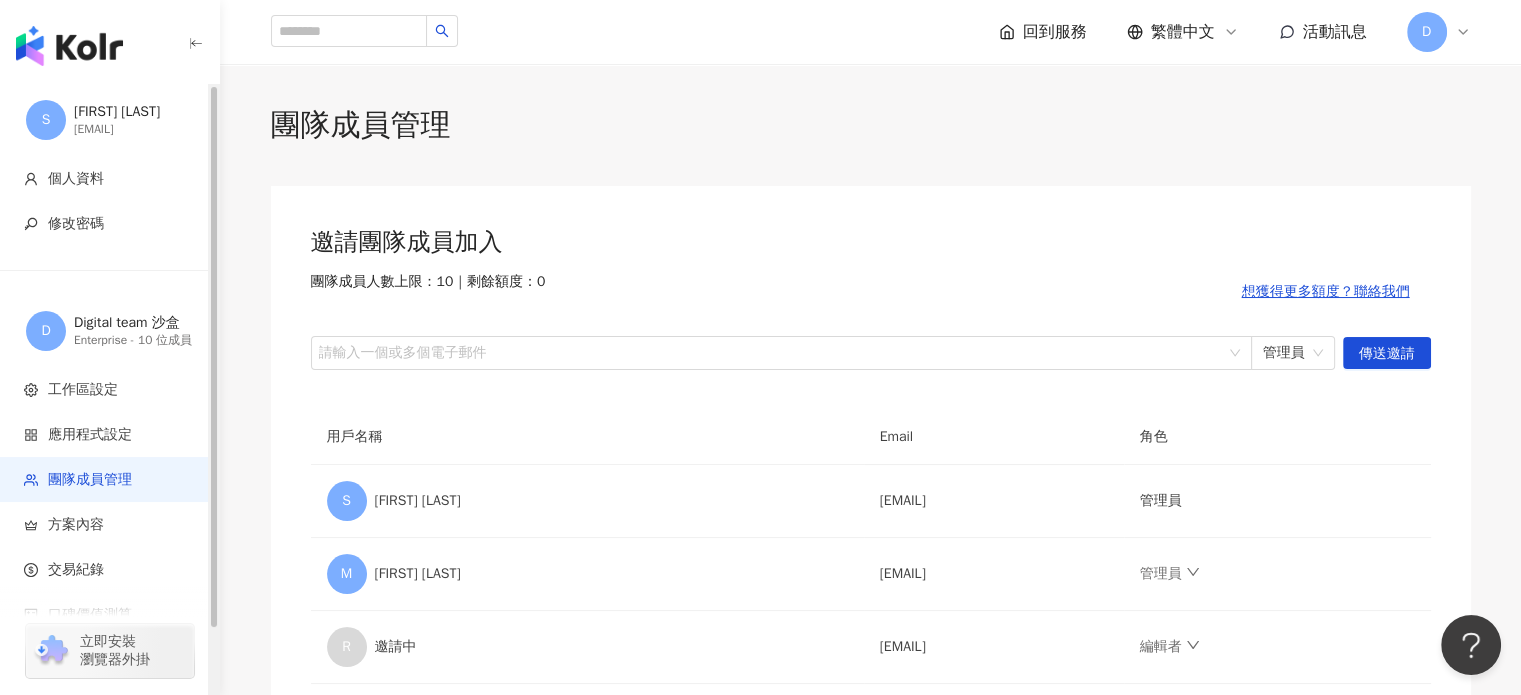 click on "D" at bounding box center [1427, 32] 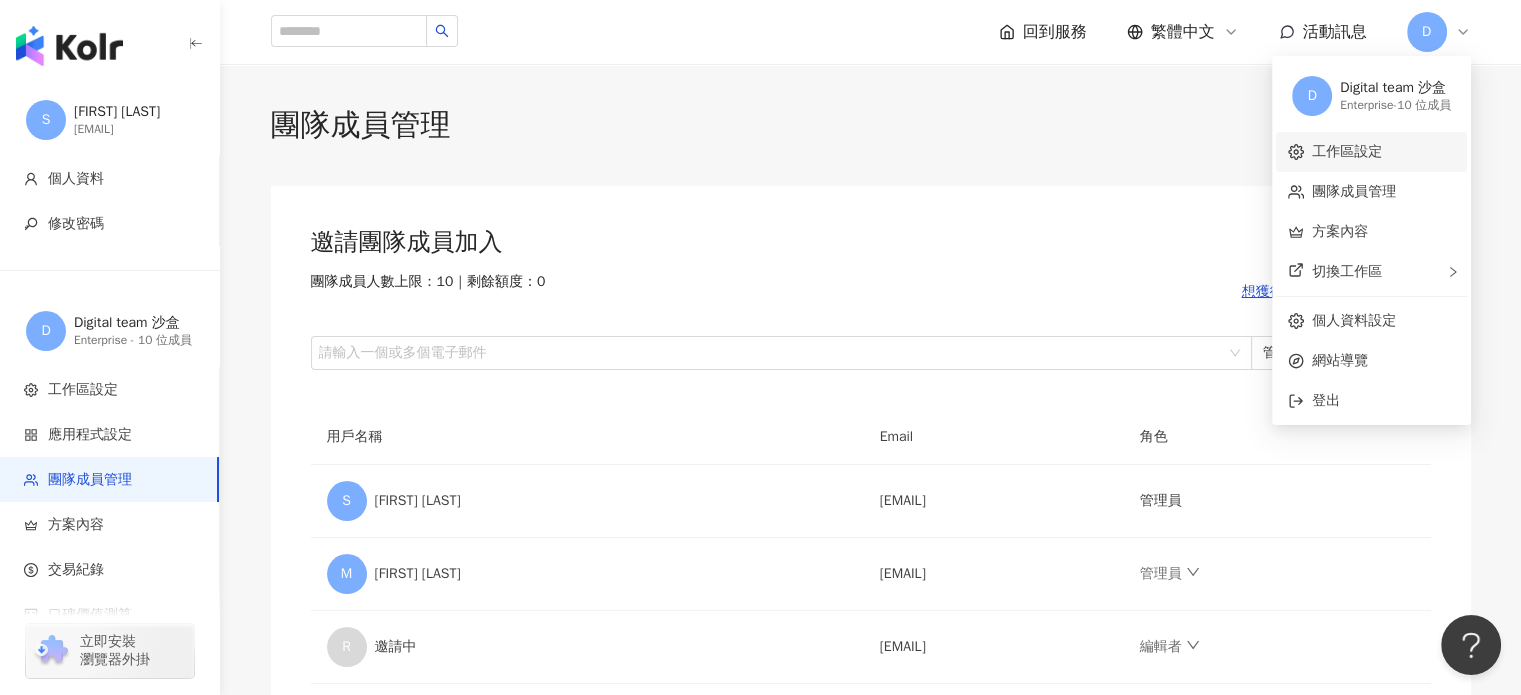 click on "工作區設定" at bounding box center [1347, 151] 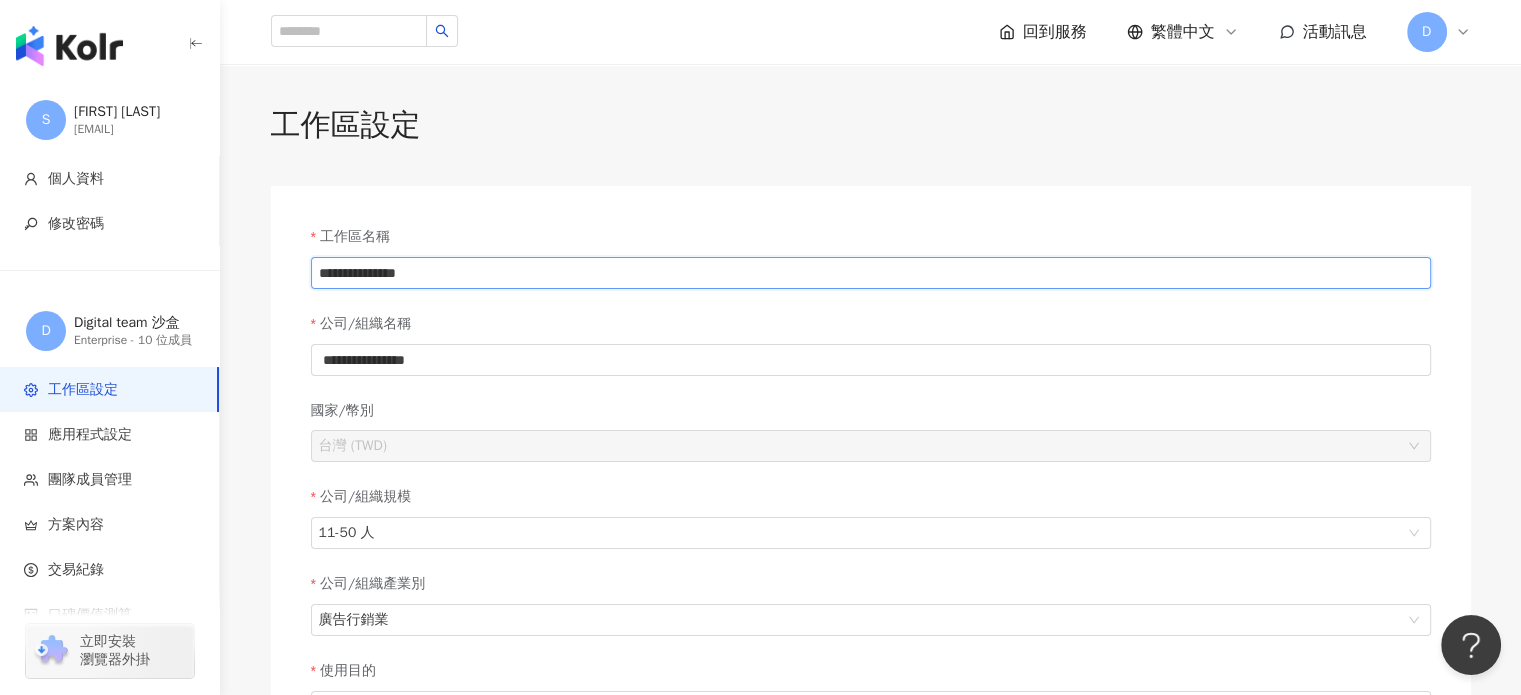 drag, startPoint x: 407, startPoint y: 276, endPoint x: 220, endPoint y: 271, distance: 187.06683 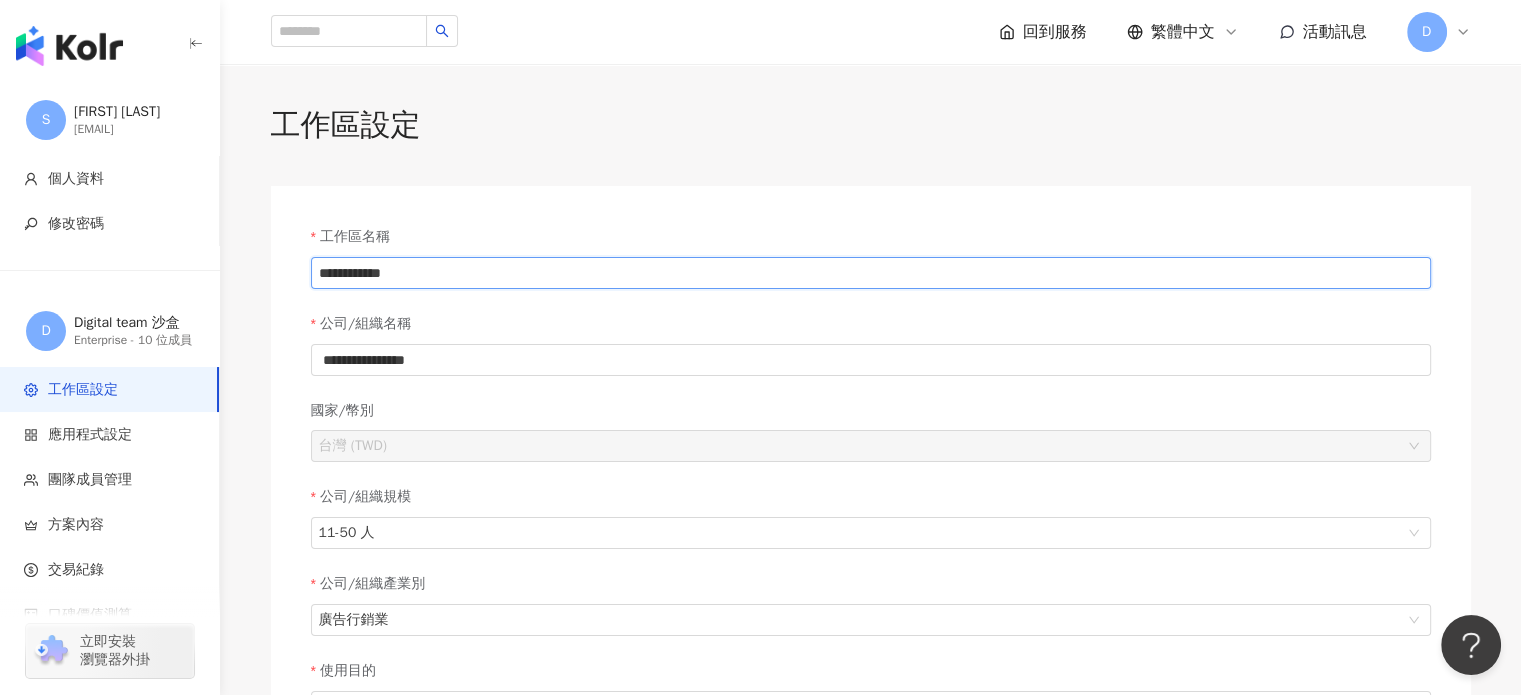 type on "**********" 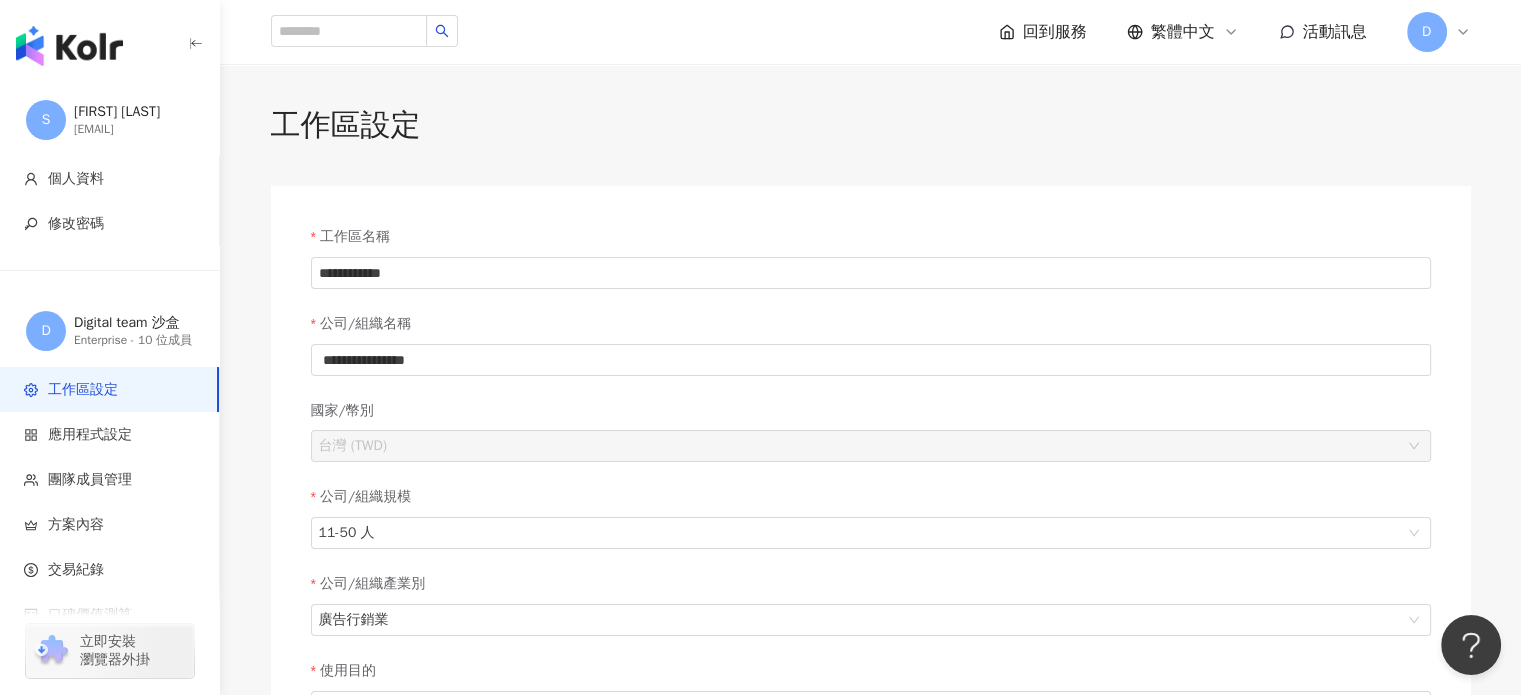 click on "**********" at bounding box center (871, 622) 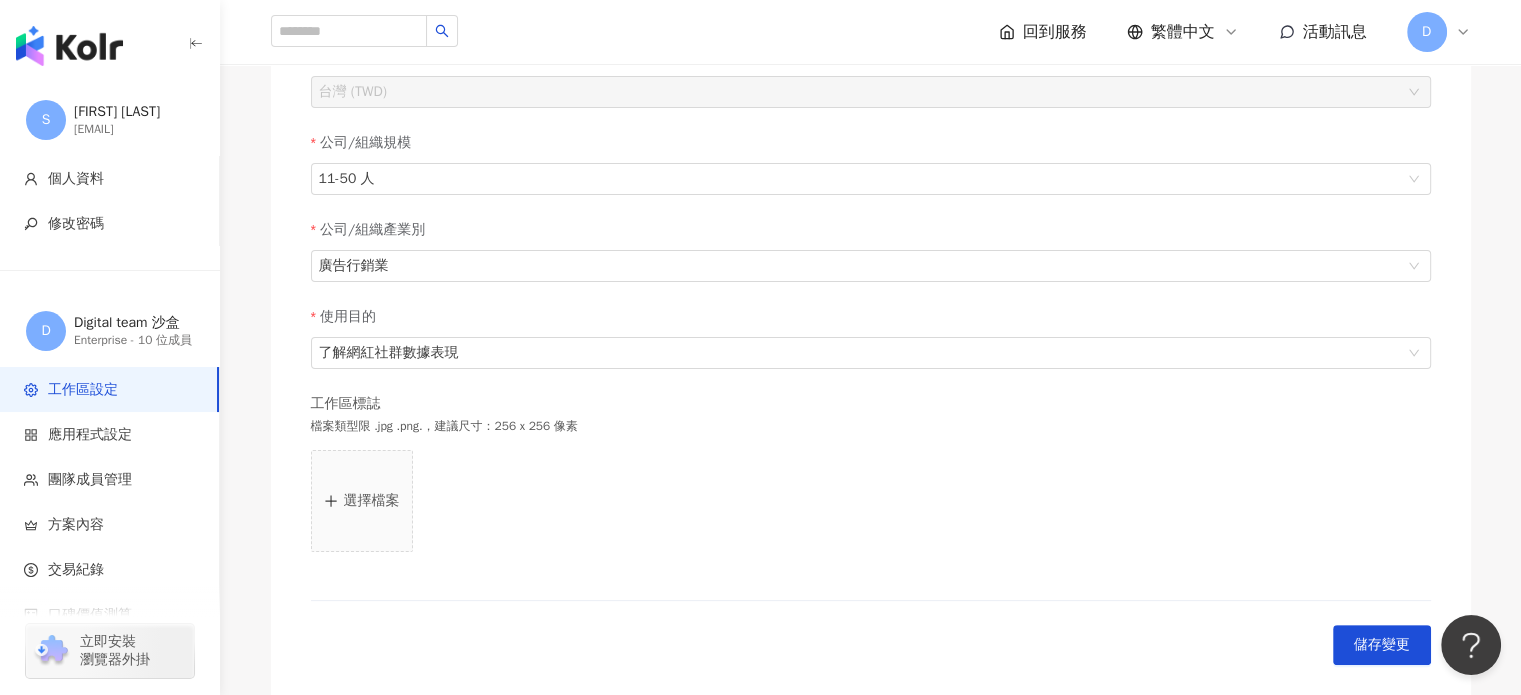 scroll, scrollTop: 400, scrollLeft: 0, axis: vertical 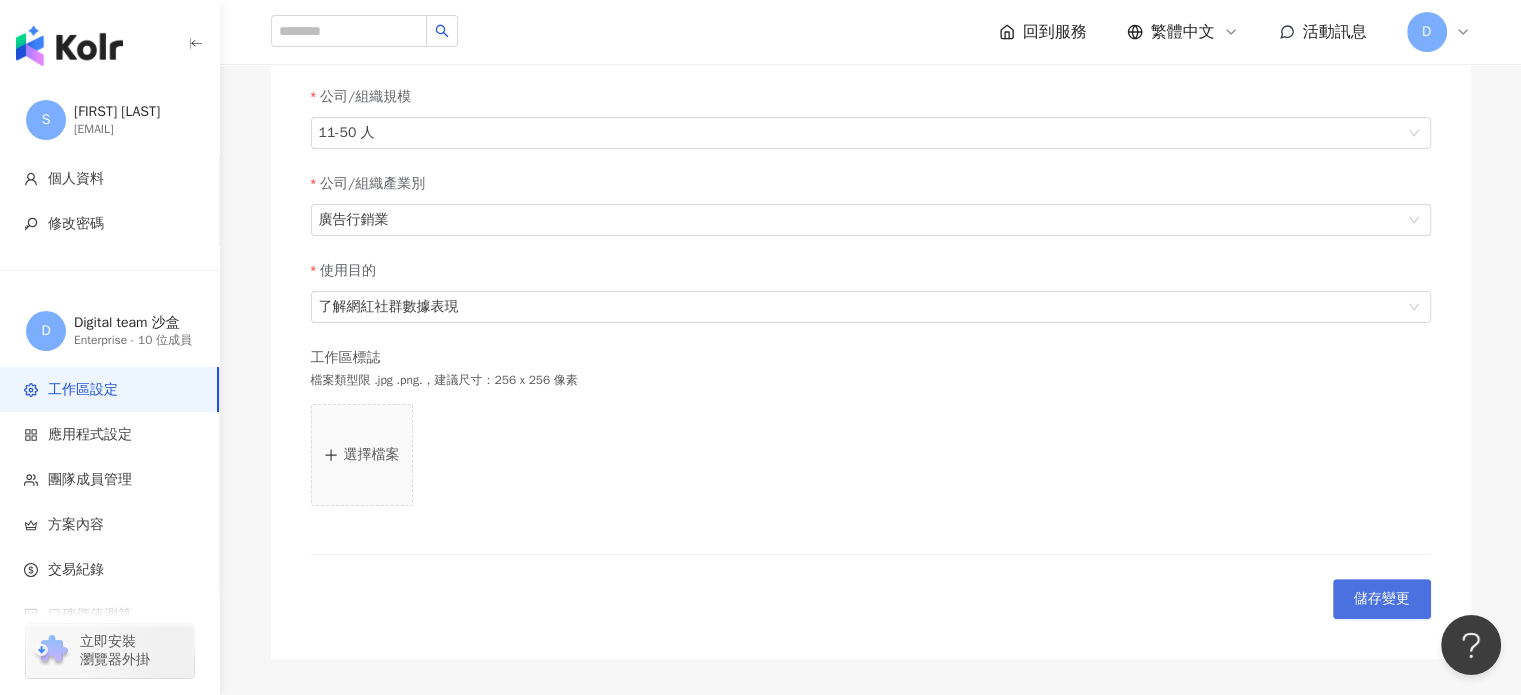 click on "儲存變更" at bounding box center [1382, 599] 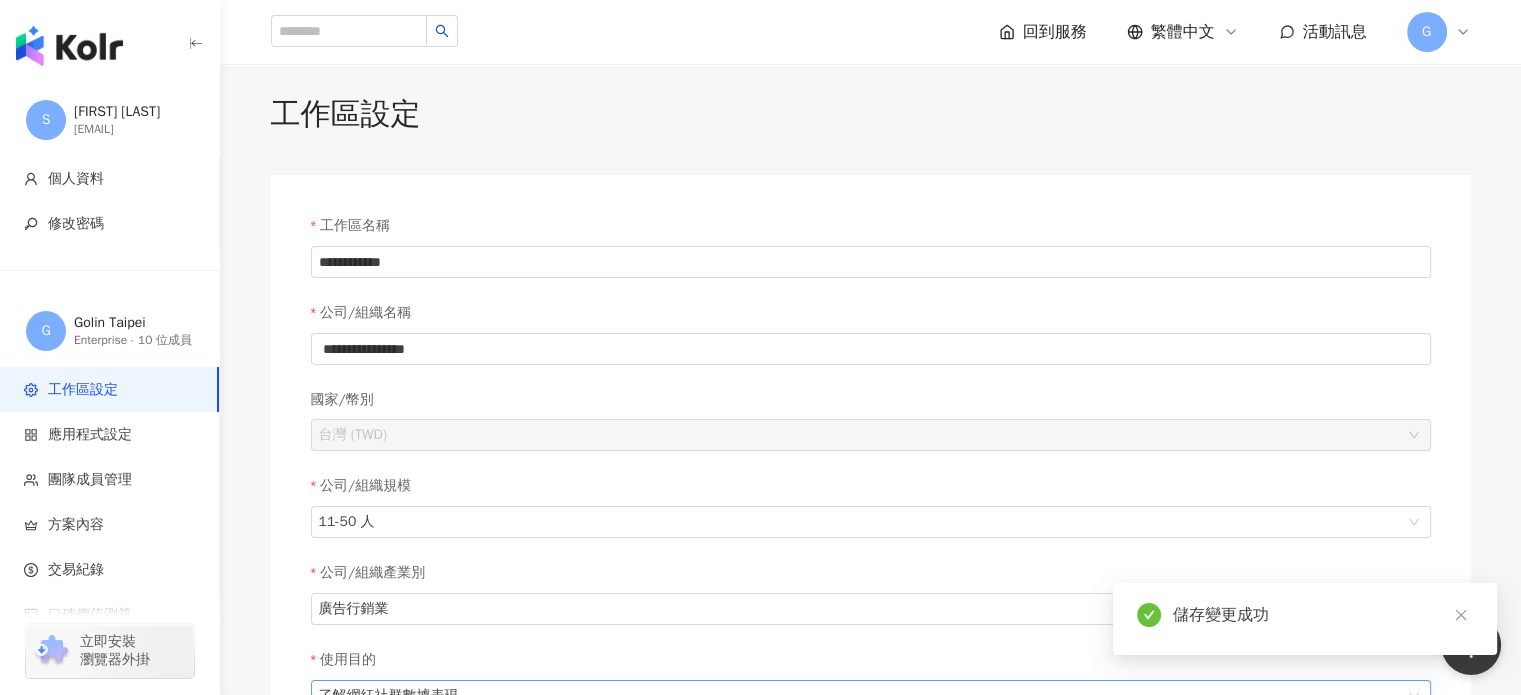 scroll, scrollTop: 0, scrollLeft: 0, axis: both 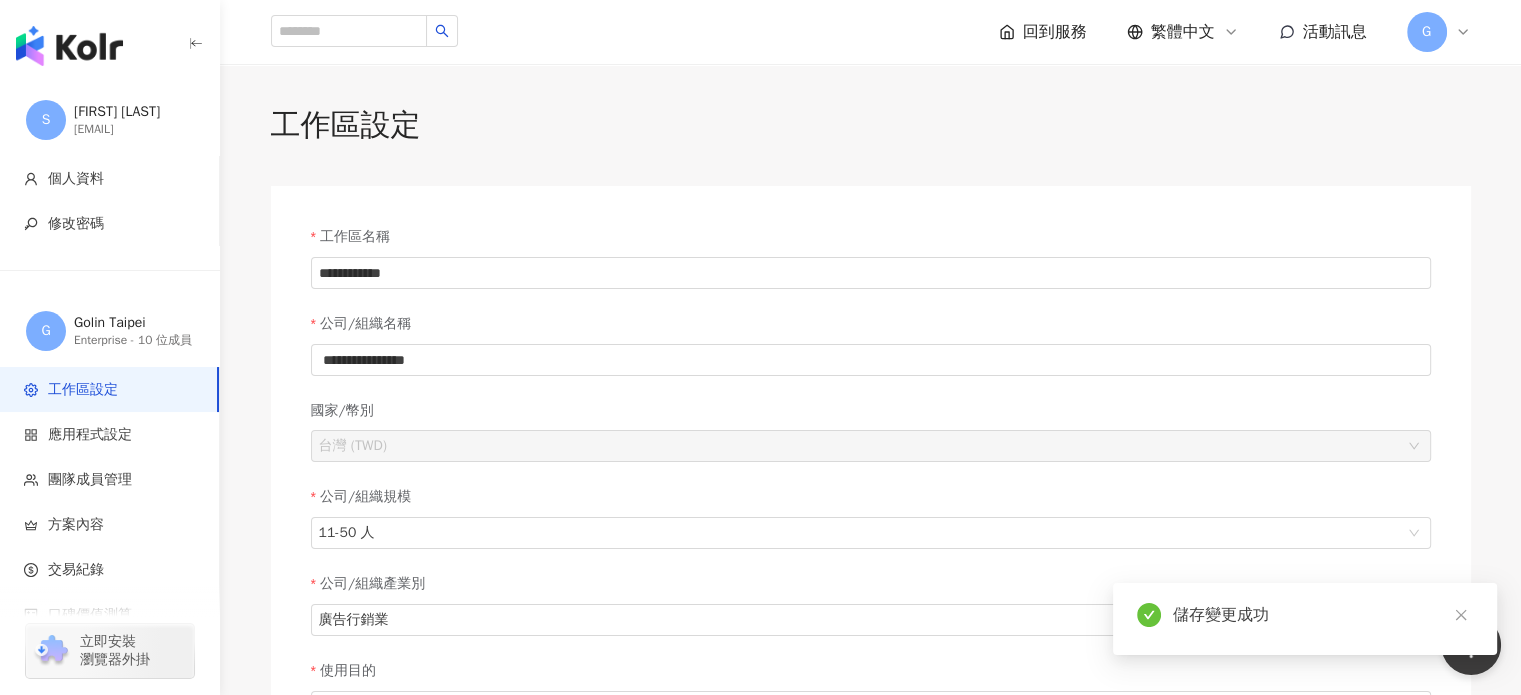 click 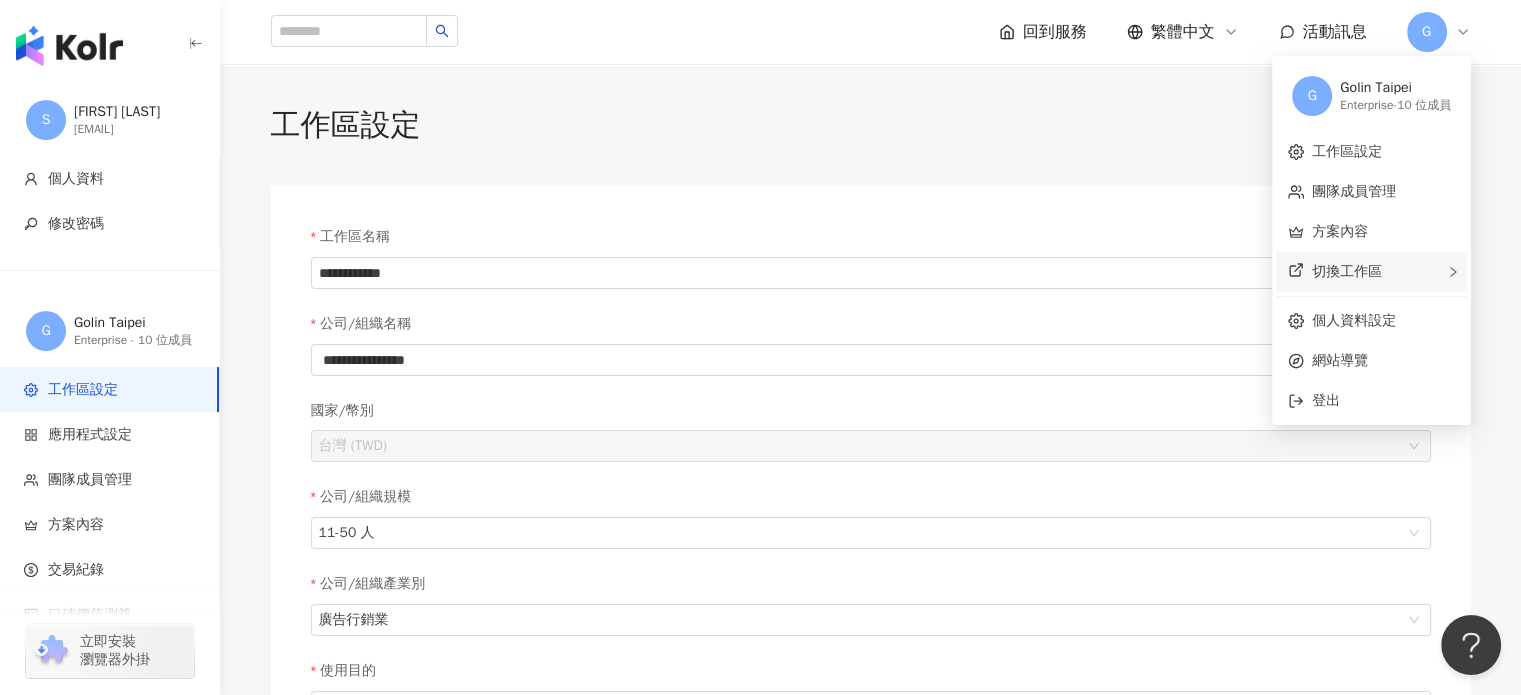 click 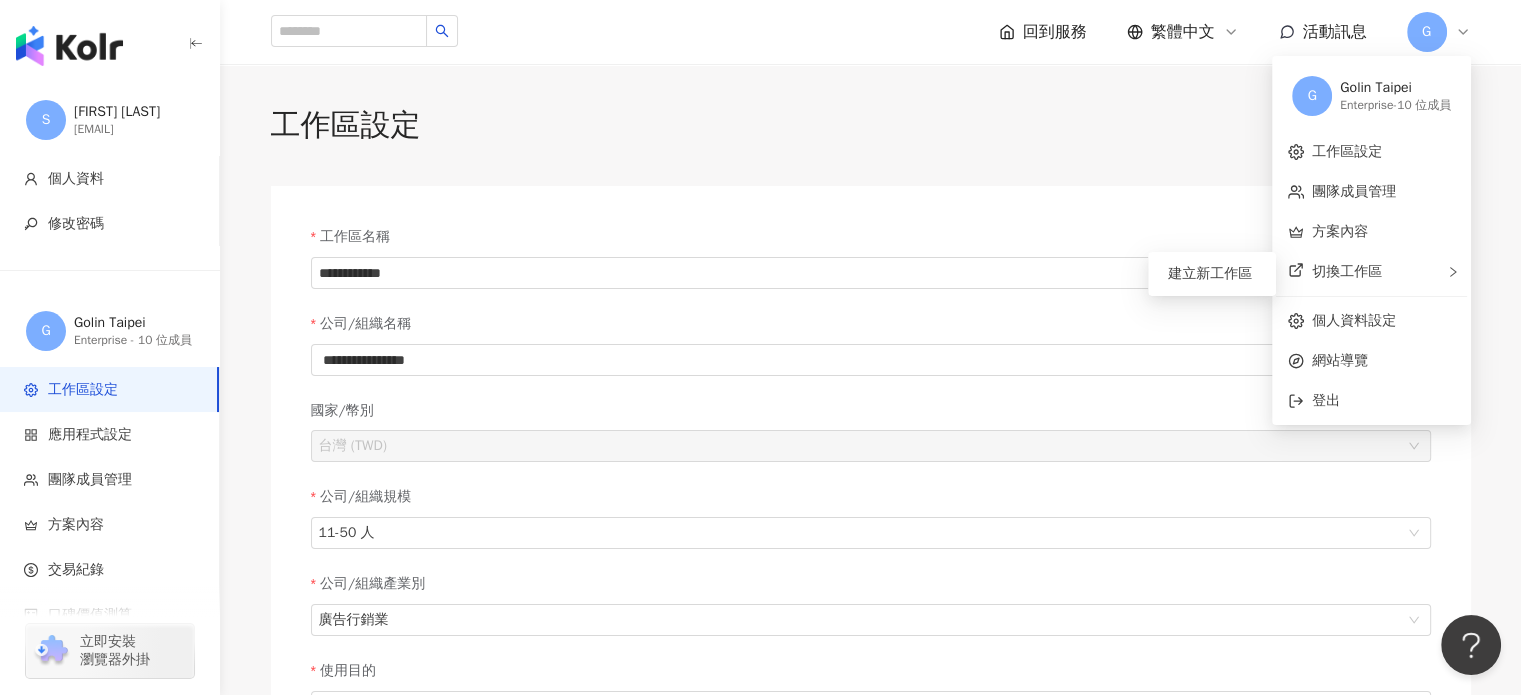 click on "工作區設定" at bounding box center (871, 125) 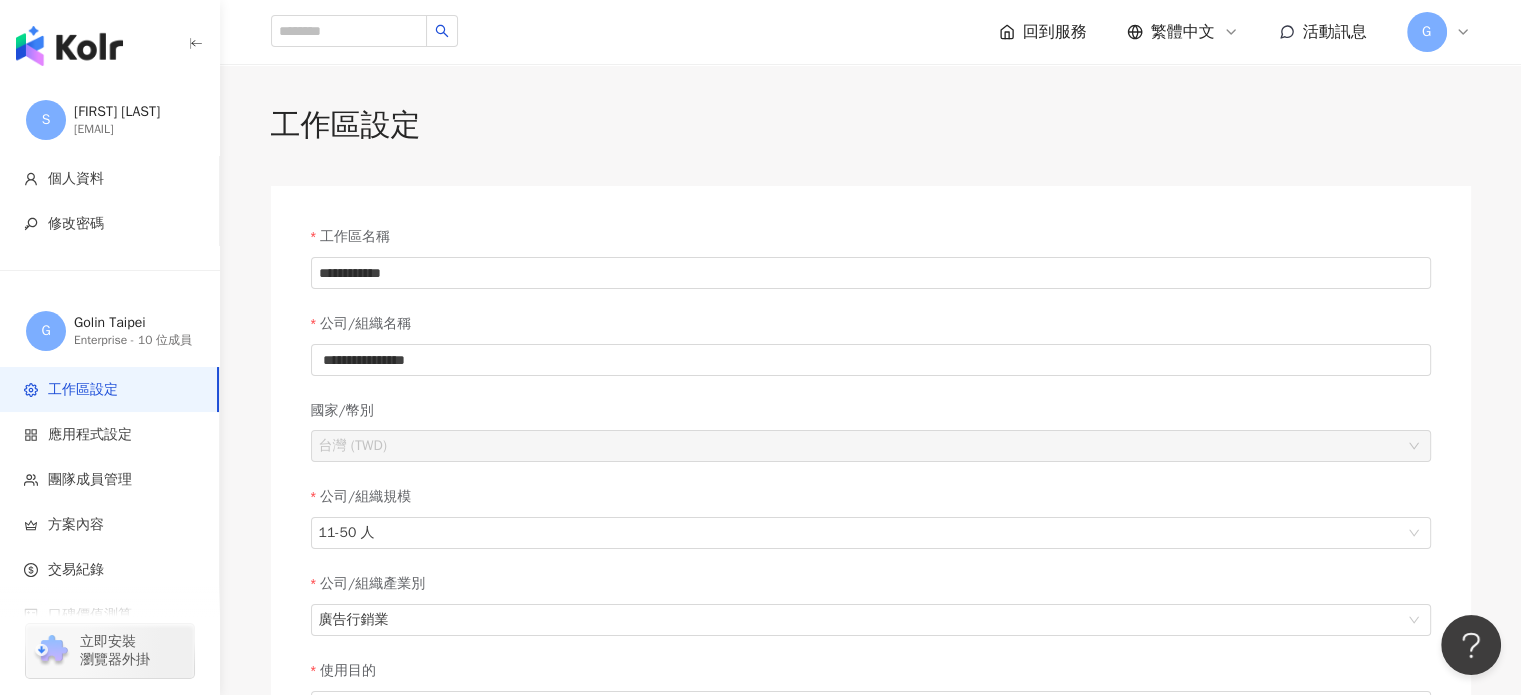 click on "回到服務" at bounding box center (1055, 32) 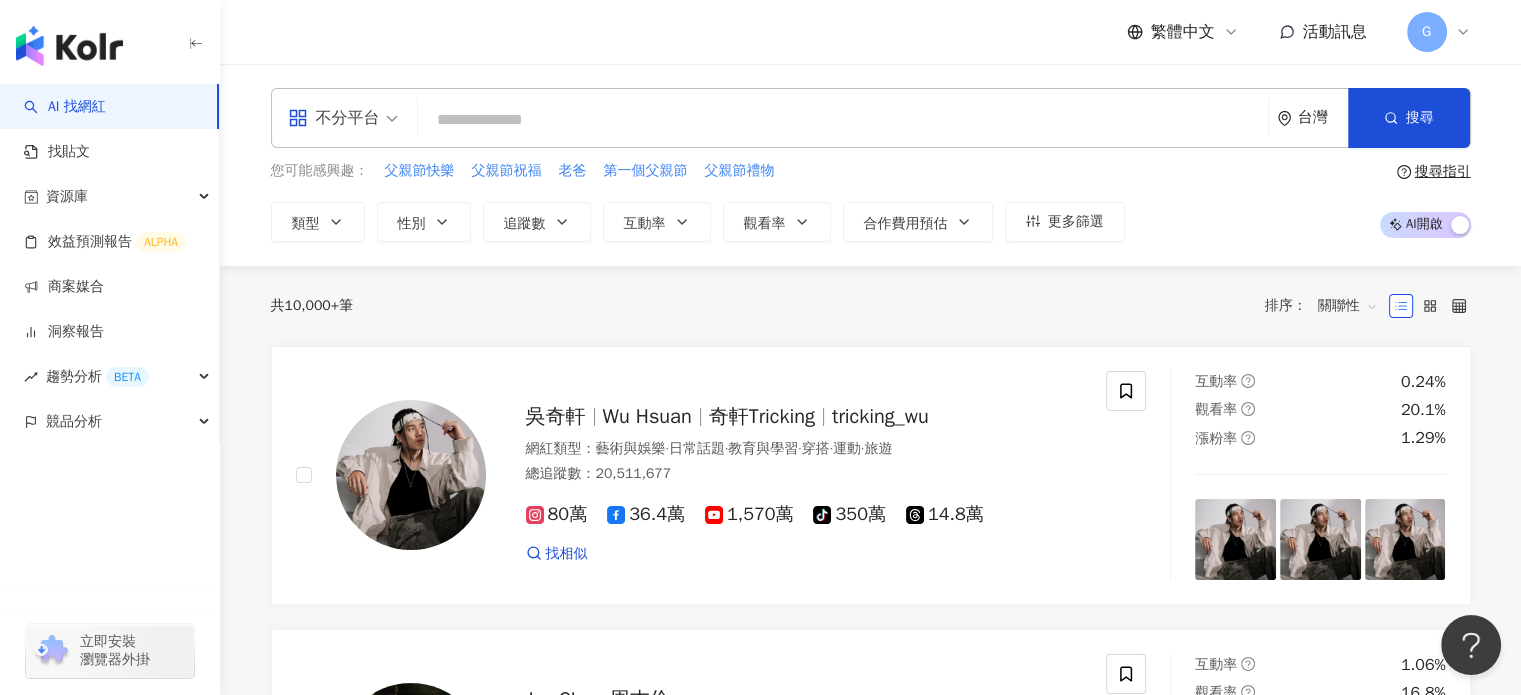 click on "不分平台" at bounding box center (334, 118) 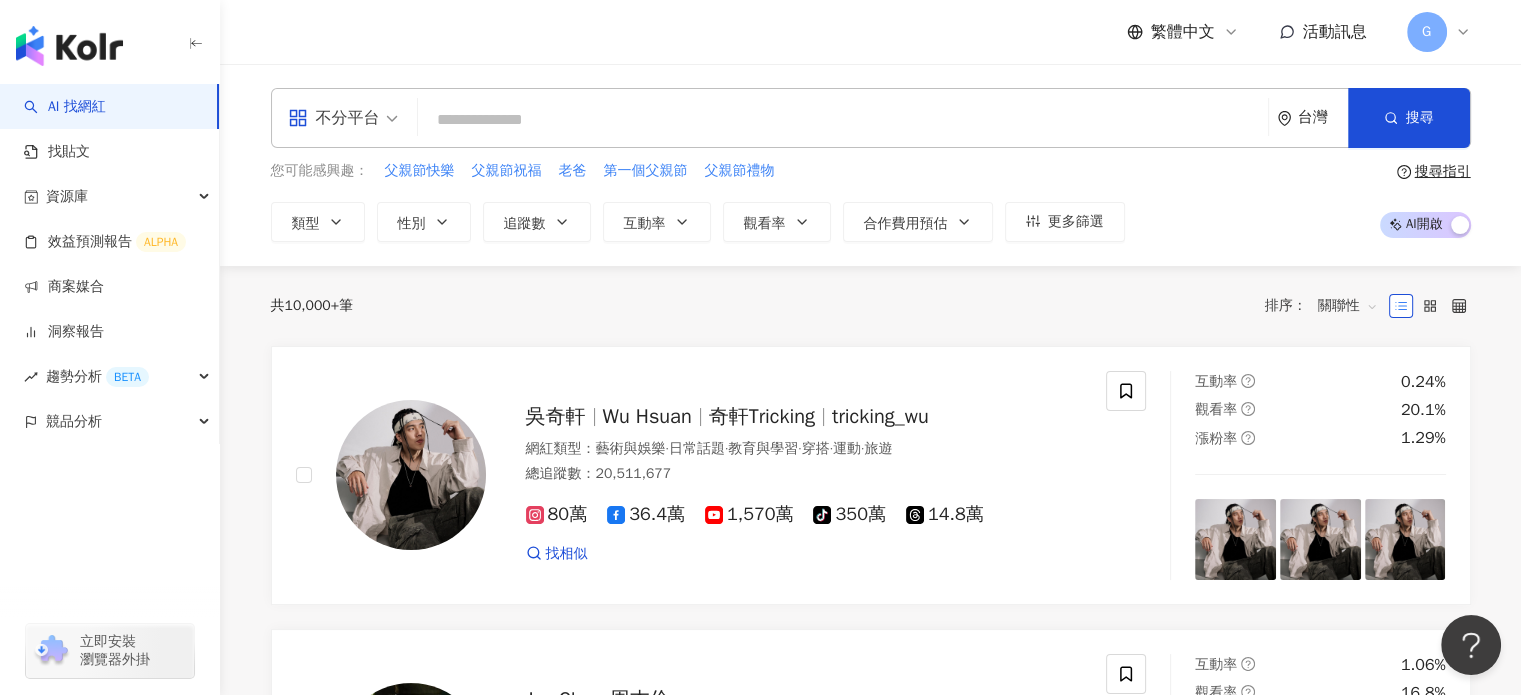 click on "繁體中文 活動訊息 G" at bounding box center (871, 32) 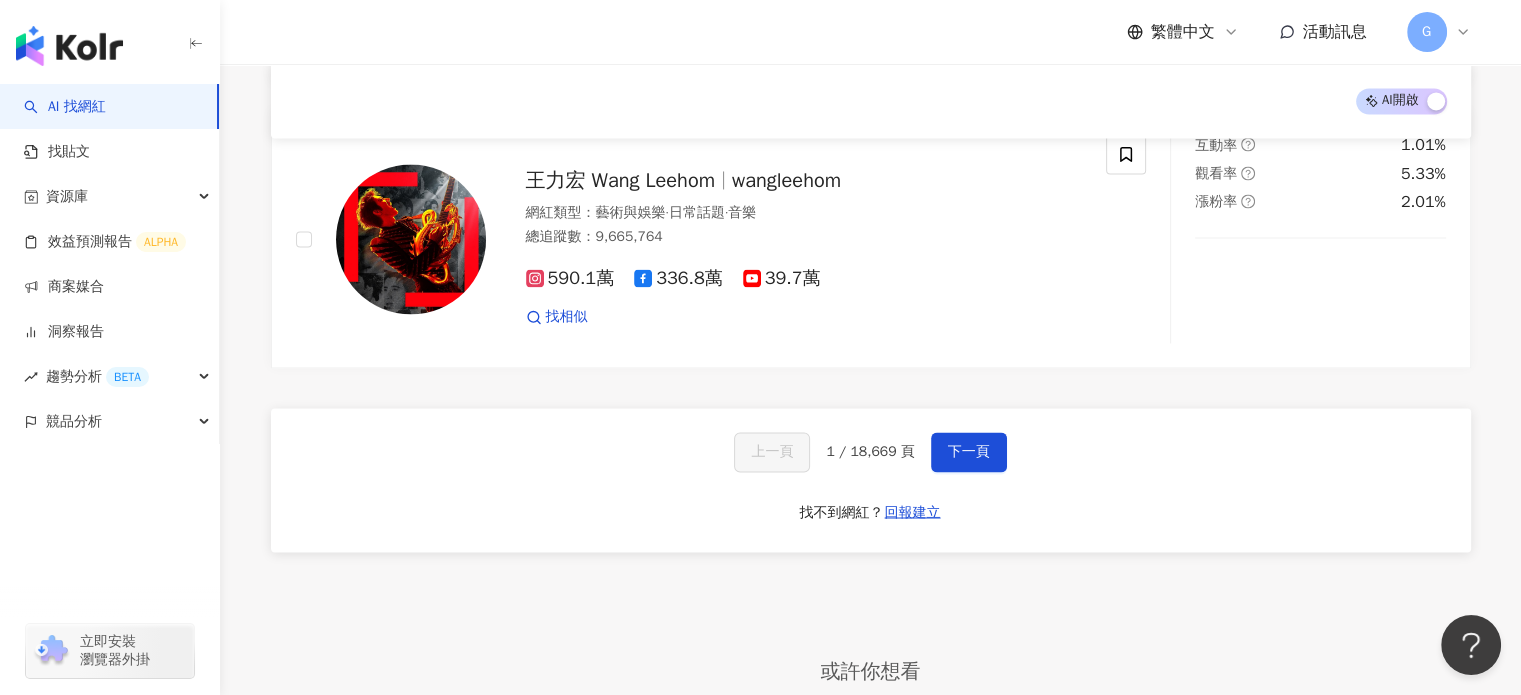 scroll, scrollTop: 3300, scrollLeft: 0, axis: vertical 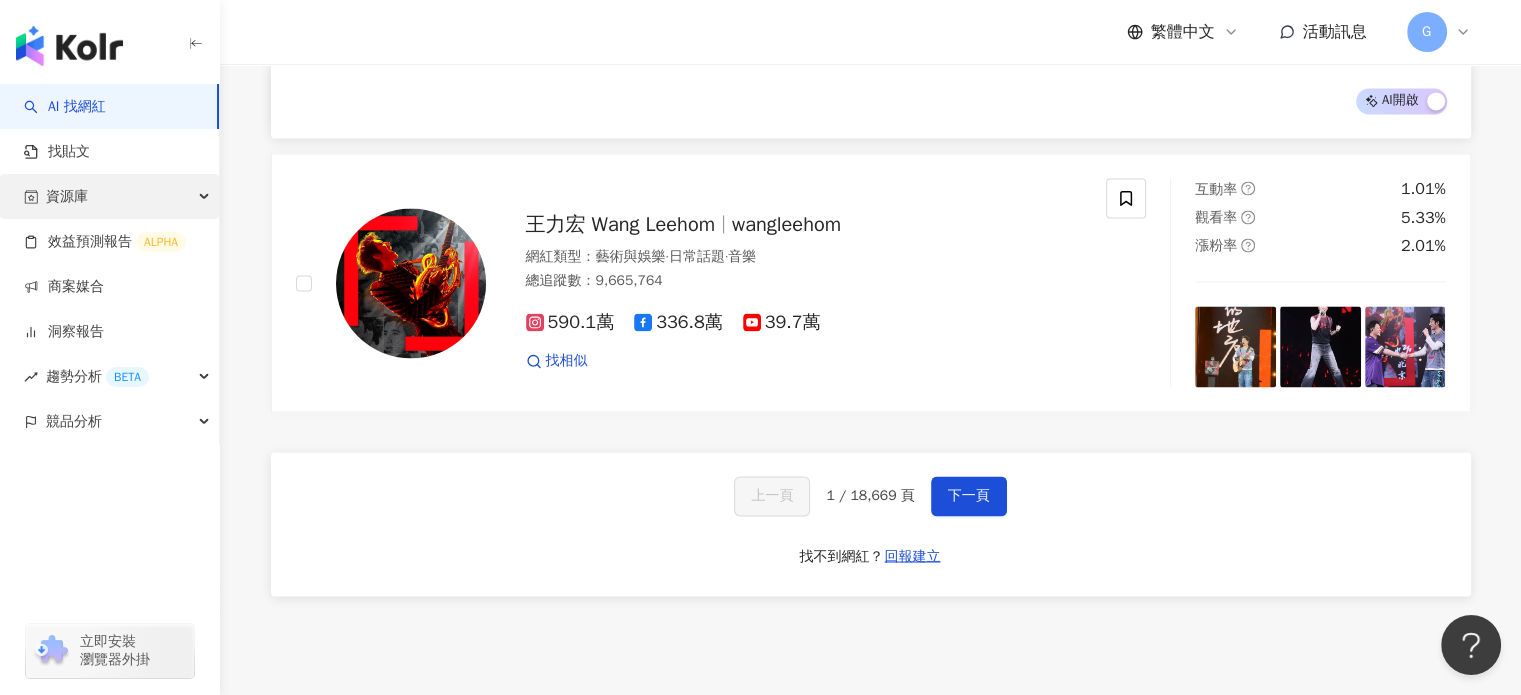 click on "資源庫" at bounding box center [109, 196] 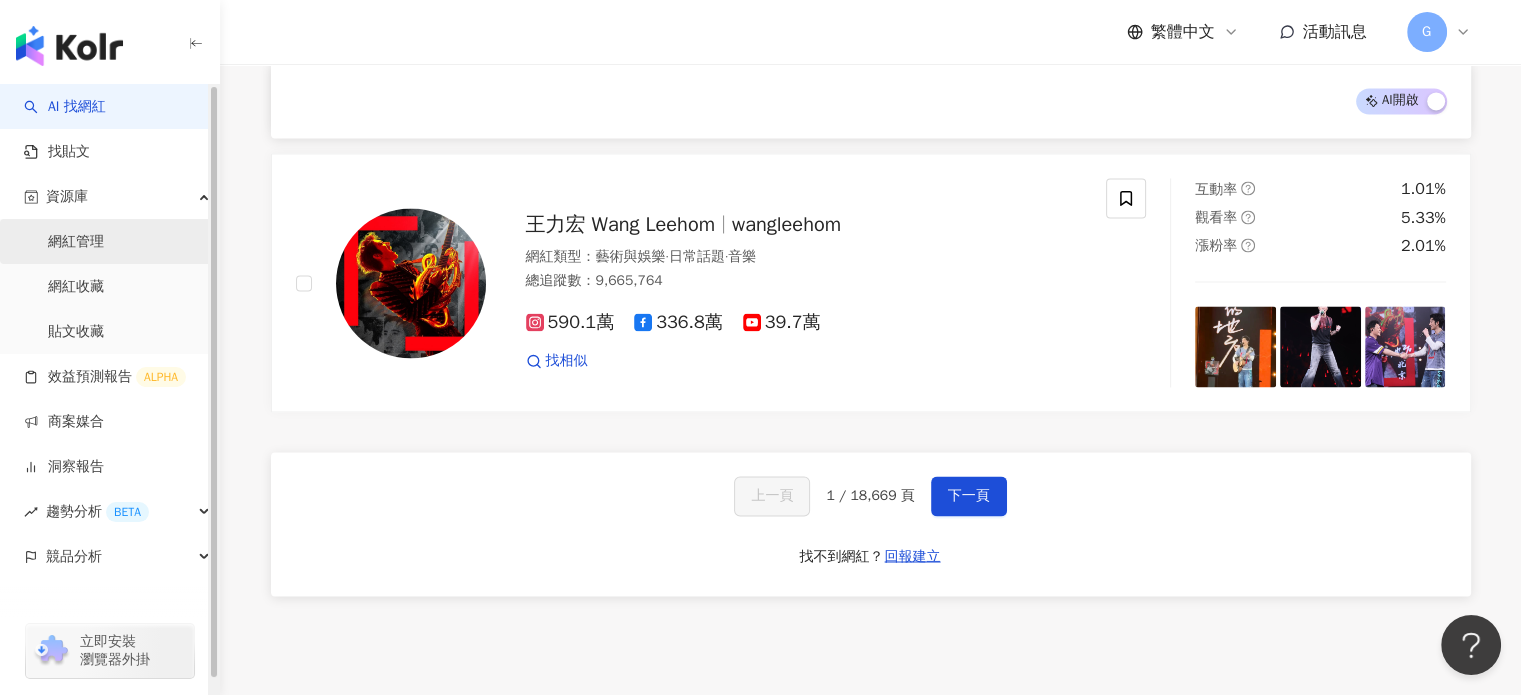 click on "網紅管理" at bounding box center (76, 242) 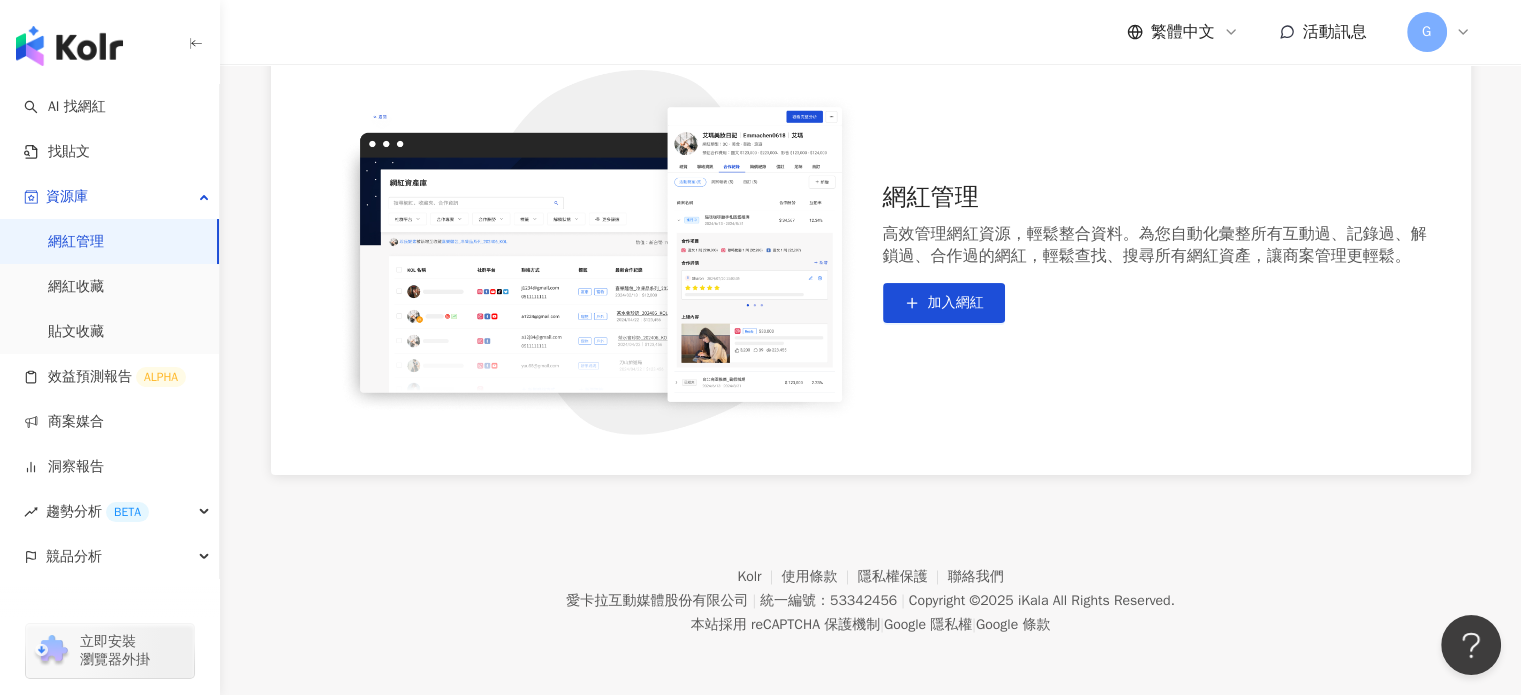 scroll, scrollTop: 189, scrollLeft: 0, axis: vertical 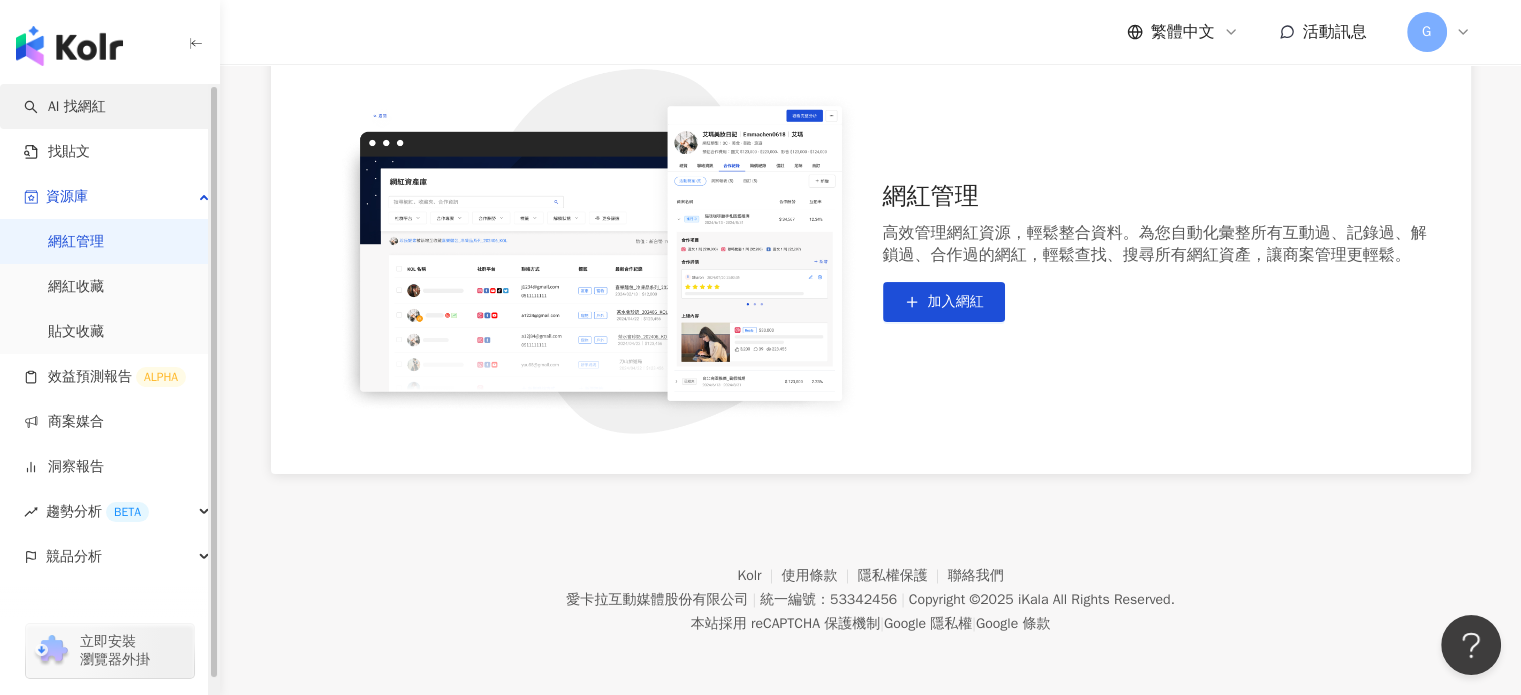 click on "AI 找網紅" at bounding box center (65, 107) 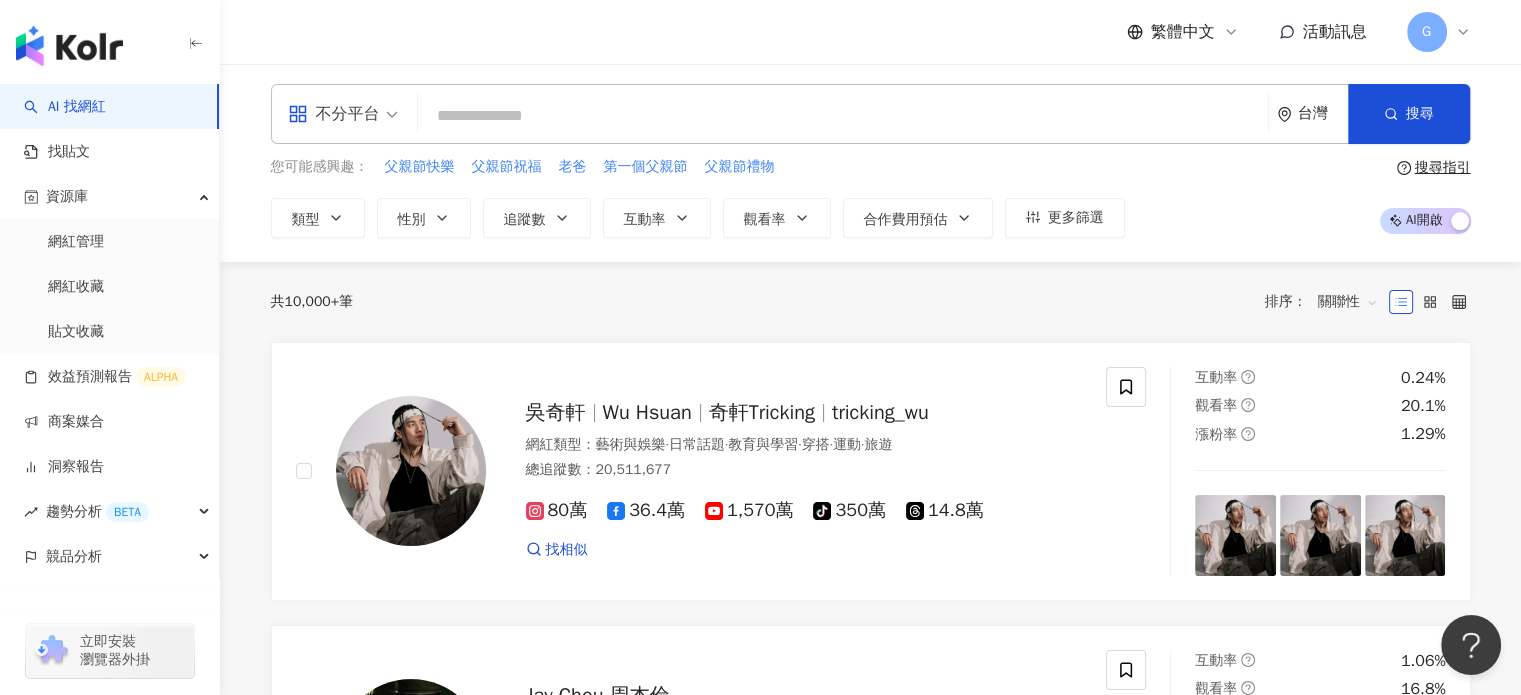 scroll, scrollTop: 0, scrollLeft: 0, axis: both 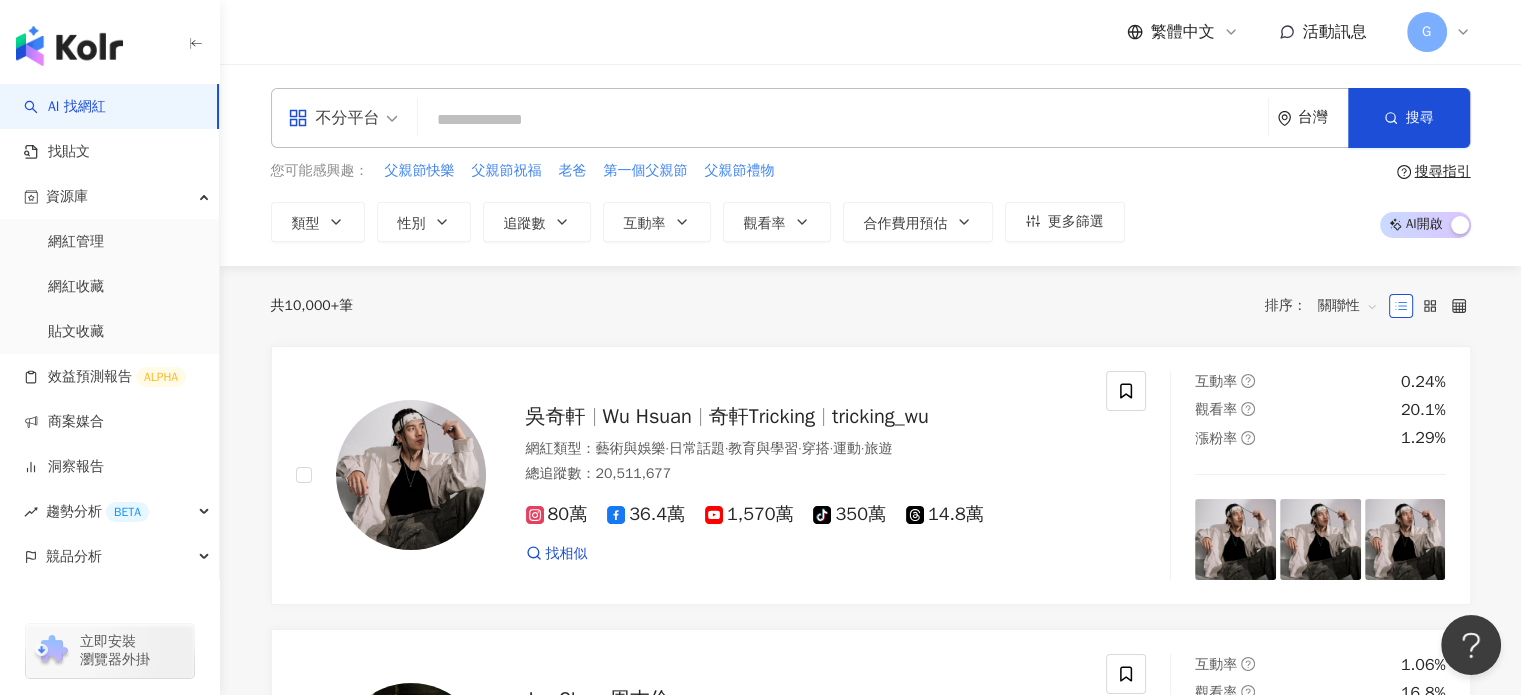 click at bounding box center (843, 120) 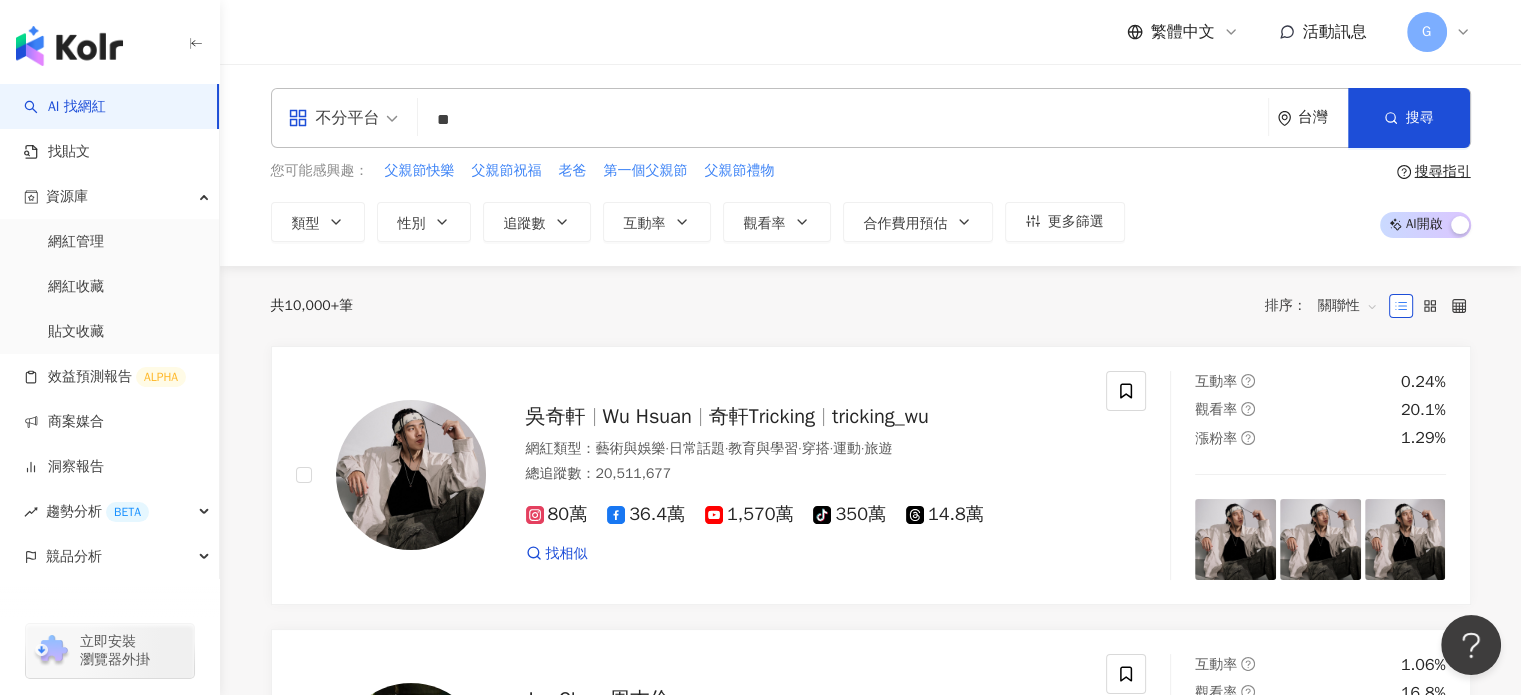 type on "*" 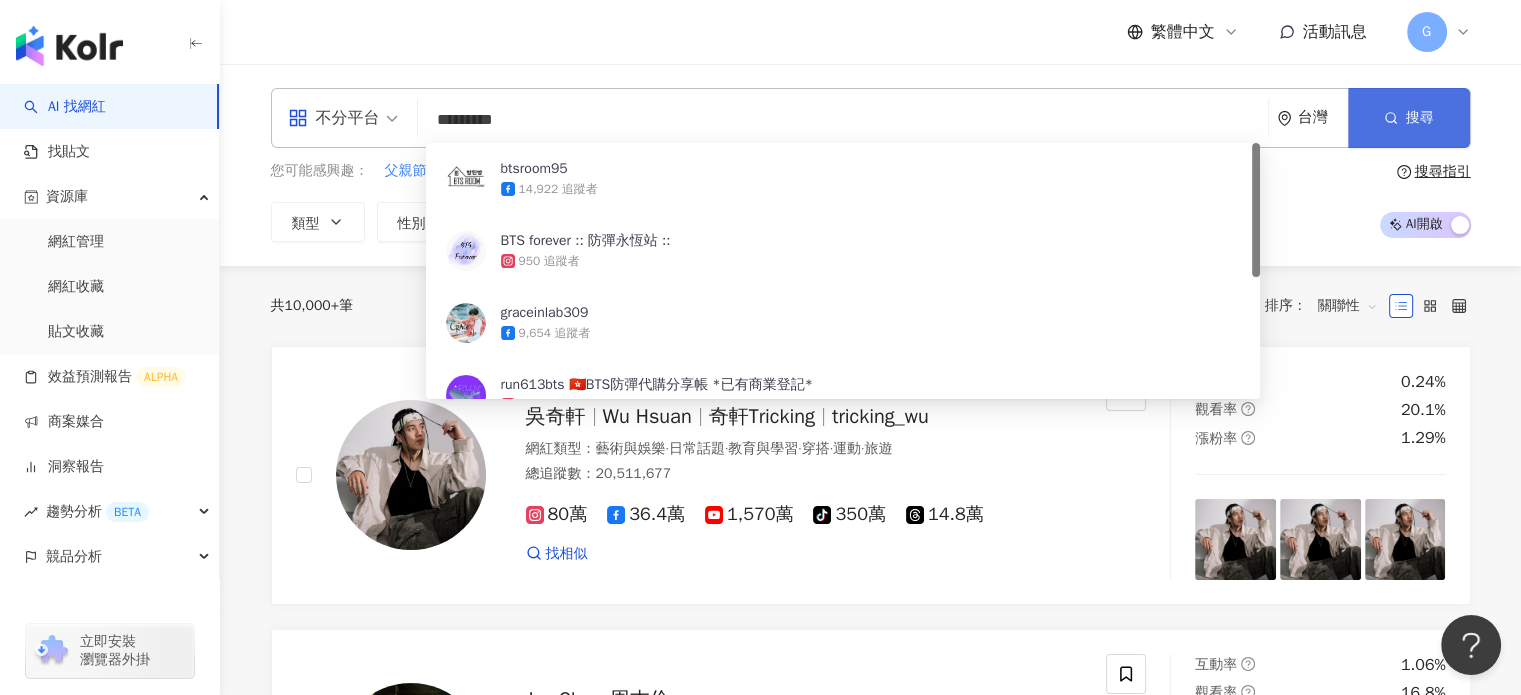 type on "*********" 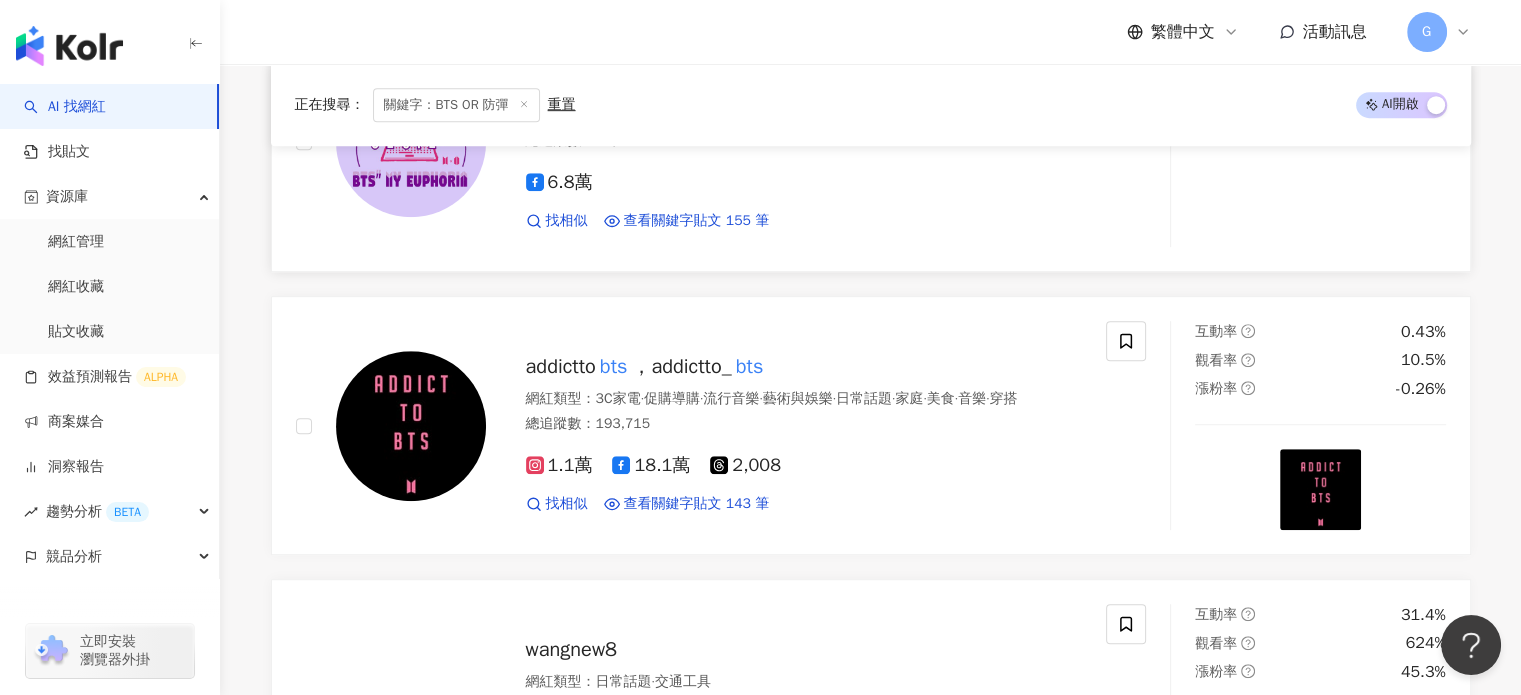scroll, scrollTop: 1100, scrollLeft: 0, axis: vertical 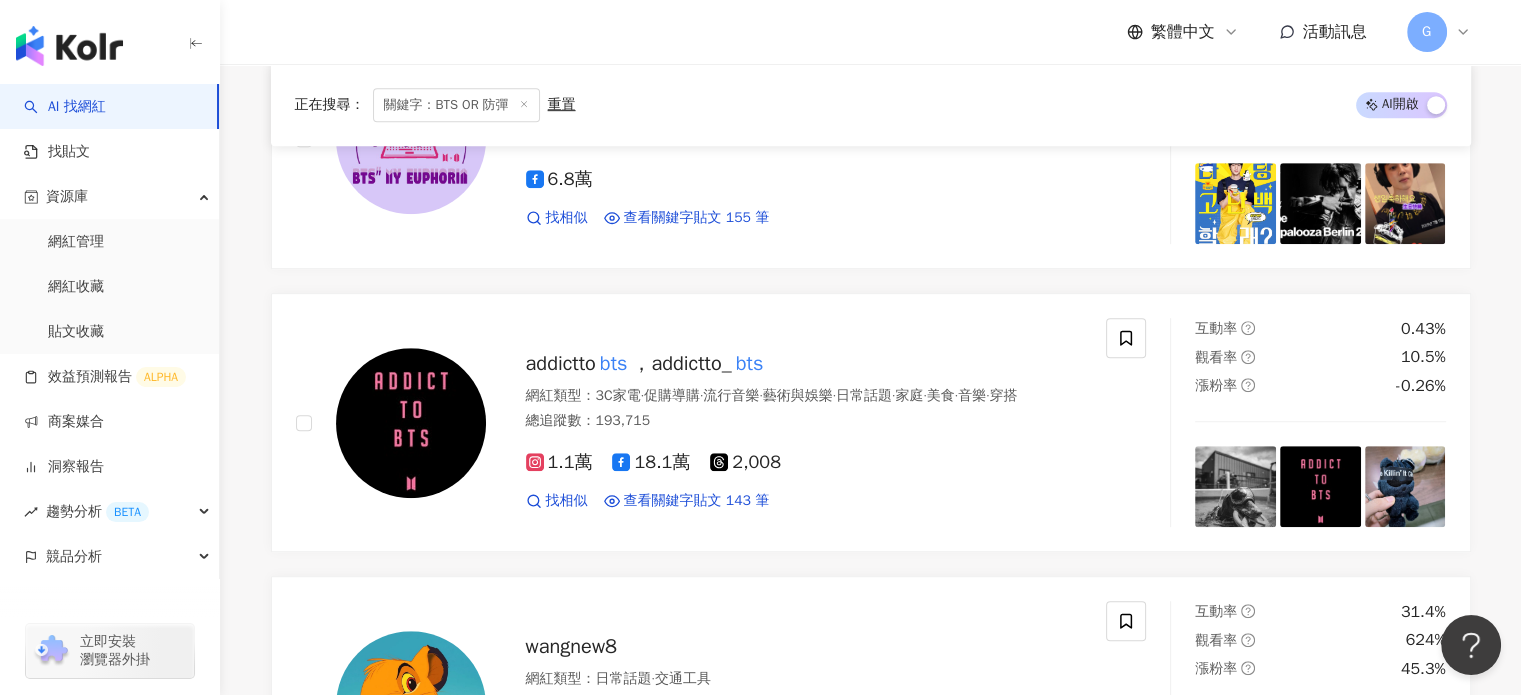 click 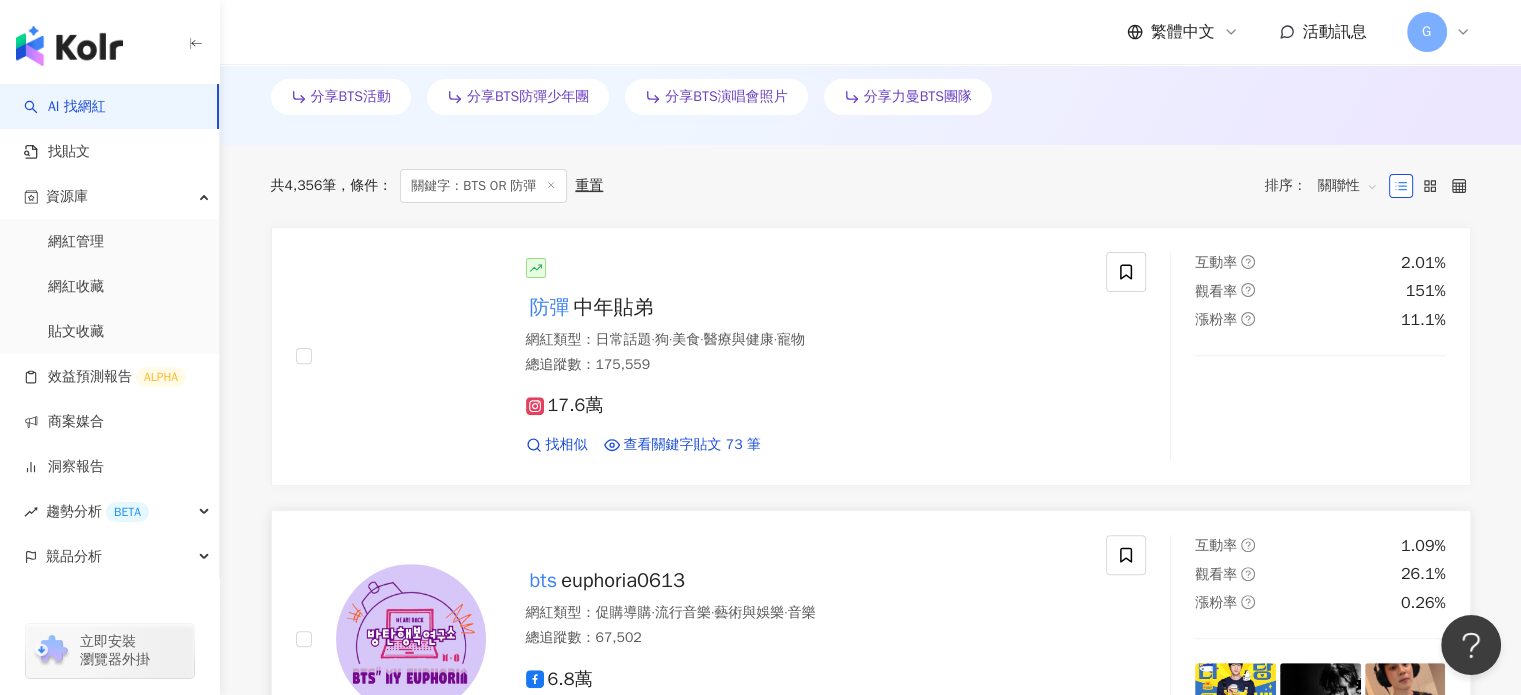 scroll, scrollTop: 100, scrollLeft: 0, axis: vertical 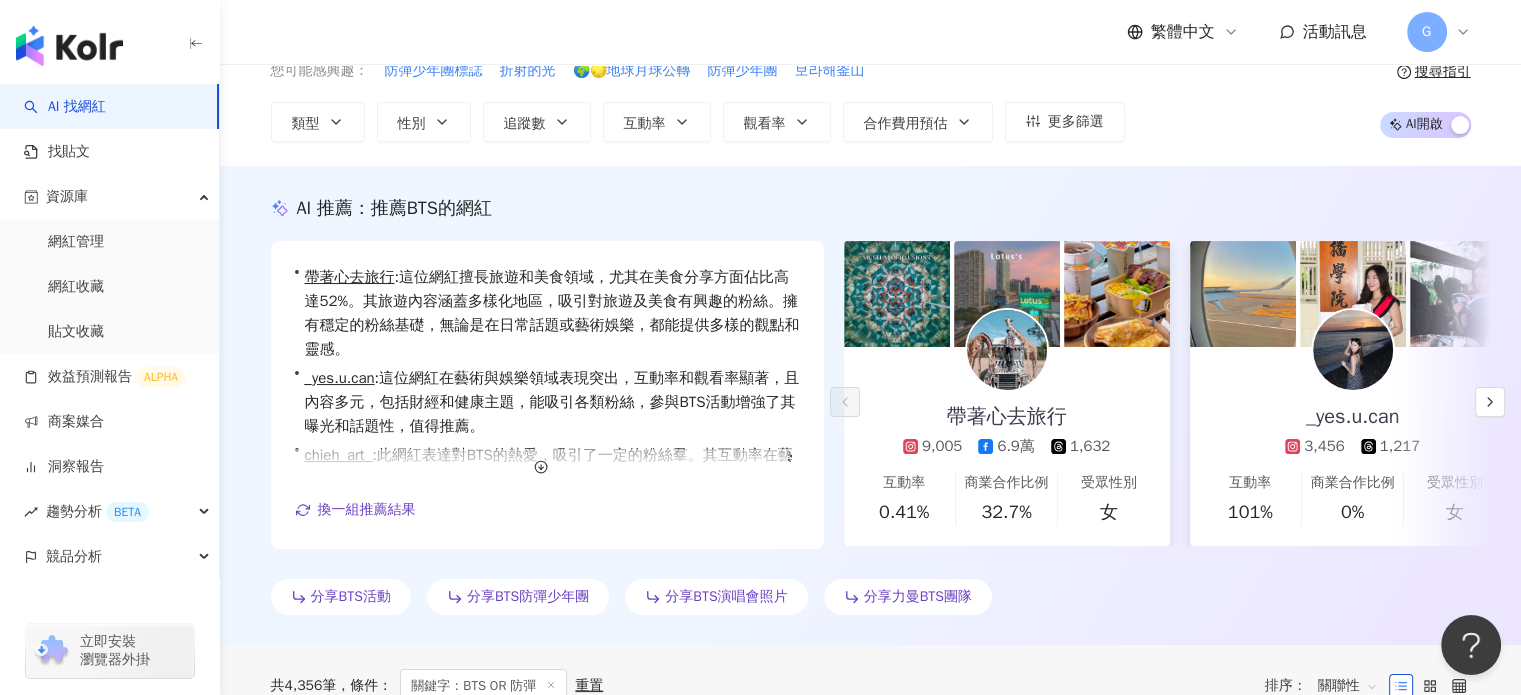 click at bounding box center [1243, 294] 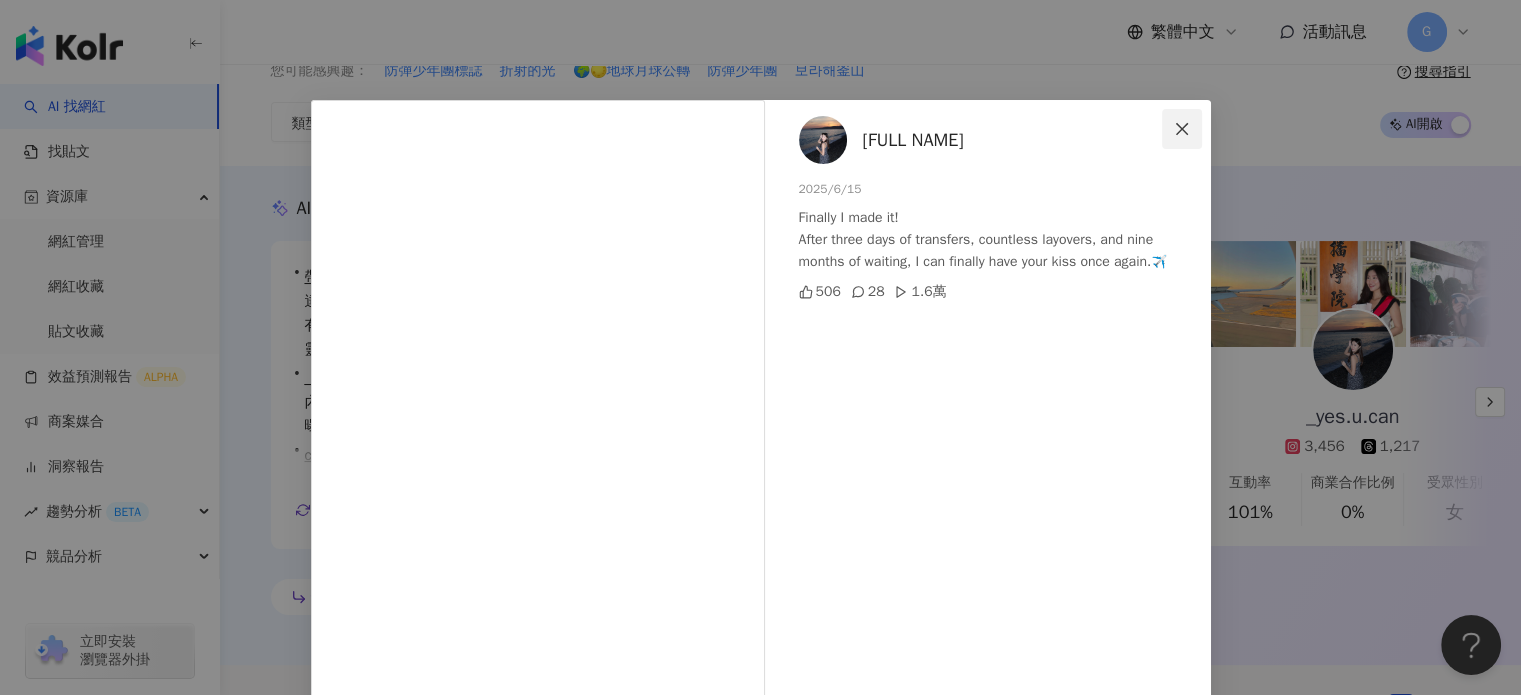 click at bounding box center (1182, 129) 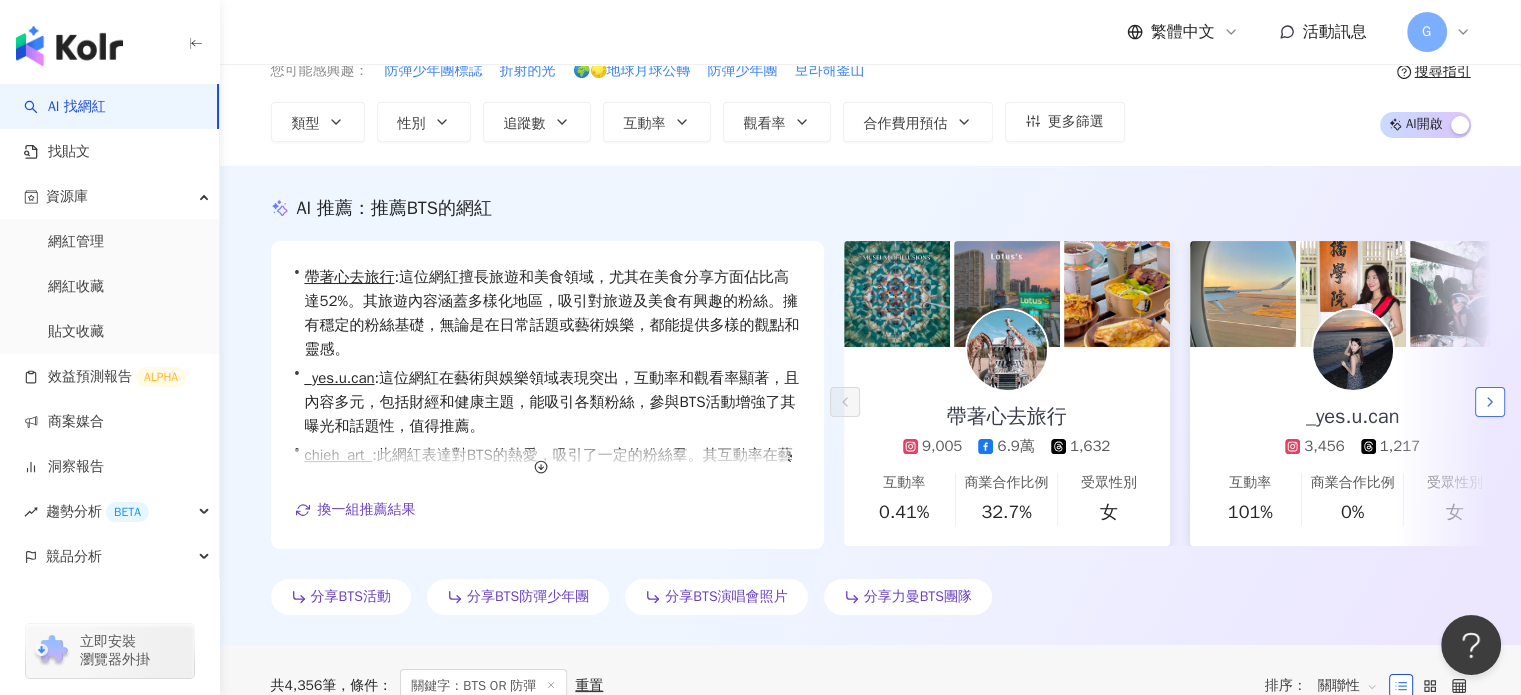 click 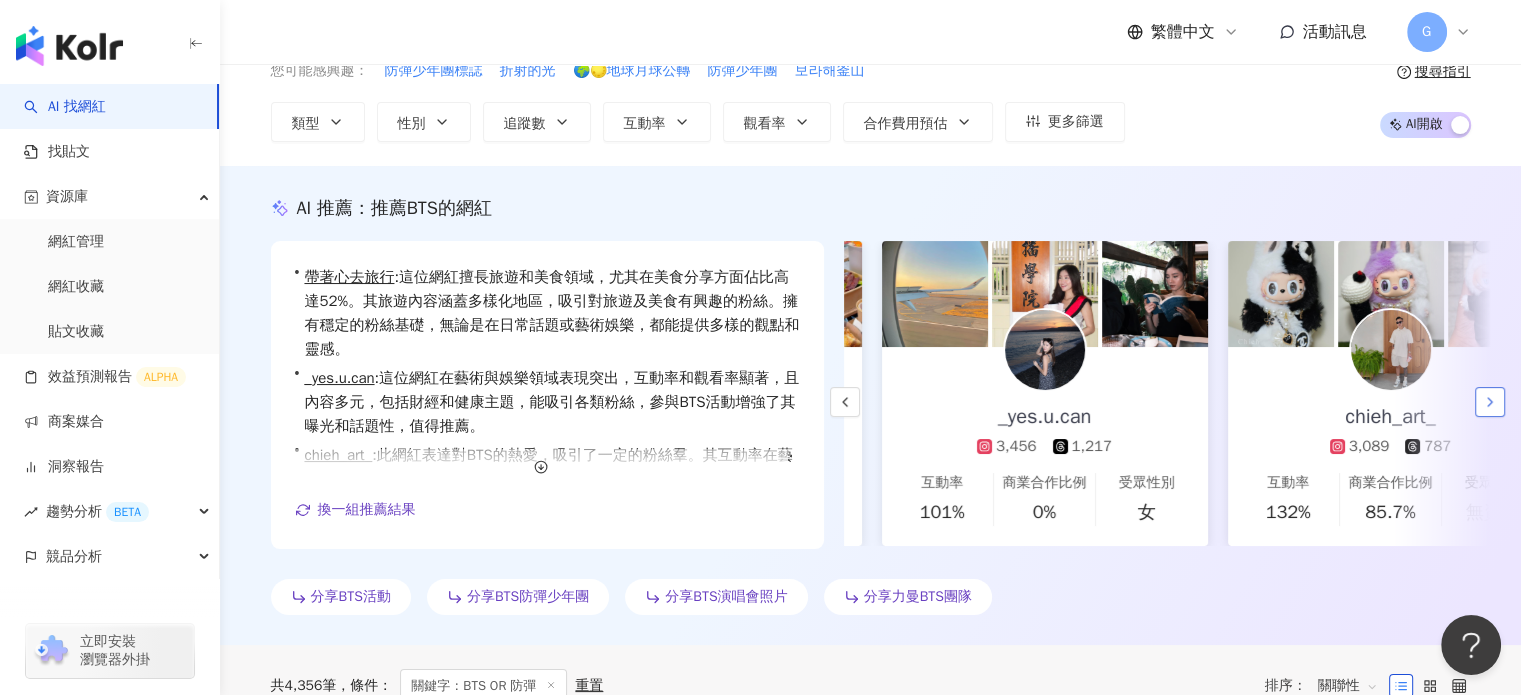 scroll, scrollTop: 0, scrollLeft: 346, axis: horizontal 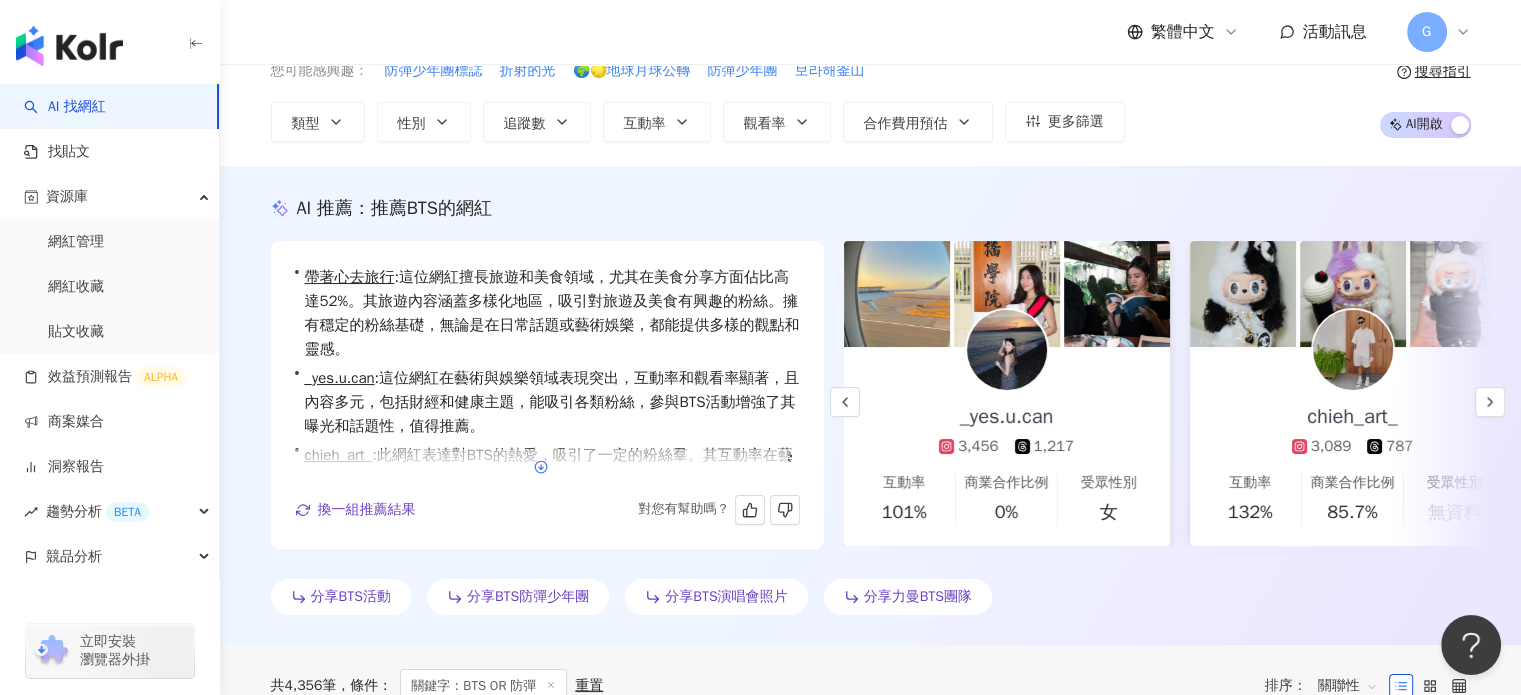click at bounding box center [541, 467] 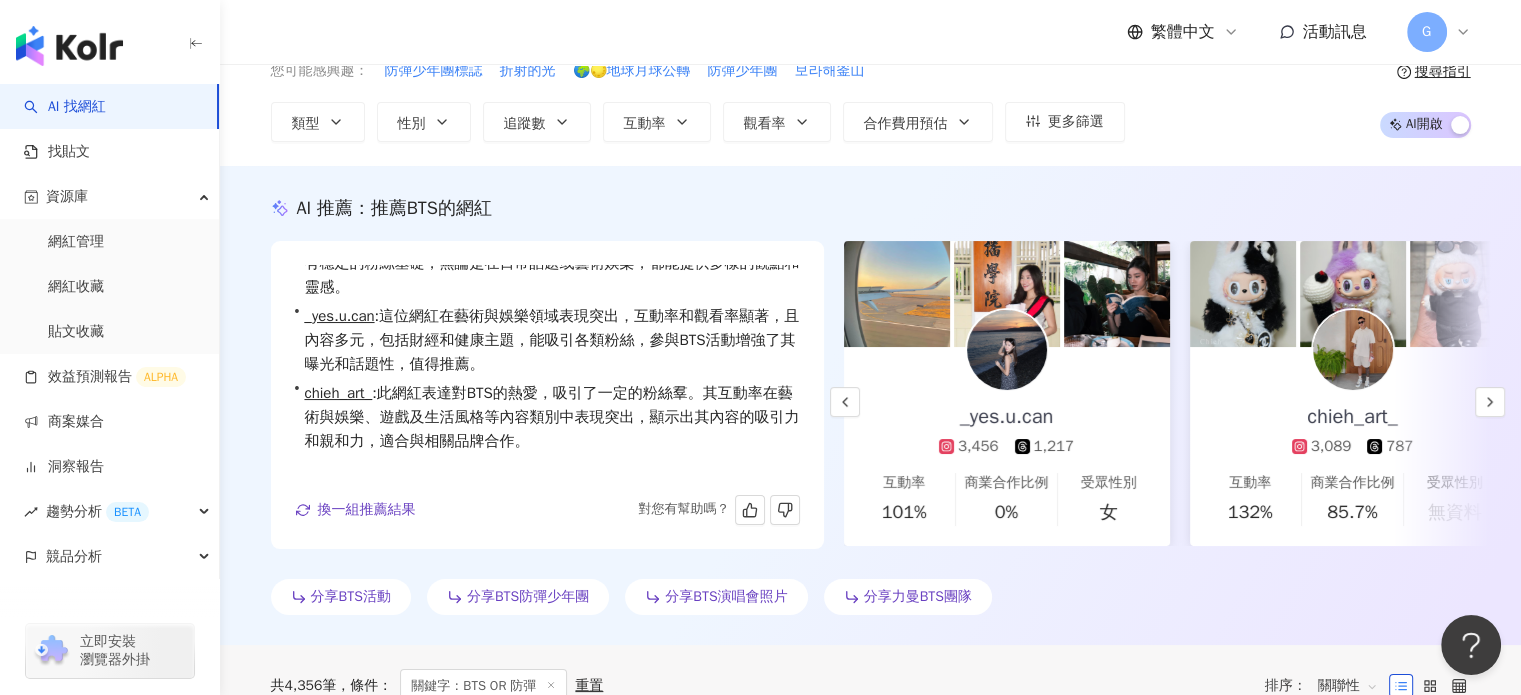 scroll, scrollTop: 72, scrollLeft: 0, axis: vertical 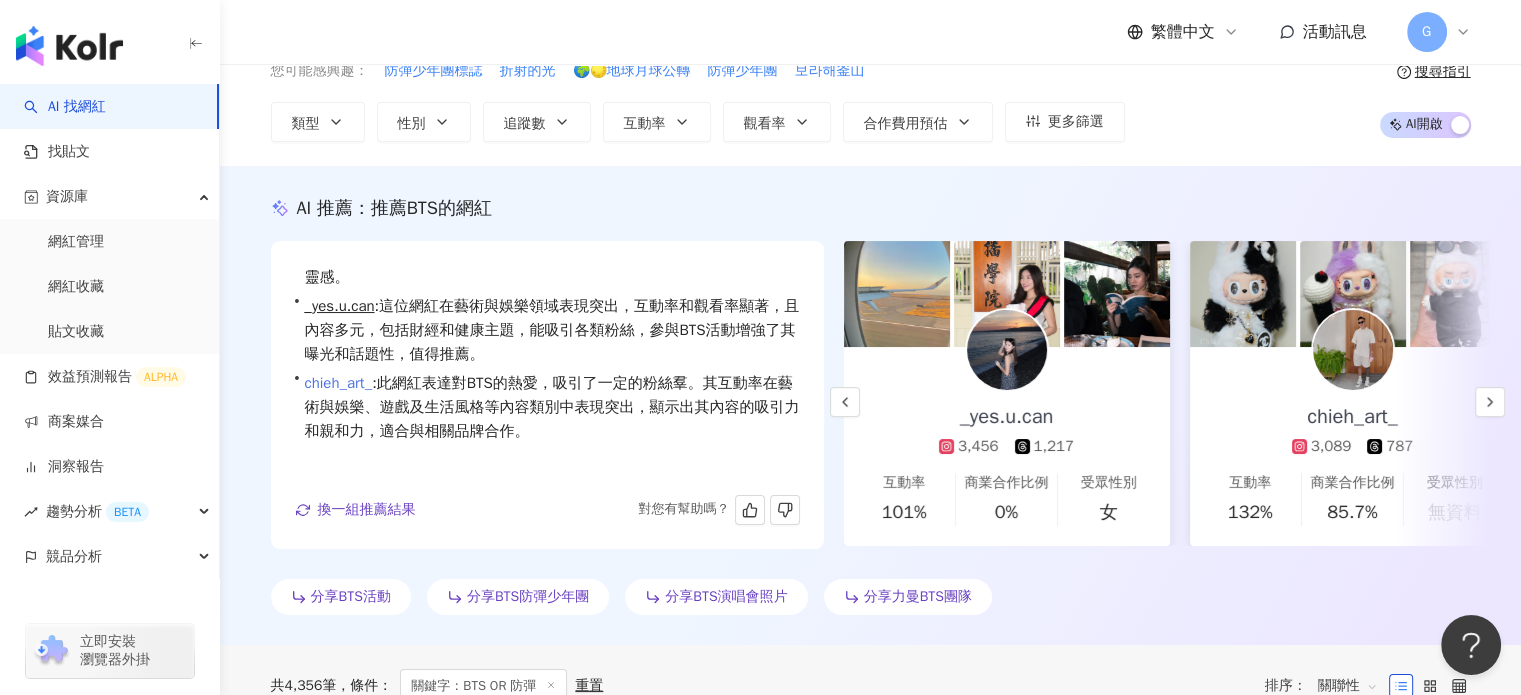 click on "chieh_art_" at bounding box center [338, 383] 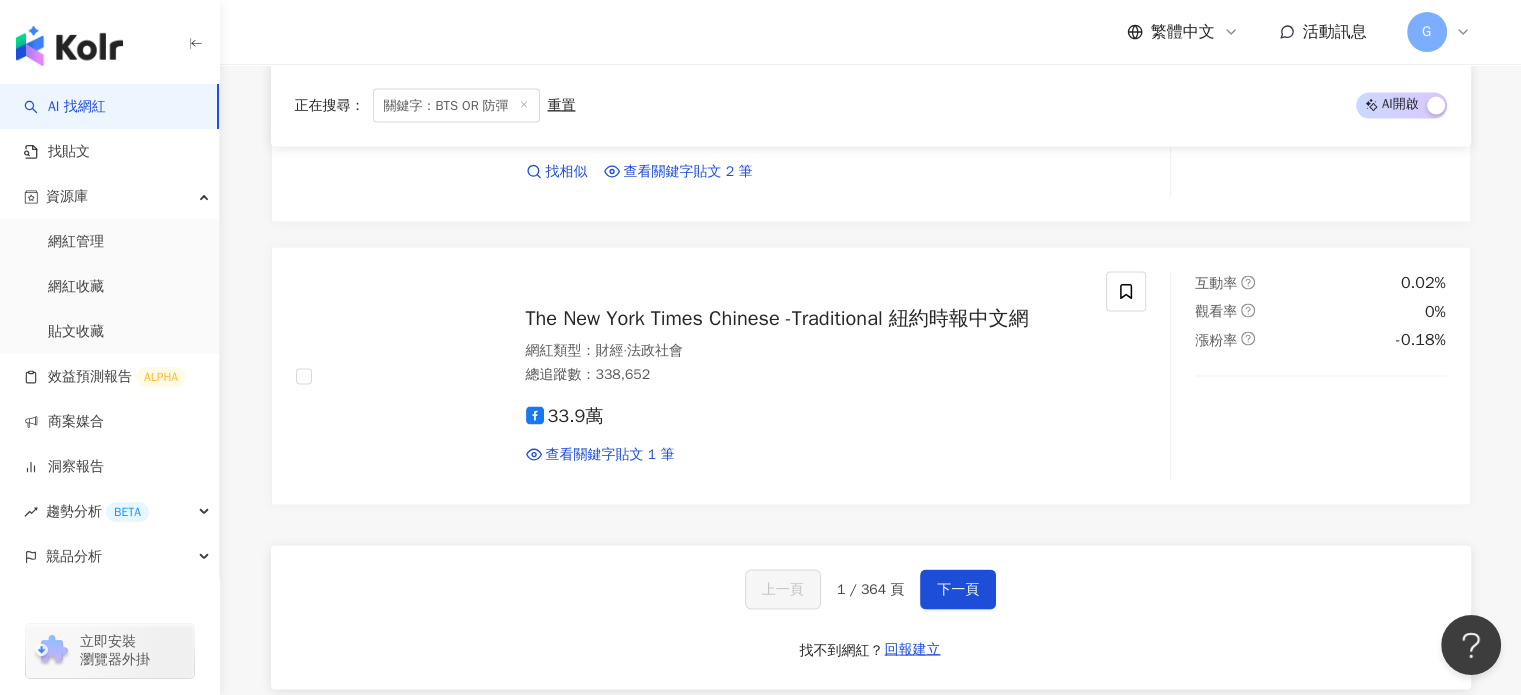 scroll, scrollTop: 3700, scrollLeft: 0, axis: vertical 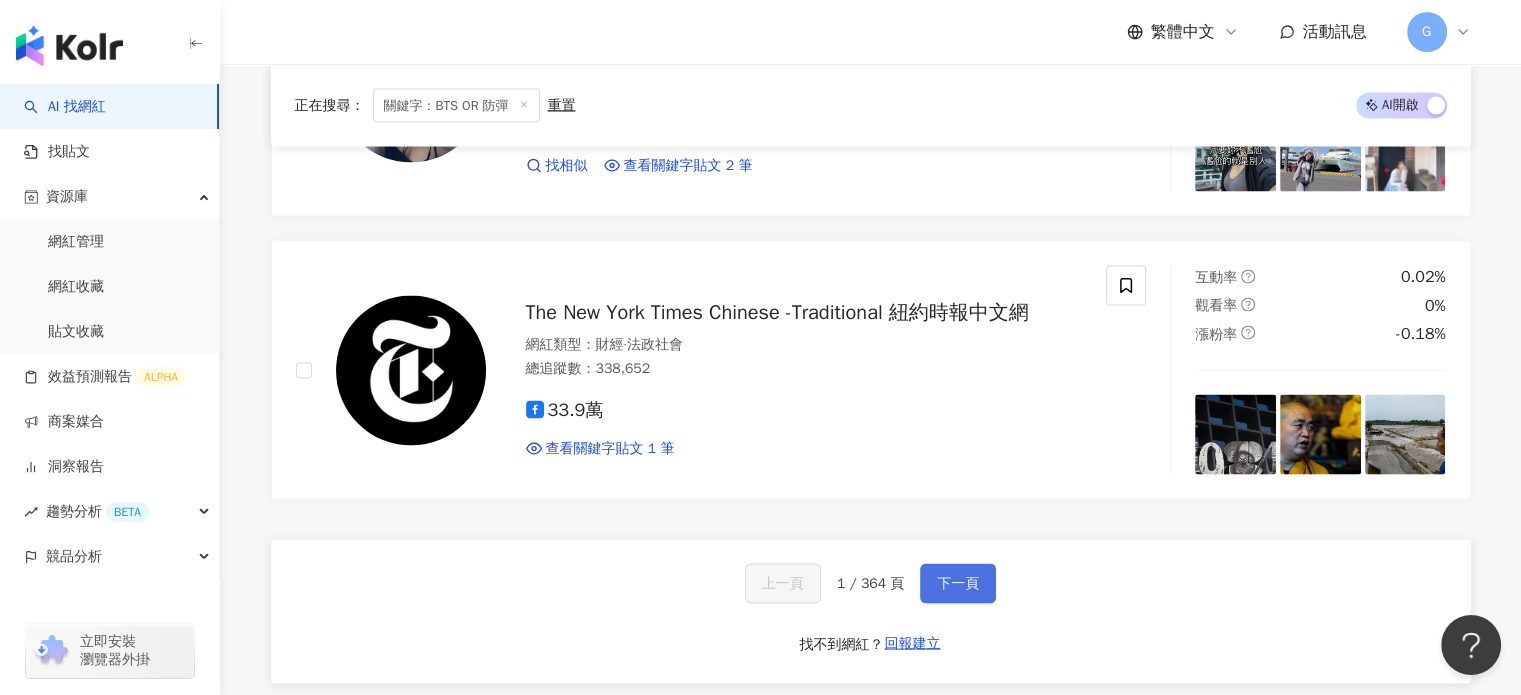 click on "下一頁" at bounding box center [958, 583] 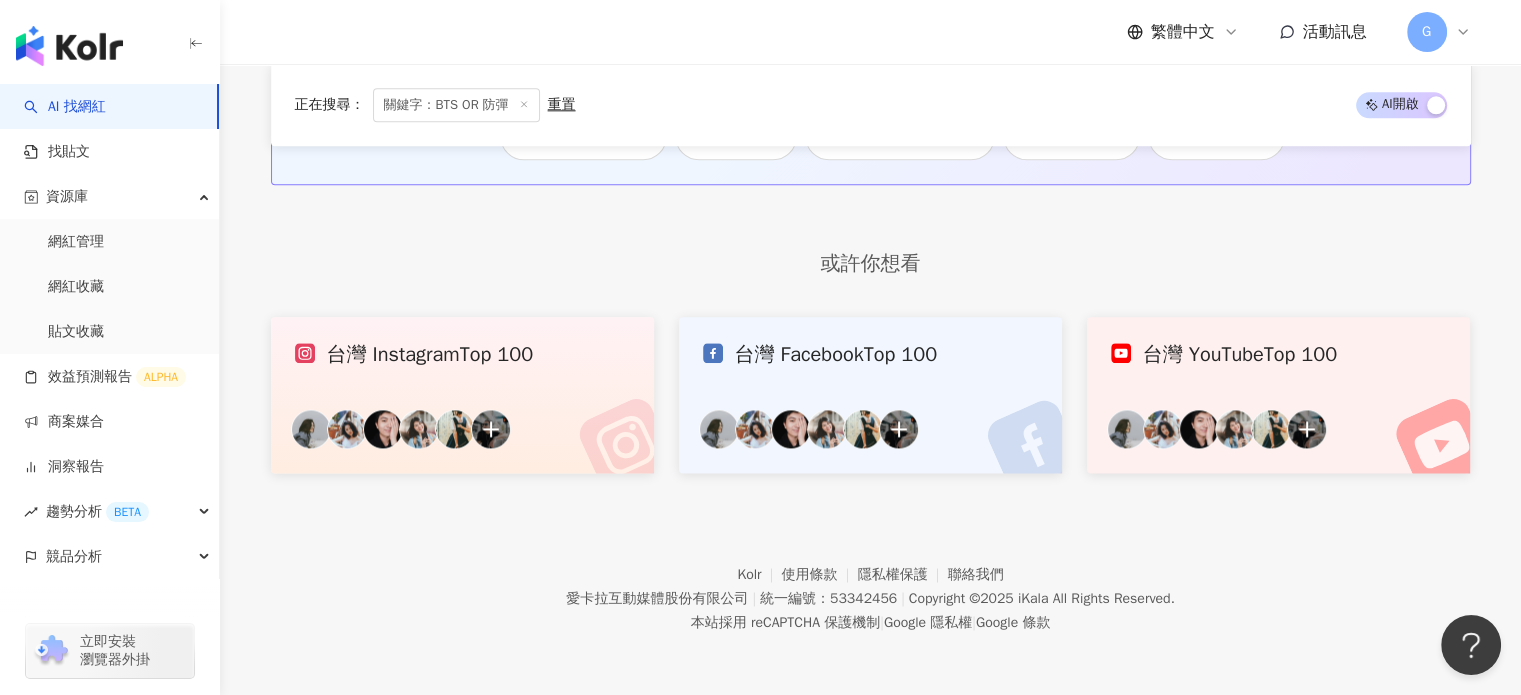 scroll, scrollTop: 1521, scrollLeft: 0, axis: vertical 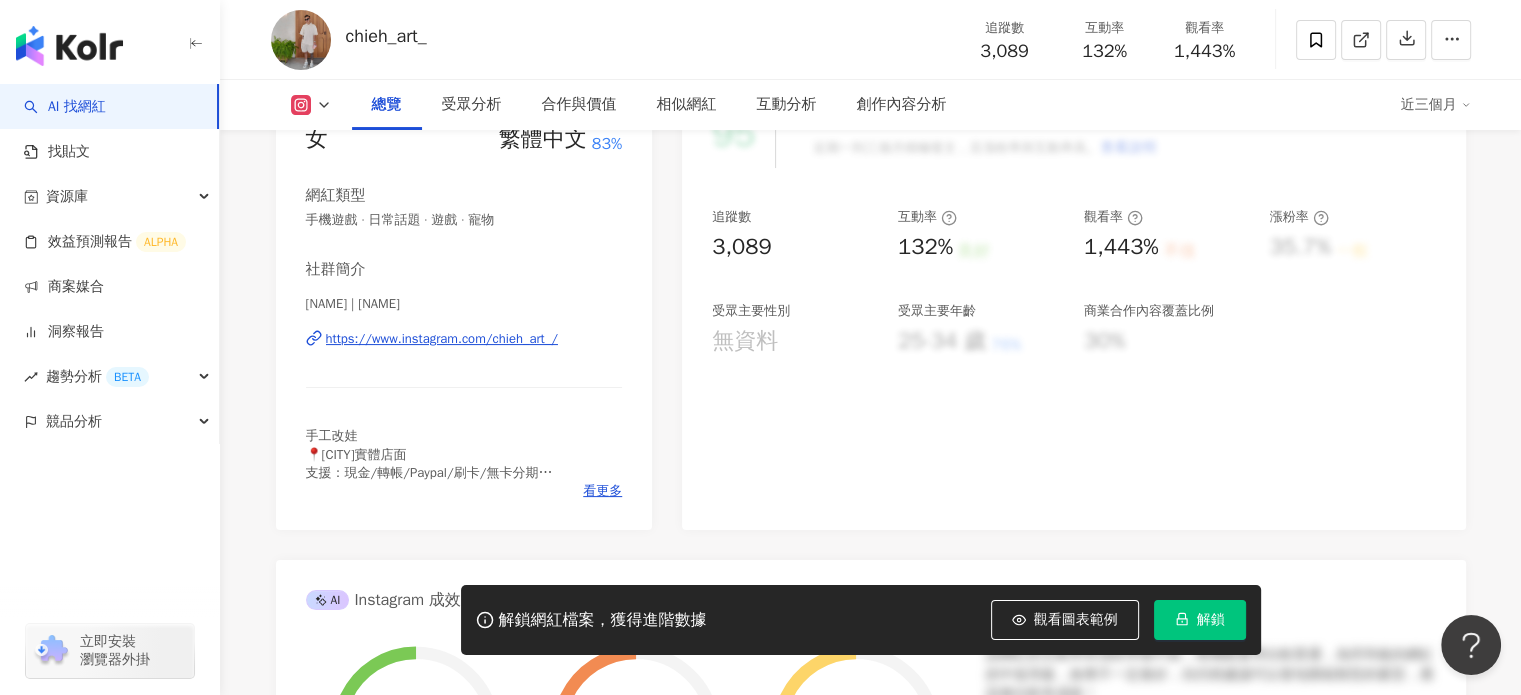 click 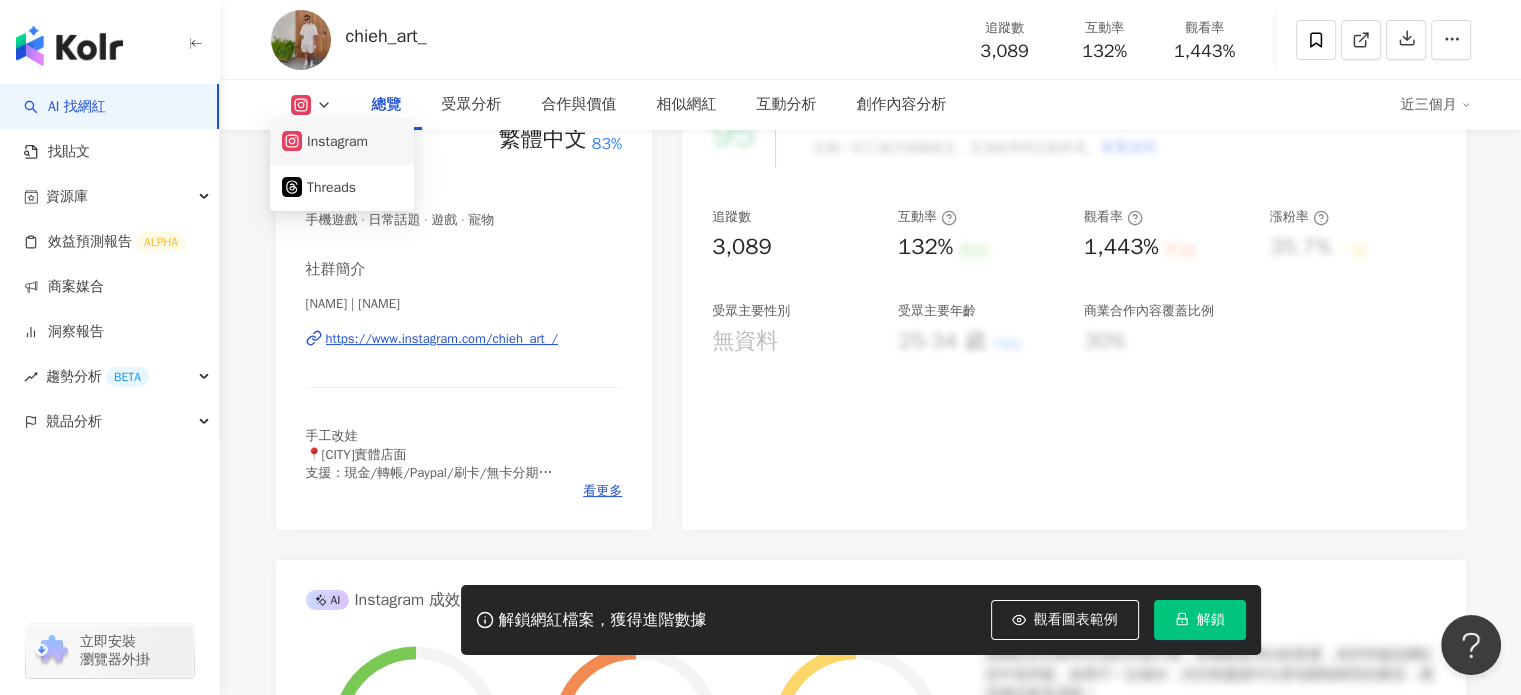 click on "Instagram" at bounding box center [342, 142] 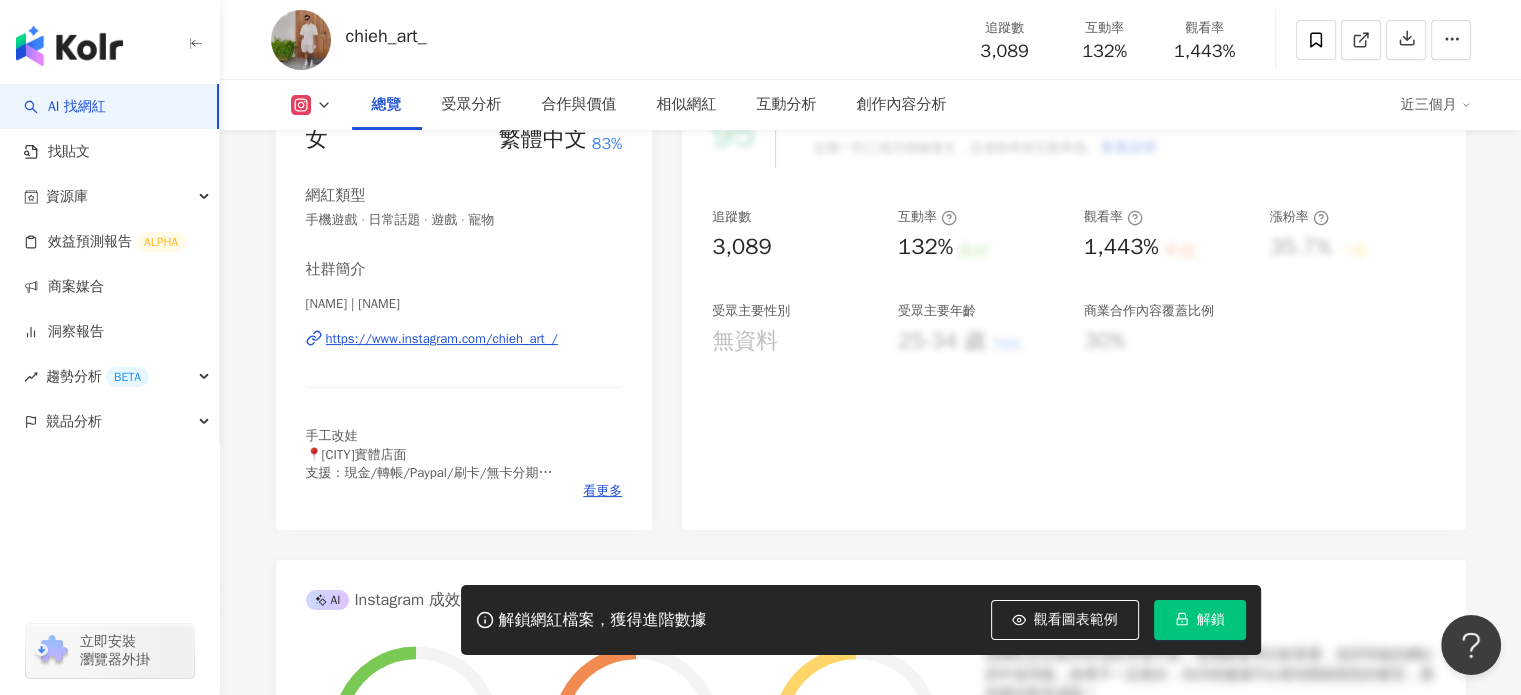 scroll, scrollTop: 0, scrollLeft: 0, axis: both 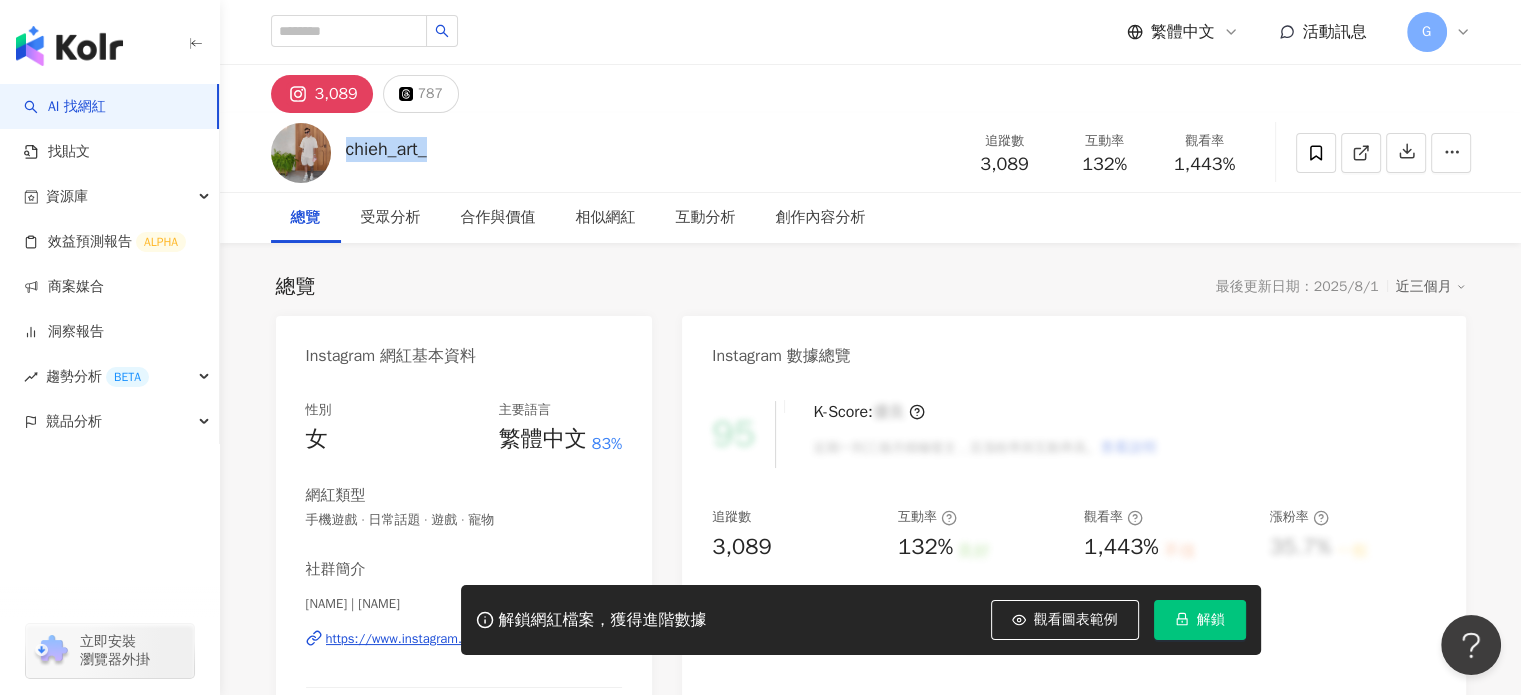 drag, startPoint x: 341, startPoint y: 152, endPoint x: 444, endPoint y: 148, distance: 103.077644 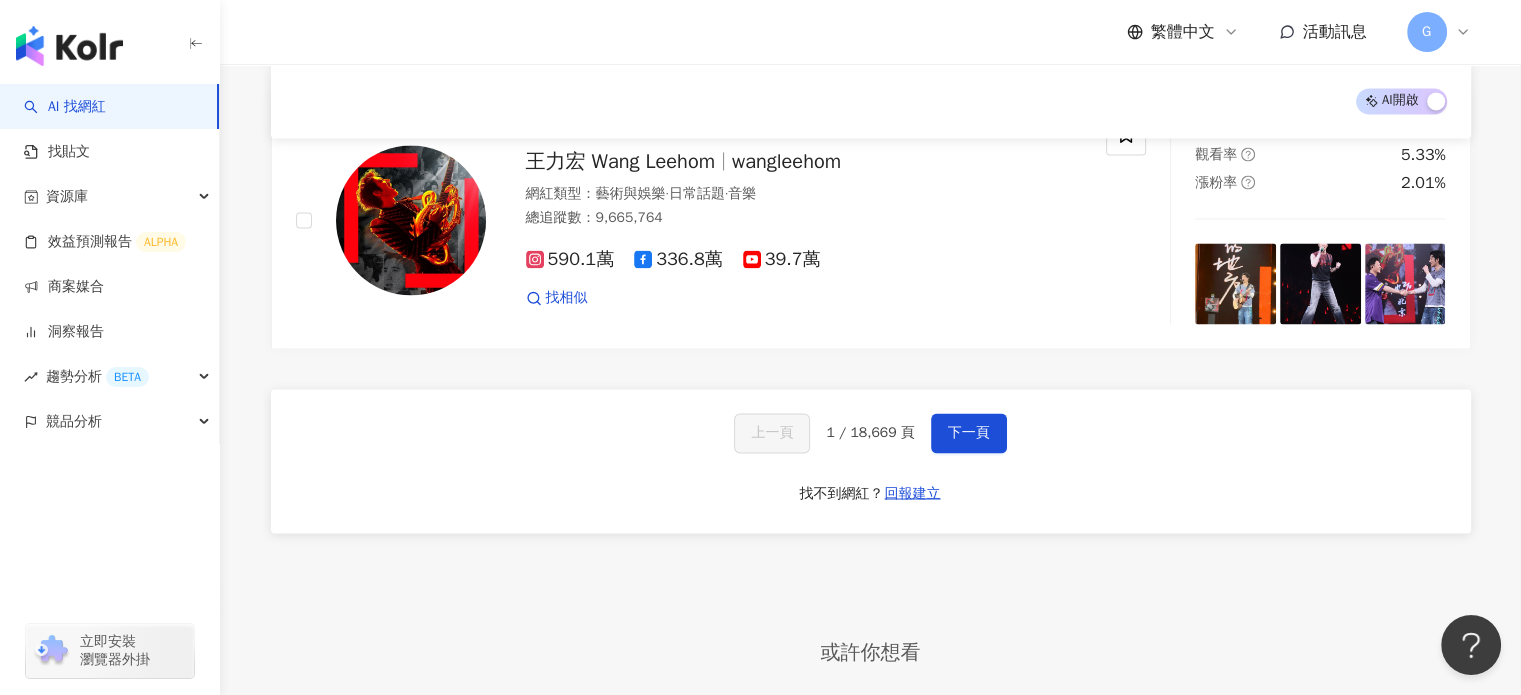 scroll, scrollTop: 3400, scrollLeft: 0, axis: vertical 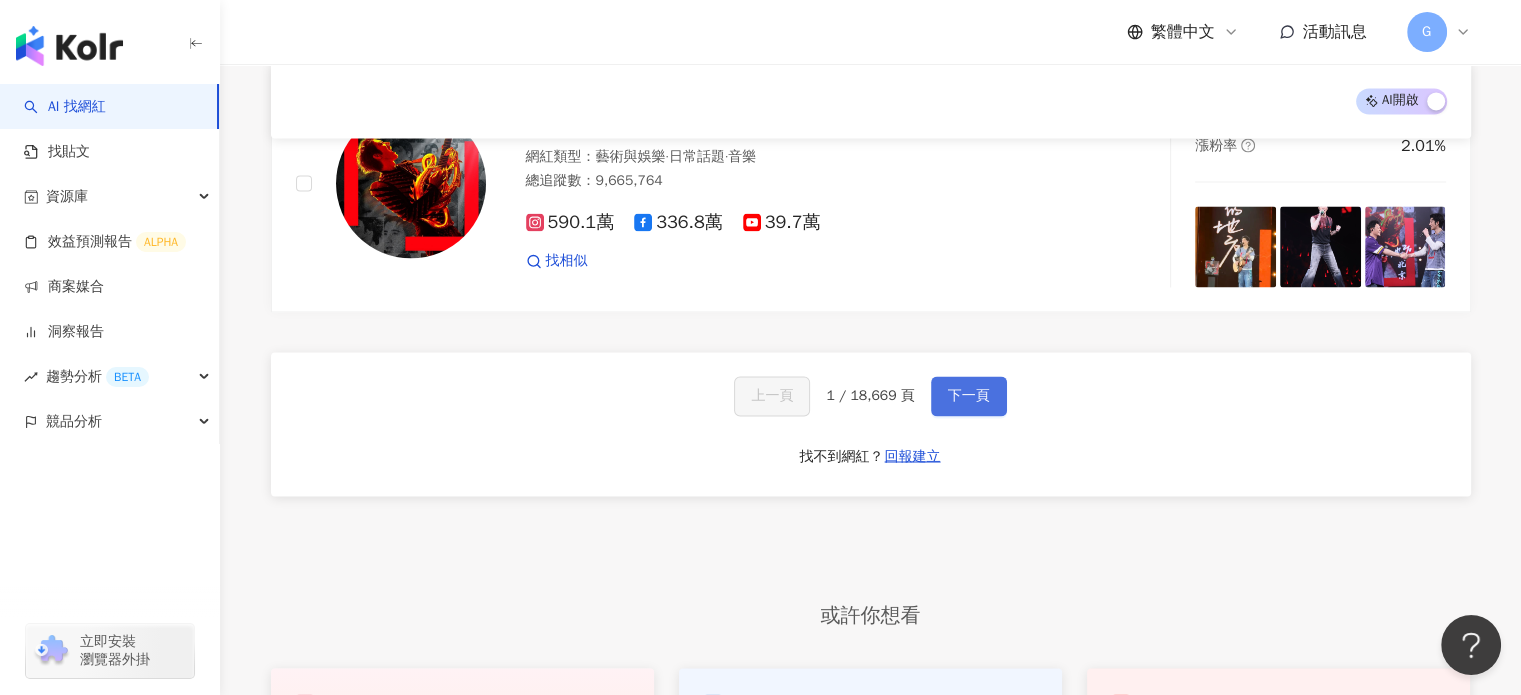click on "下一頁" at bounding box center (969, 396) 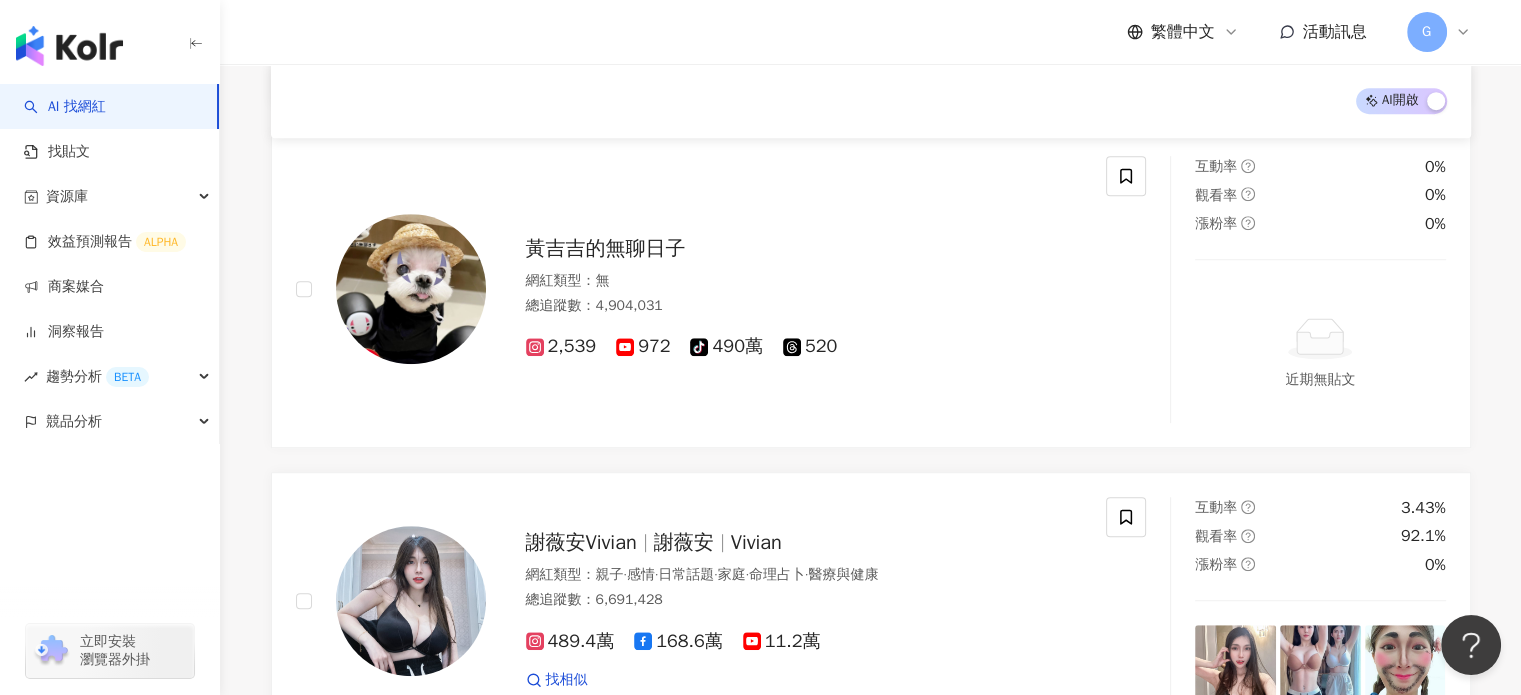 scroll, scrollTop: 1558, scrollLeft: 0, axis: vertical 